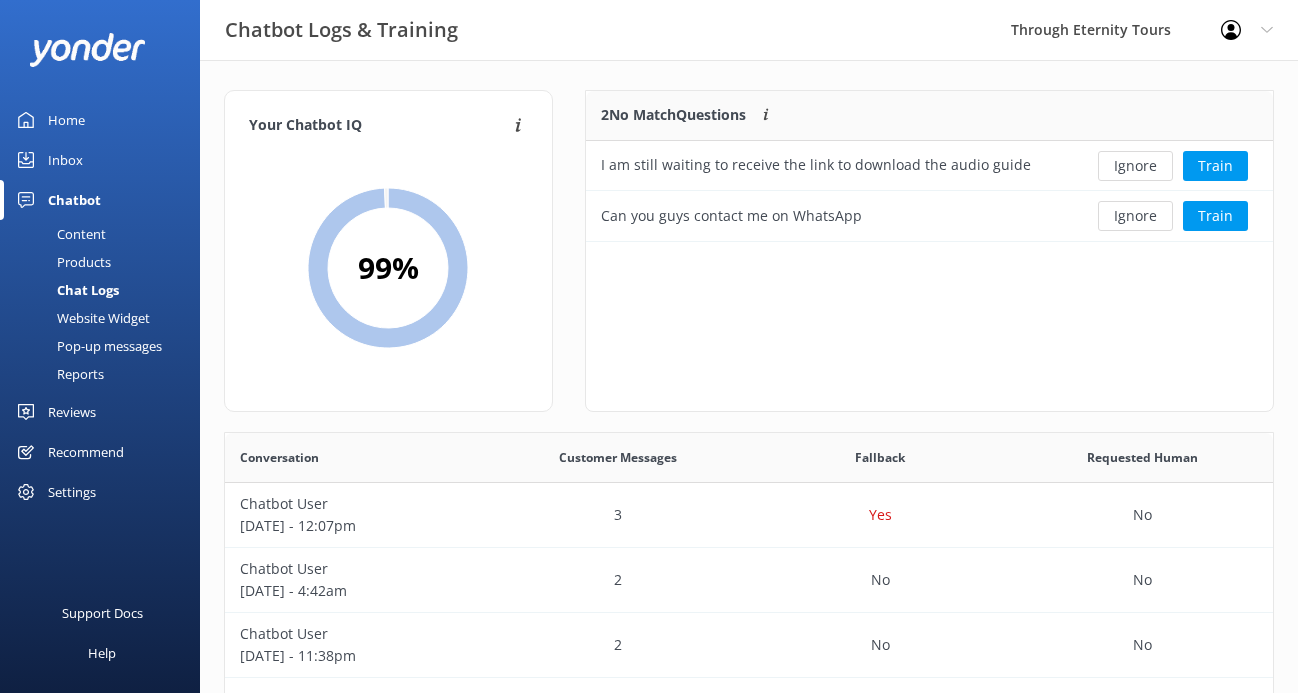 scroll, scrollTop: 0, scrollLeft: 0, axis: both 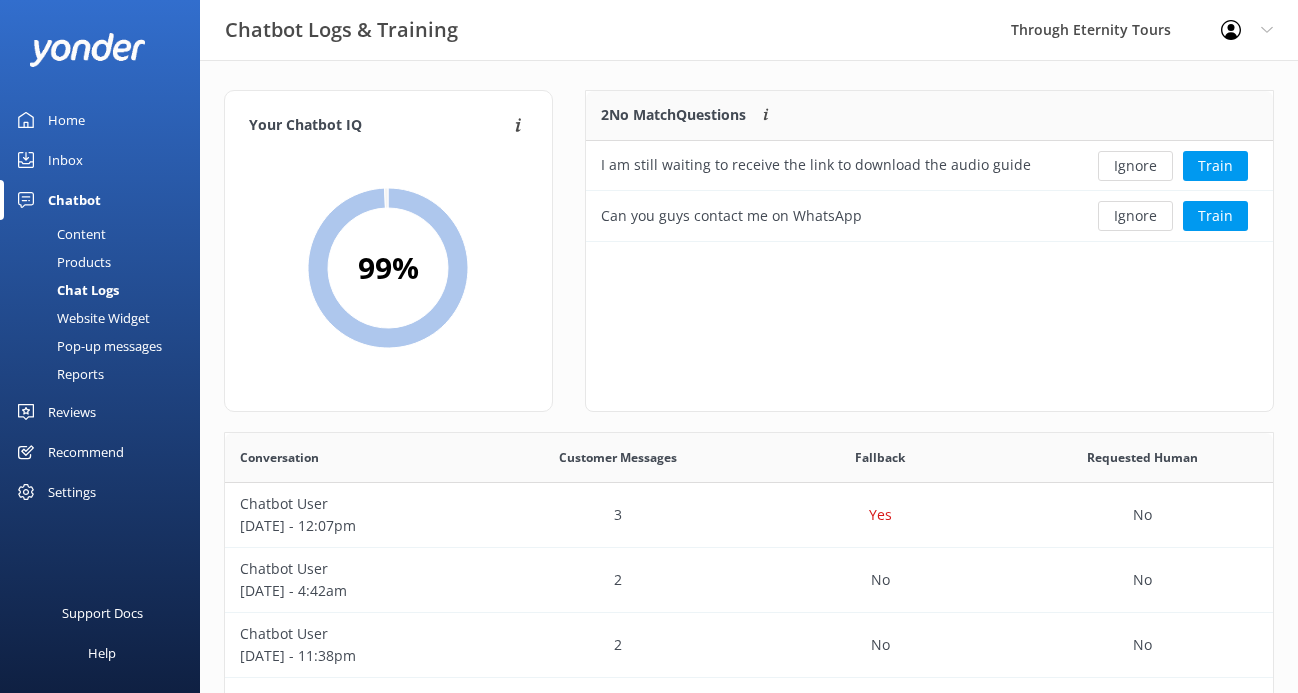 click on "Inbox" at bounding box center [100, 160] 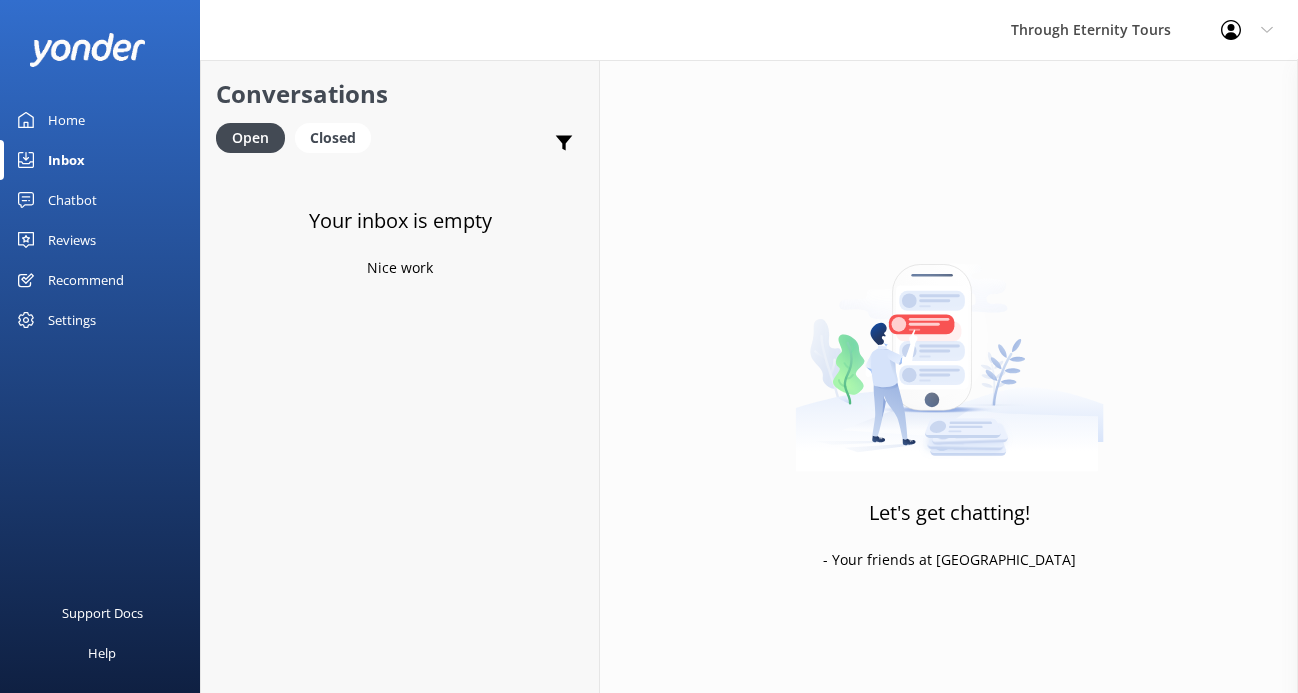 click on "Home" at bounding box center (66, 120) 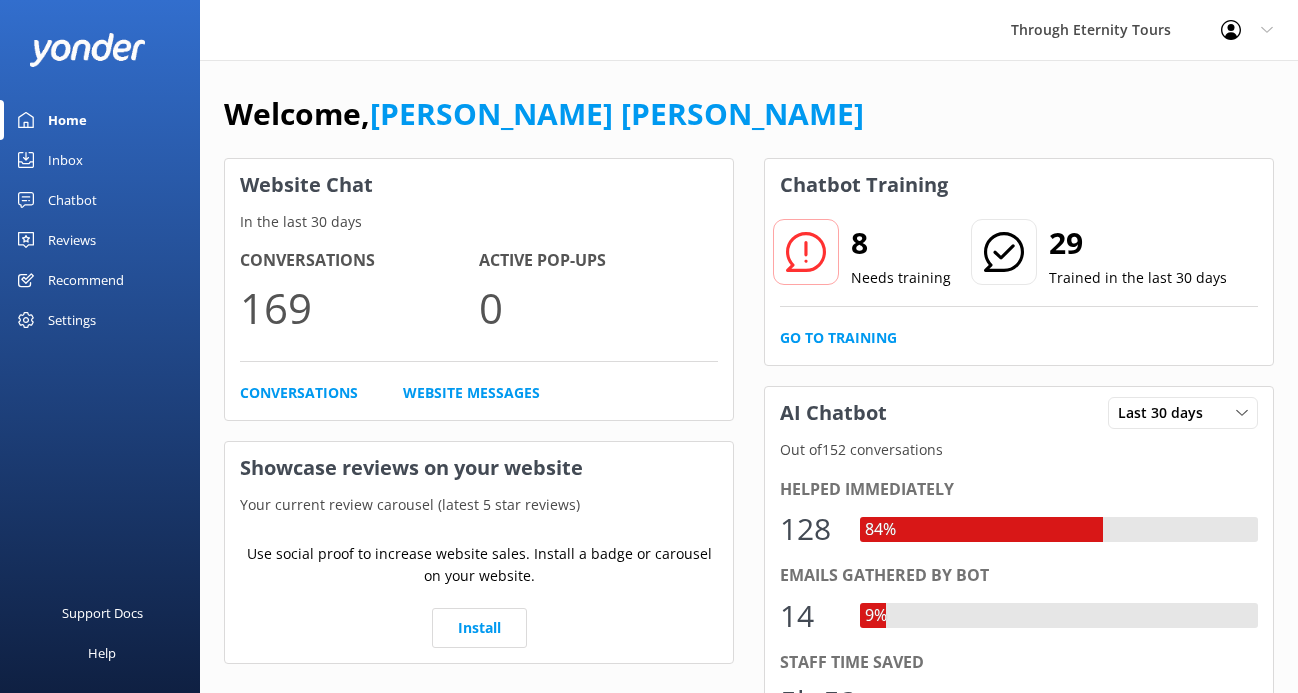 click on "Inbox" at bounding box center (100, 160) 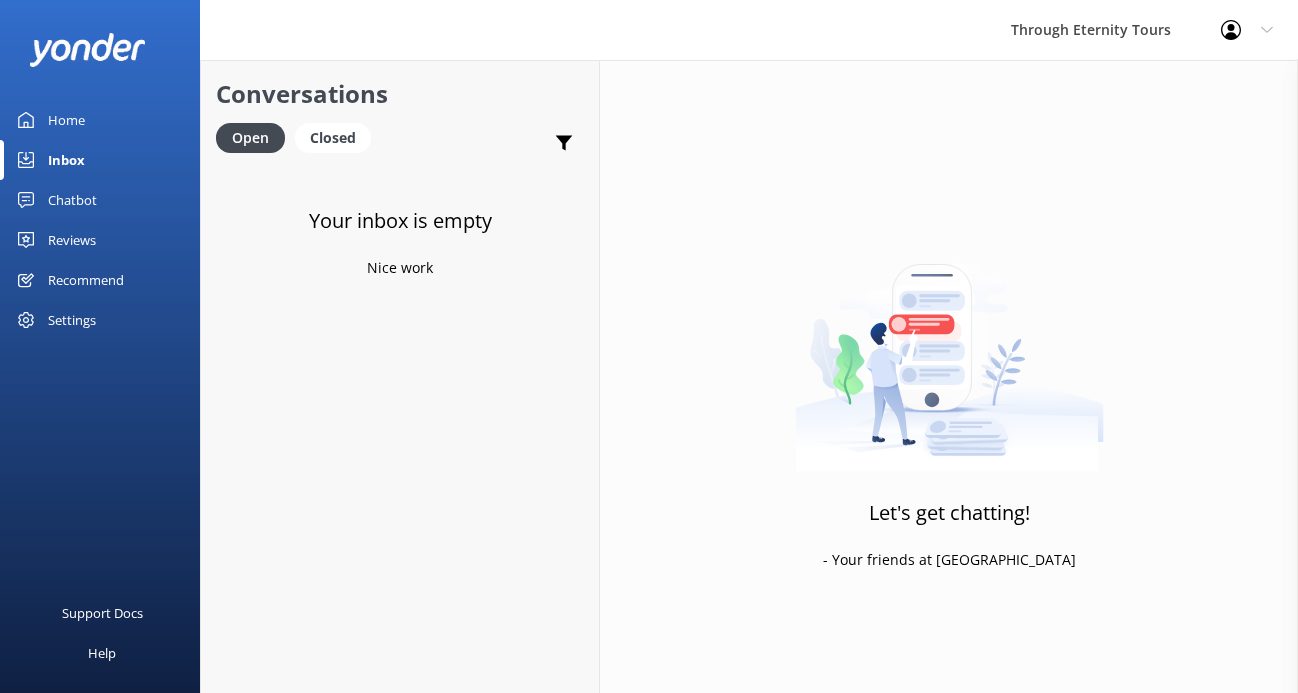 click on "Home" at bounding box center [100, 120] 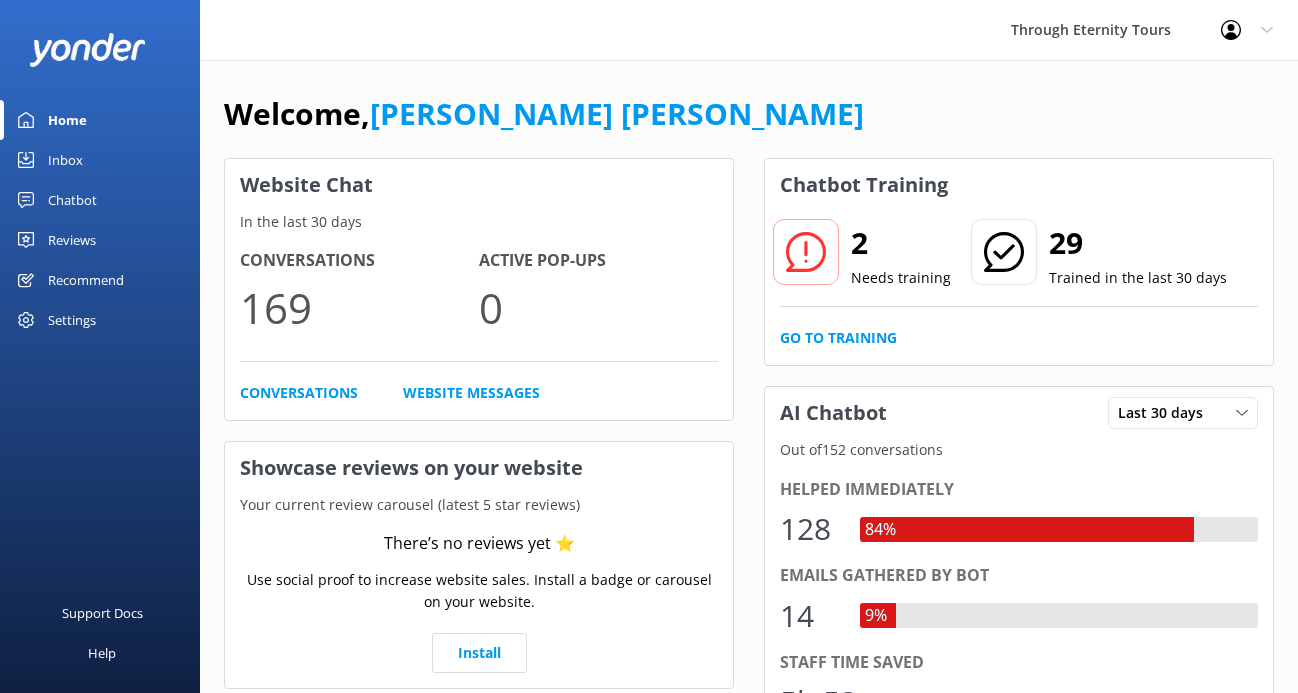 click on "Inbox" at bounding box center (65, 160) 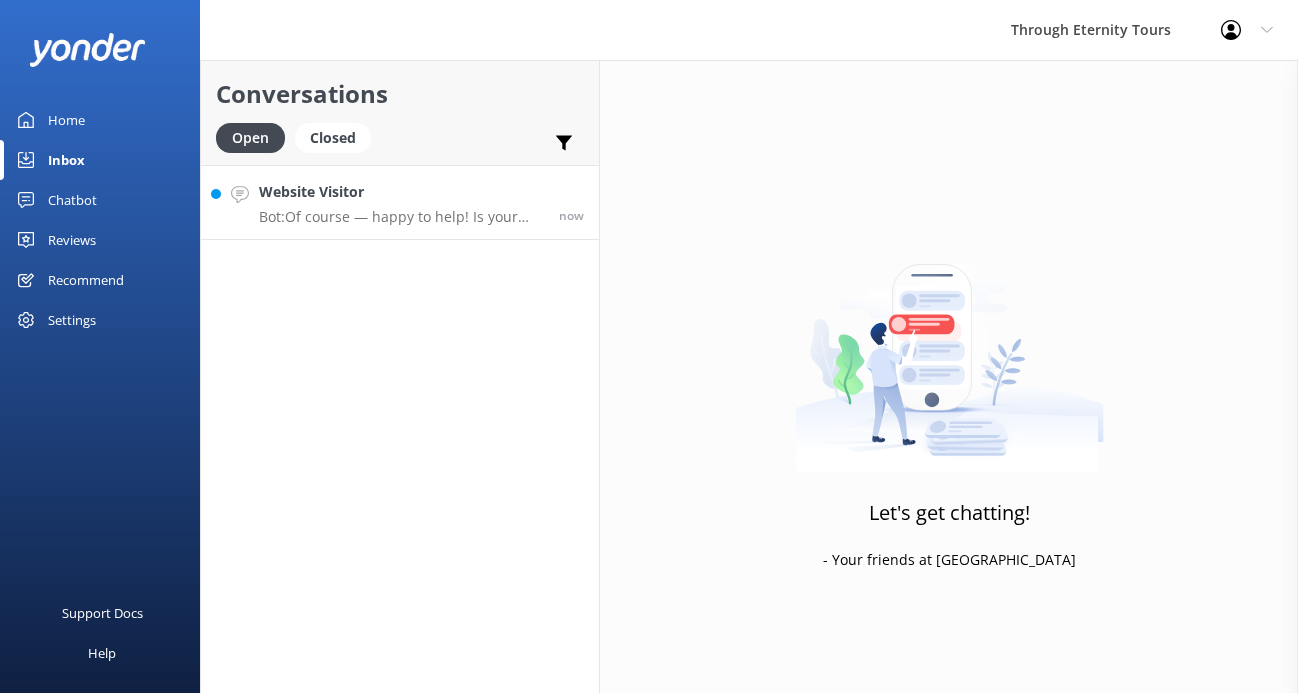 click on "Website Visitor" at bounding box center [401, 192] 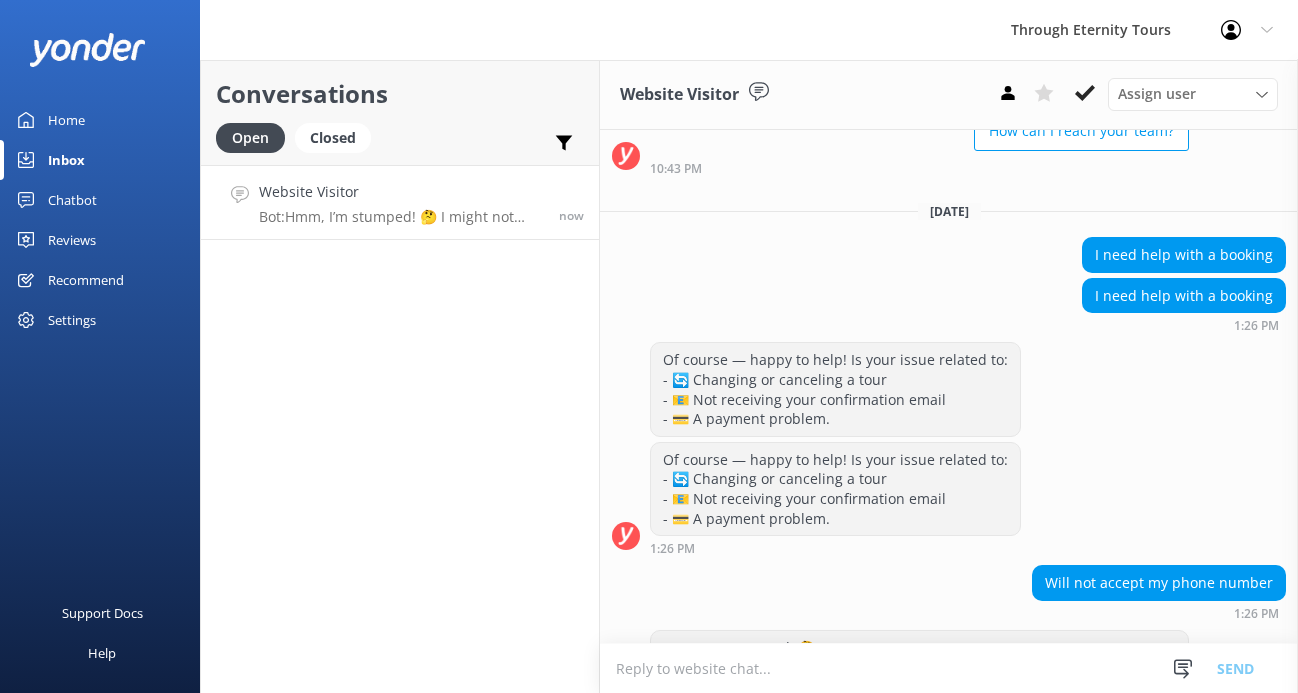 scroll, scrollTop: 344, scrollLeft: 0, axis: vertical 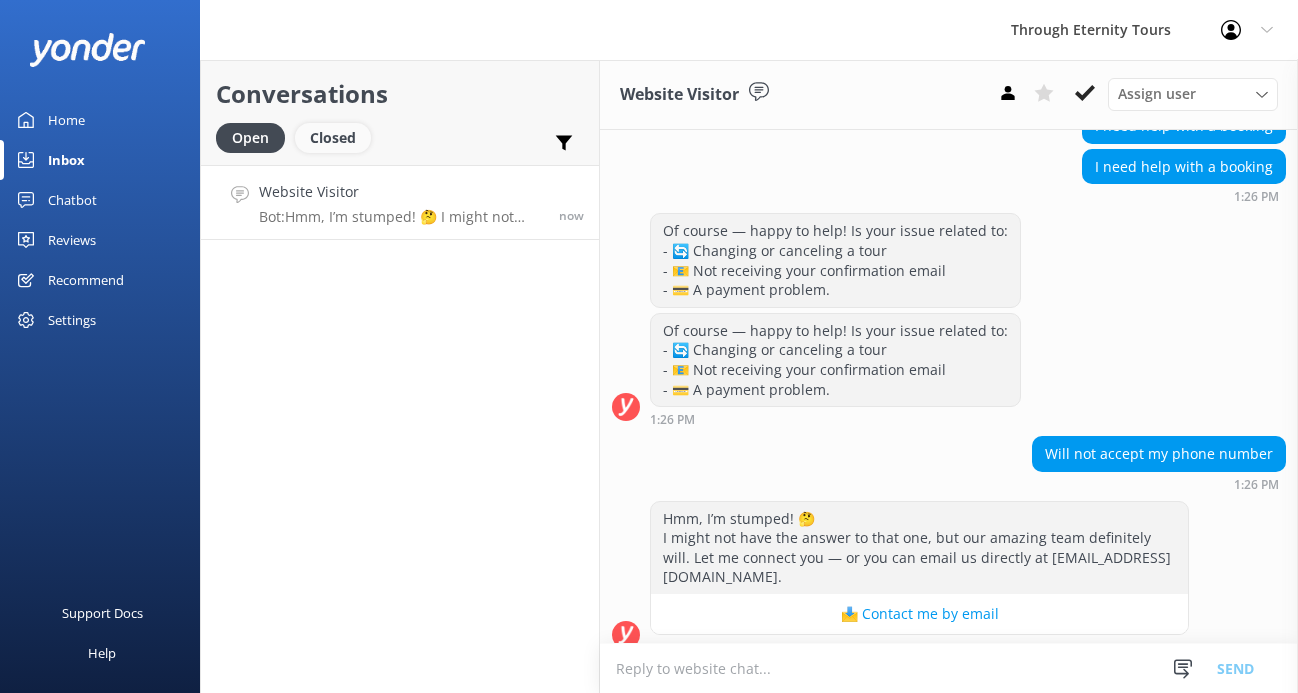 click on "Closed" at bounding box center (333, 138) 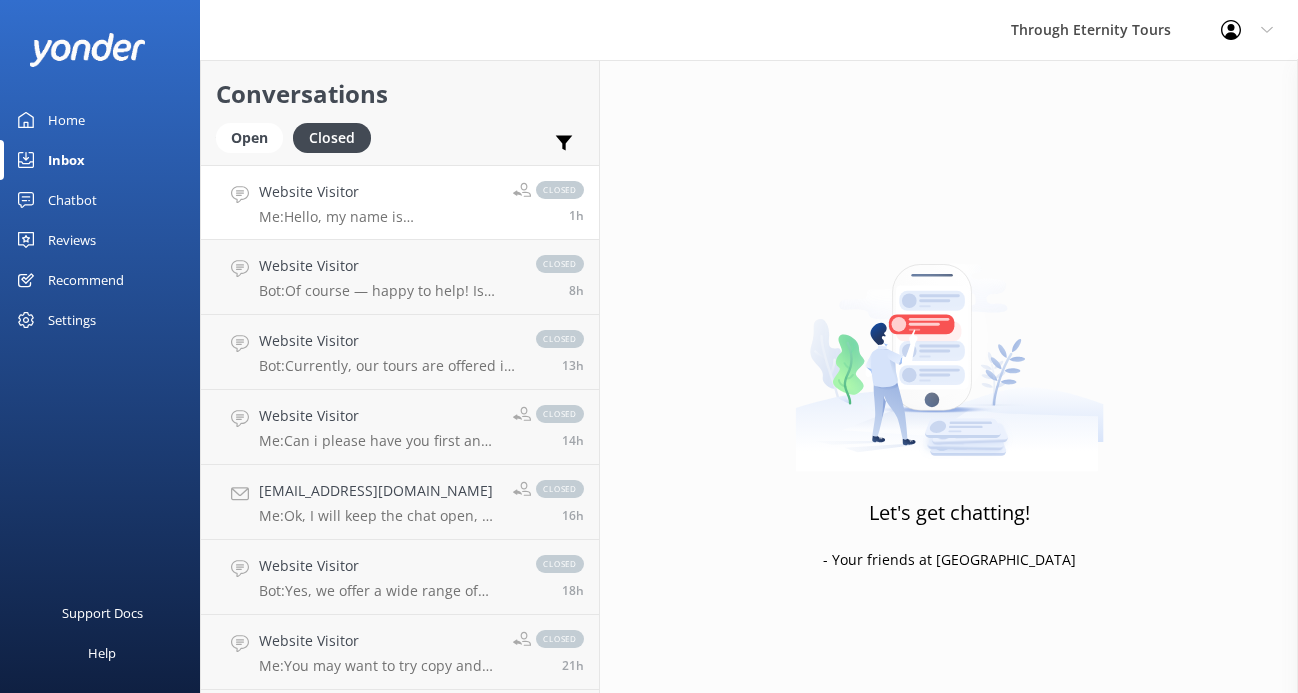 click on "Website Visitor" at bounding box center [378, 192] 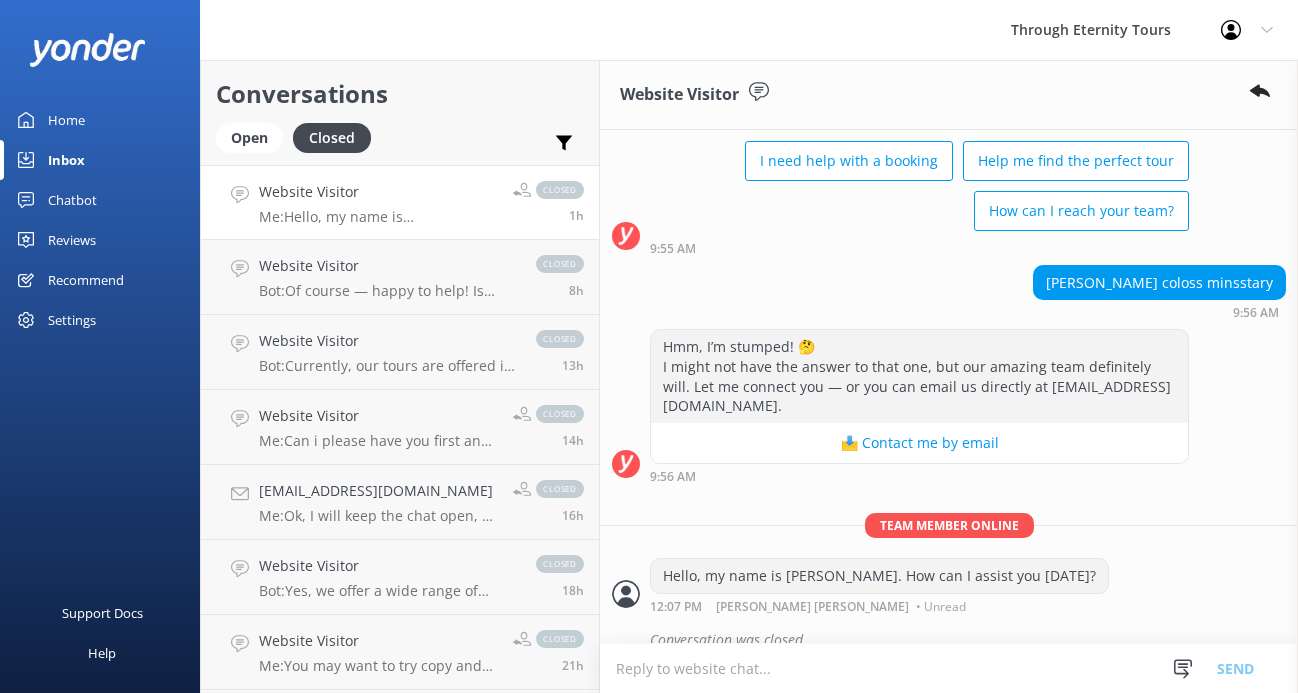 scroll, scrollTop: 137, scrollLeft: 0, axis: vertical 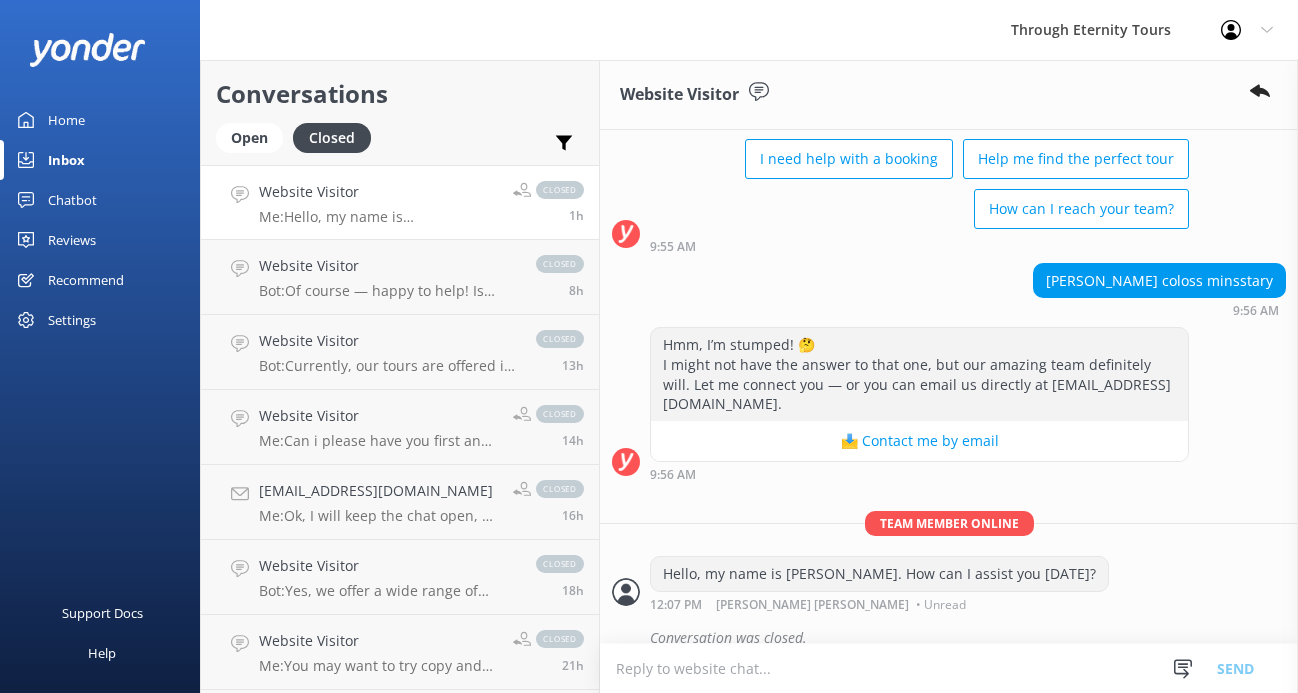 click on "Hello, my name is [PERSON_NAME]. How can I assist you [DATE]?" at bounding box center (879, 574) 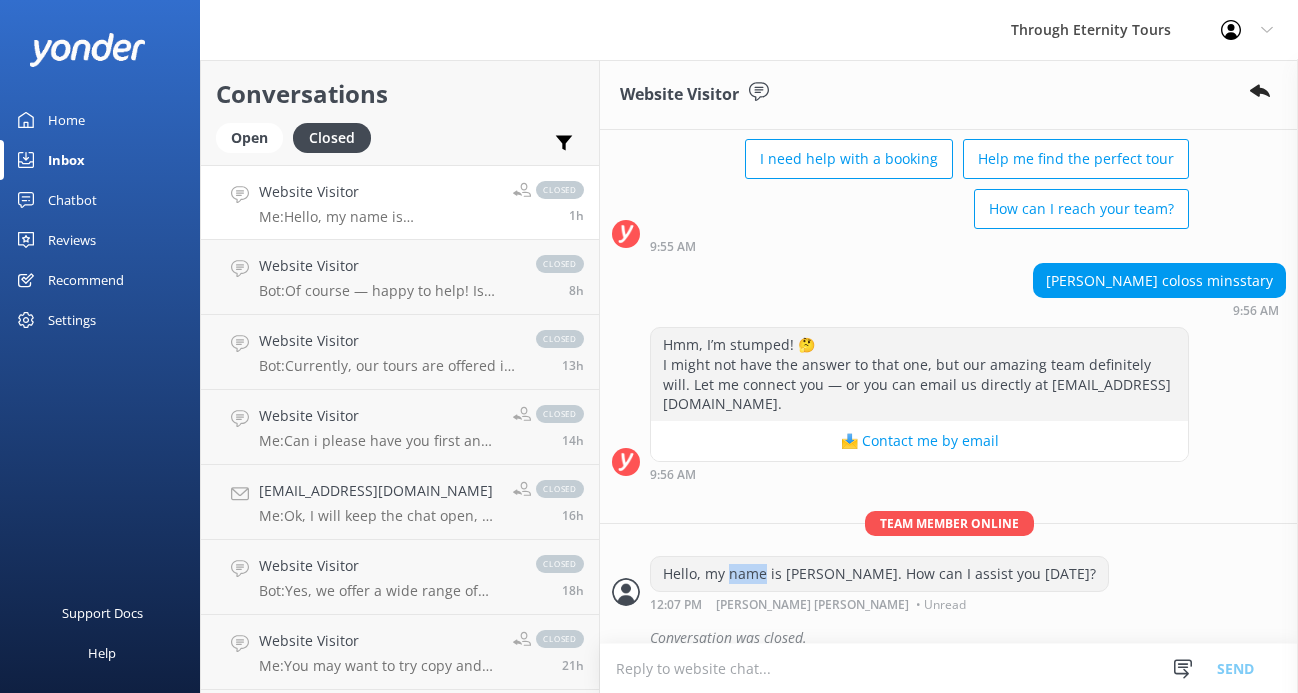 click on "Hello, my name is [PERSON_NAME]. How can I assist you [DATE]?" at bounding box center (879, 574) 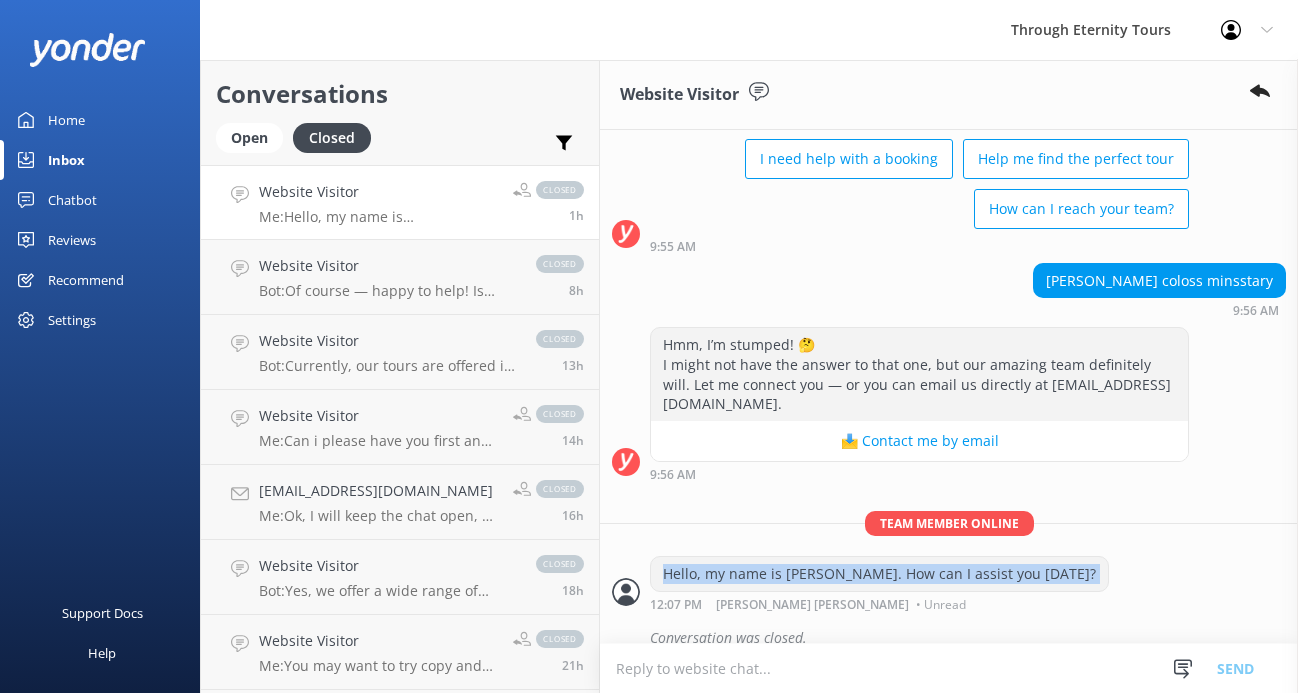 click on "Hello, my name is [PERSON_NAME]. How can I assist you [DATE]?" at bounding box center (879, 574) 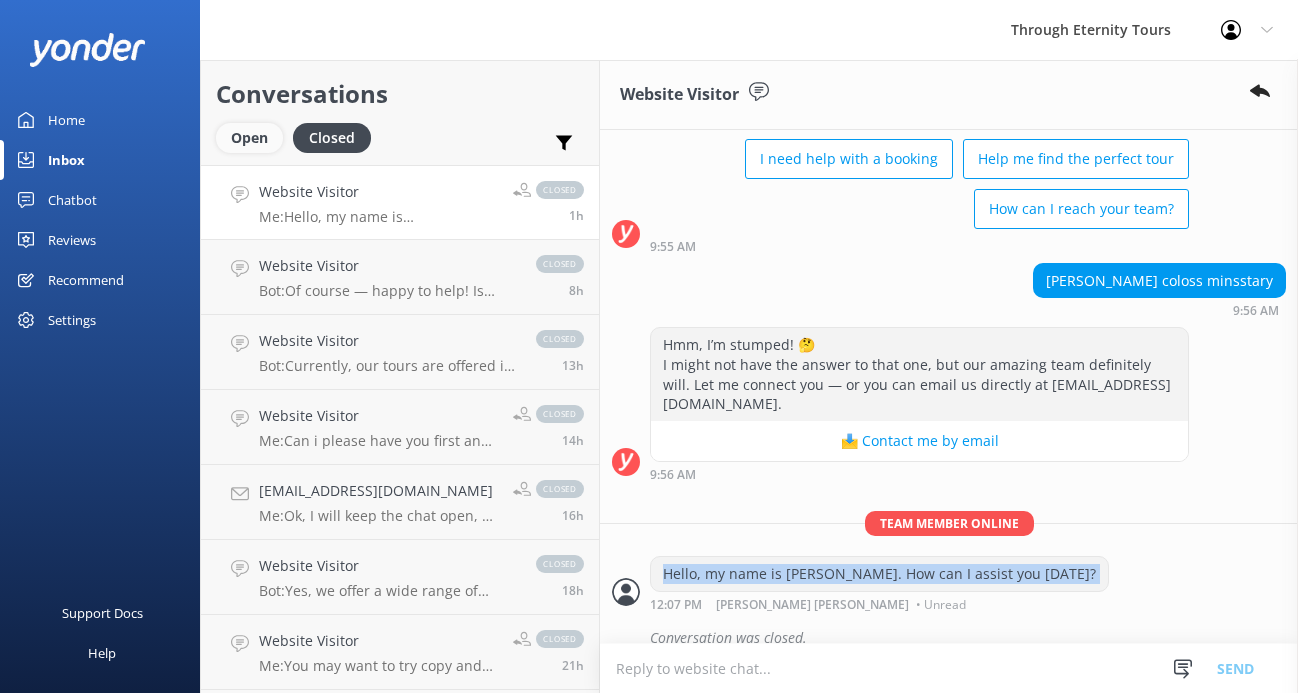 click on "Open" at bounding box center [249, 138] 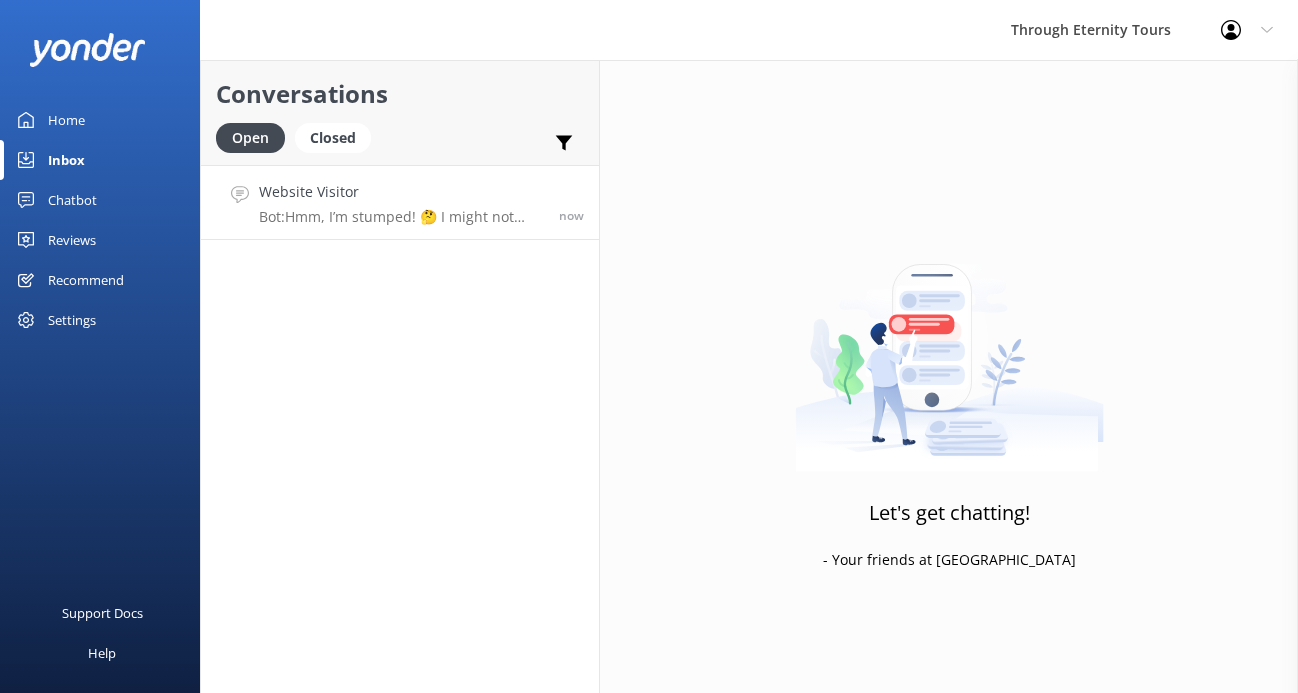 click on "Bot:  Hmm, I’m stumped! 🤔
I might not have the answer to that one, but our amazing team definitely will. Let me connect you — or you can email us directly at [EMAIL_ADDRESS][DOMAIN_NAME]." at bounding box center (401, 217) 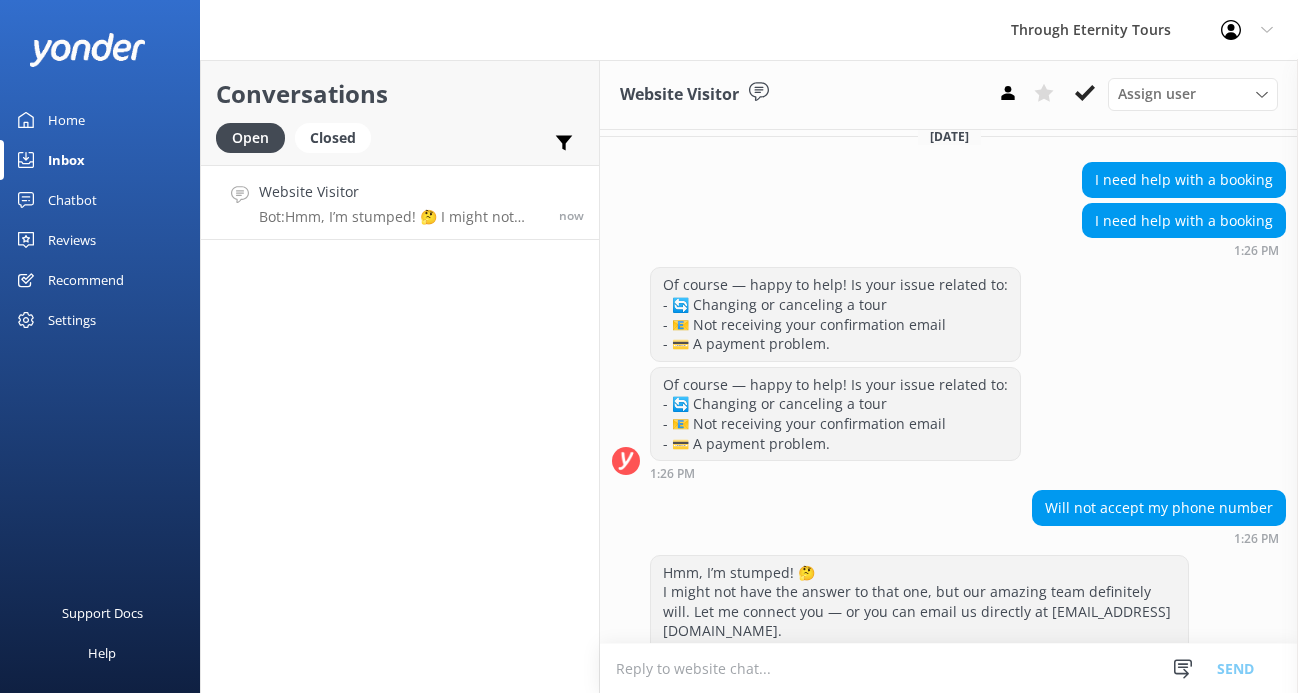 scroll, scrollTop: 344, scrollLeft: 0, axis: vertical 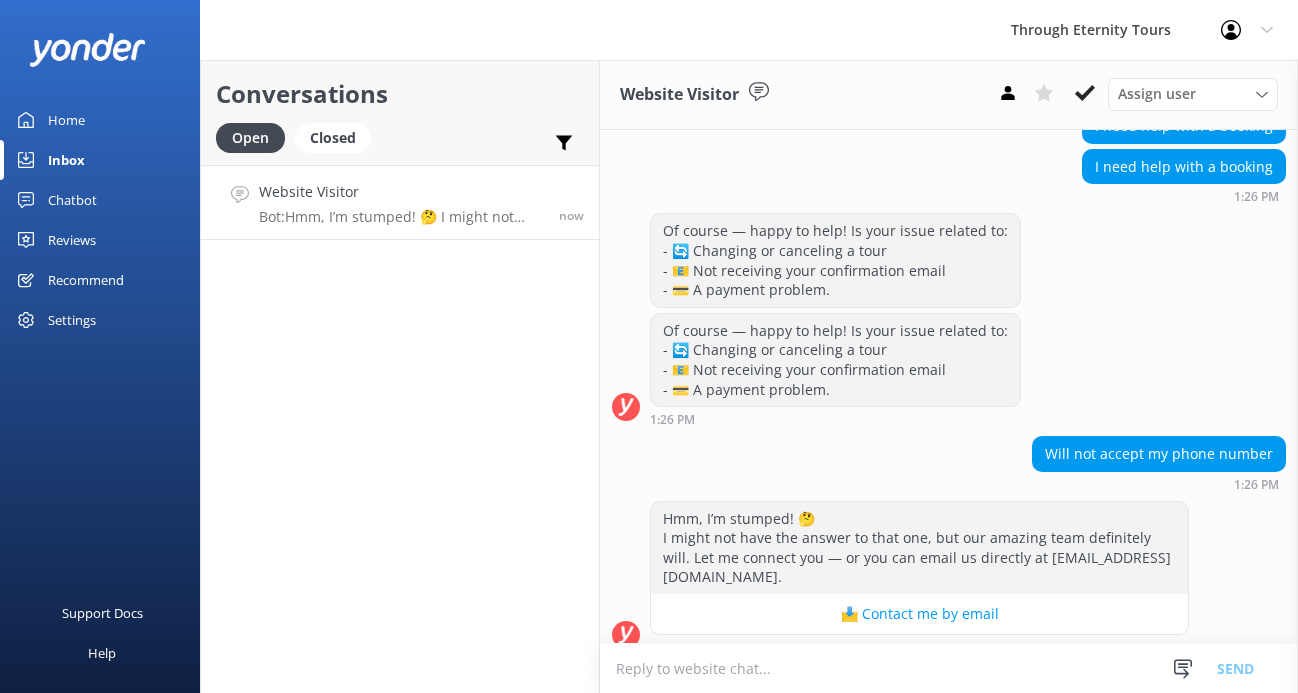click at bounding box center (949, 668) 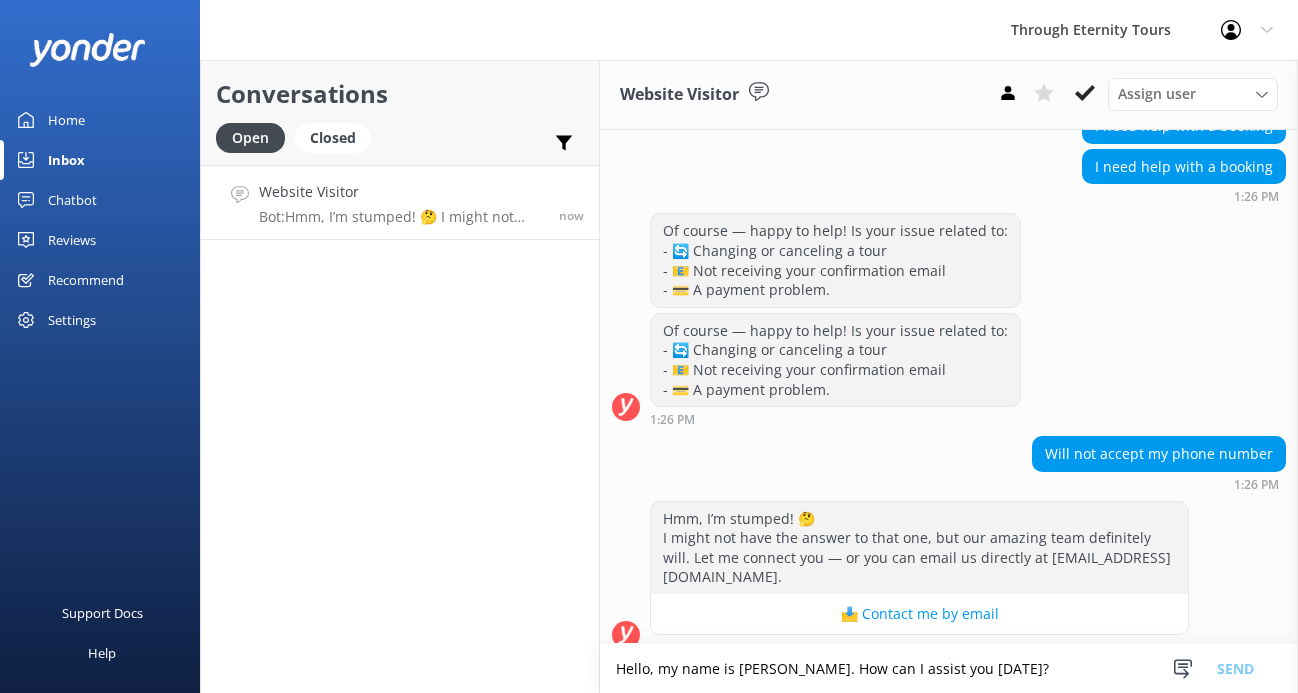 scroll, scrollTop: 4, scrollLeft: 0, axis: vertical 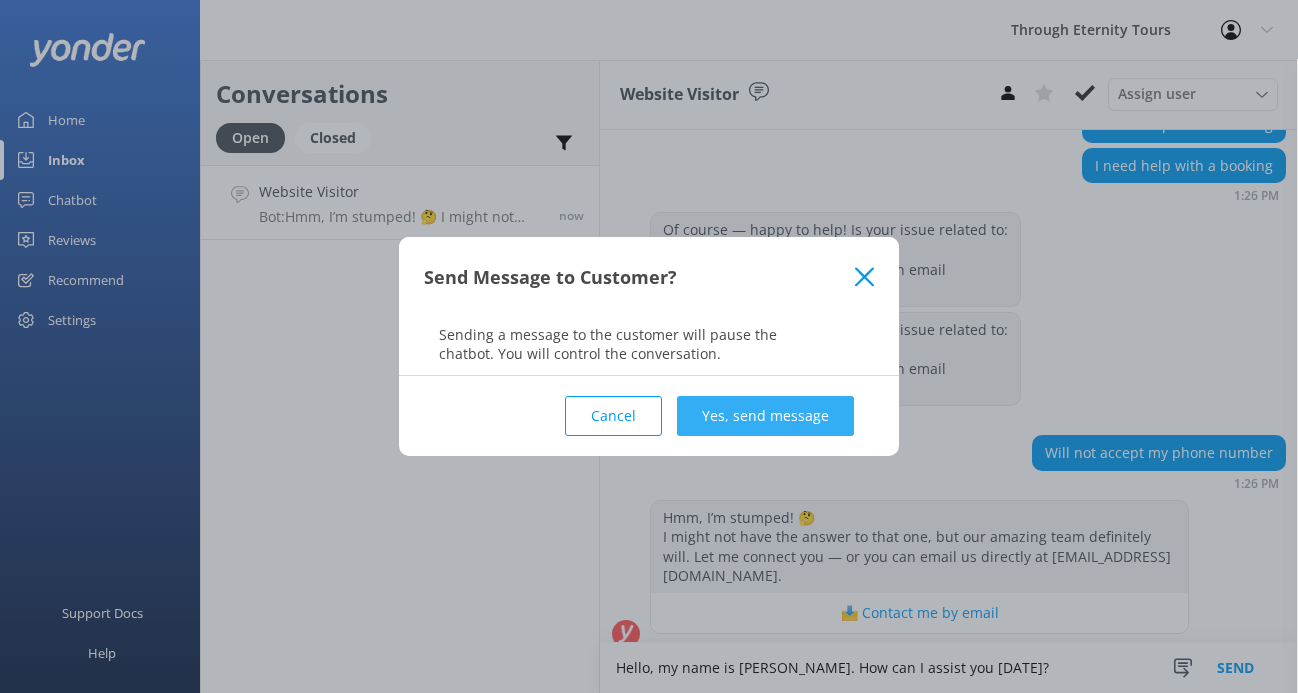 type on "Hello, my name is [PERSON_NAME]. How can I assist you [DATE]?" 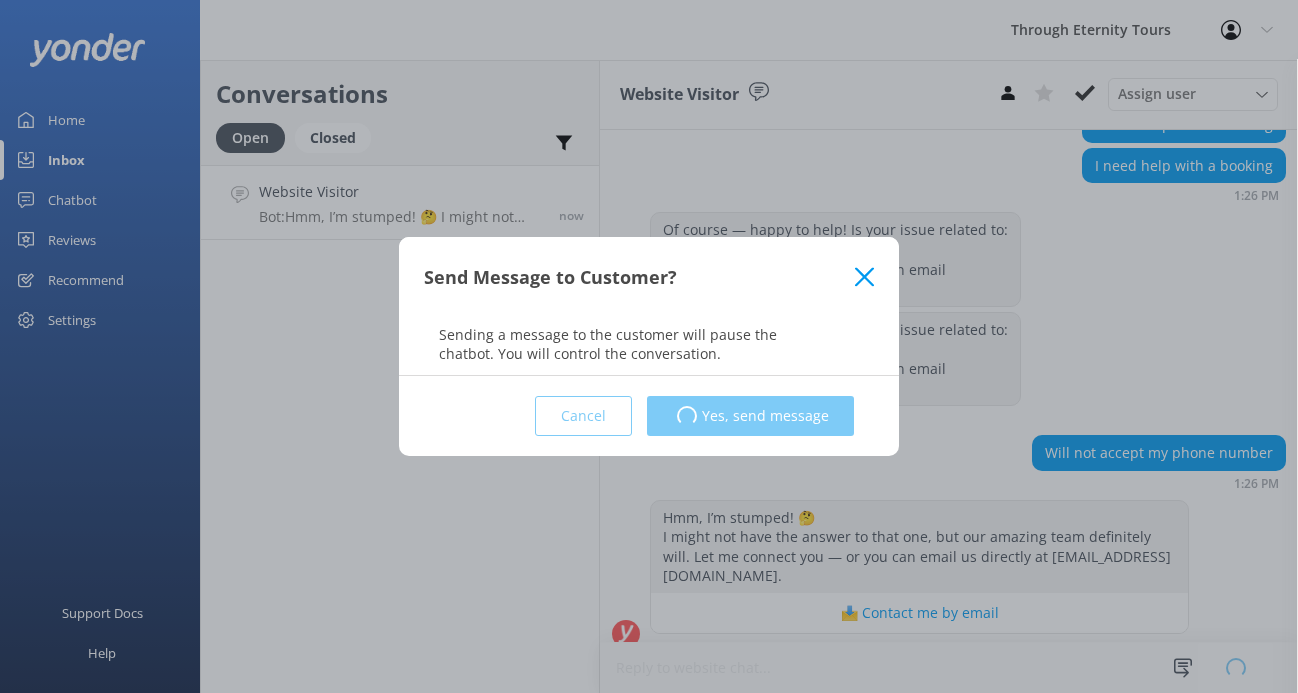 scroll, scrollTop: 0, scrollLeft: 0, axis: both 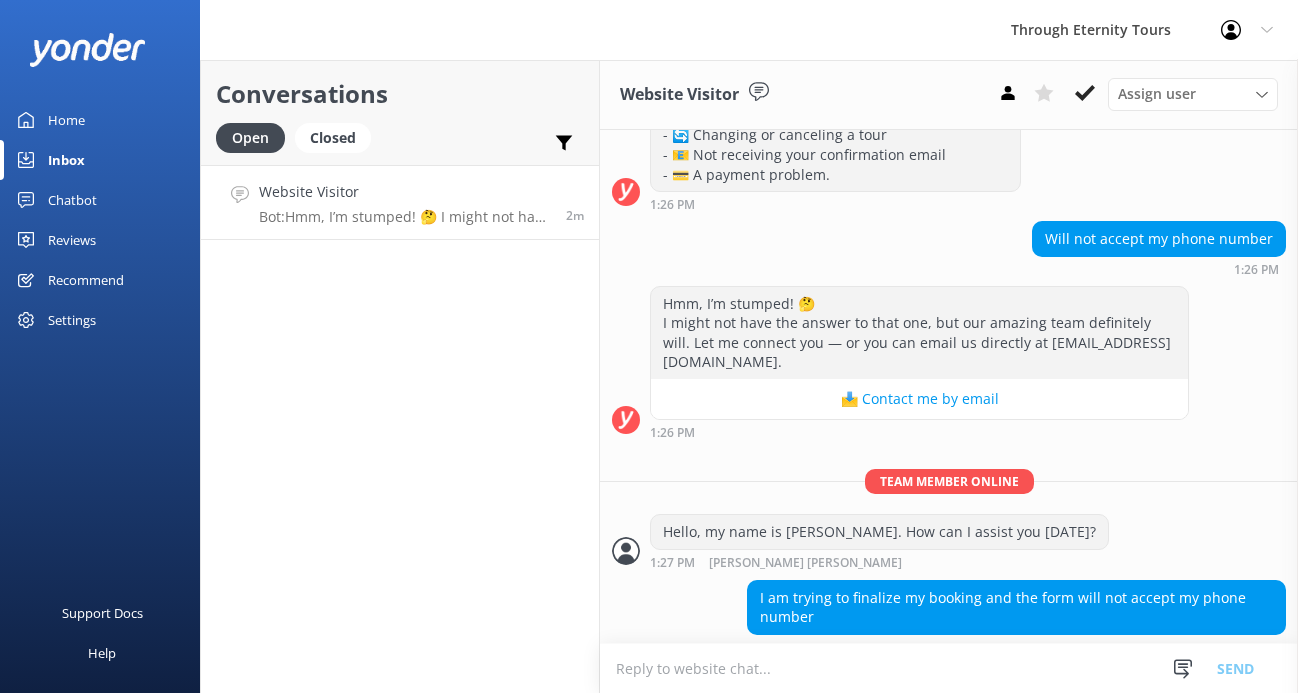 click at bounding box center [949, 668] 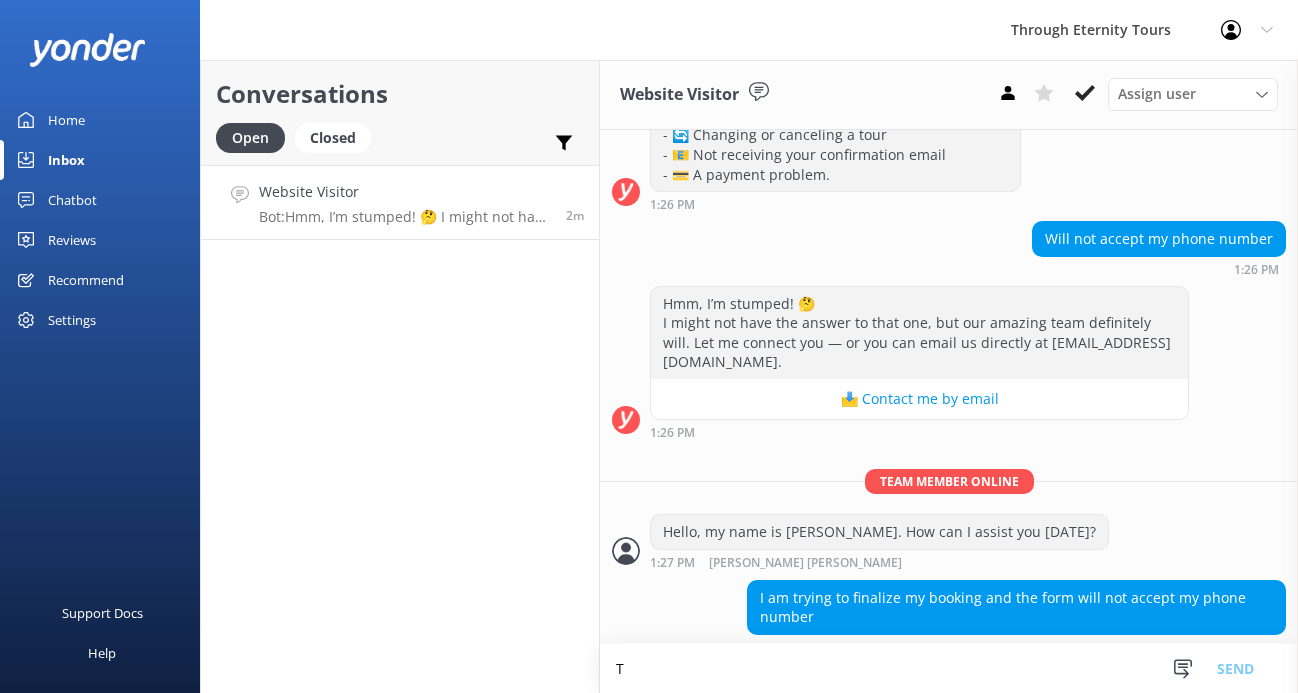 scroll, scrollTop: 0, scrollLeft: 0, axis: both 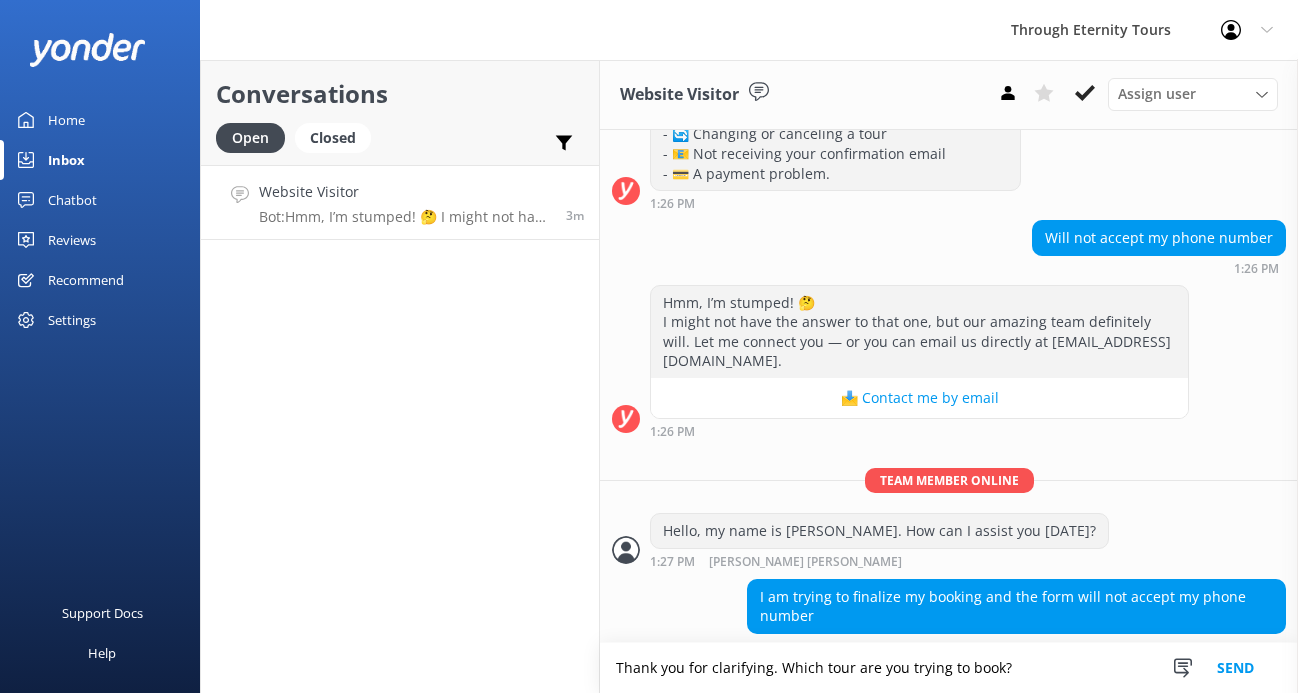 type on "Thank you for clarifying. Which tour are you trying to book?" 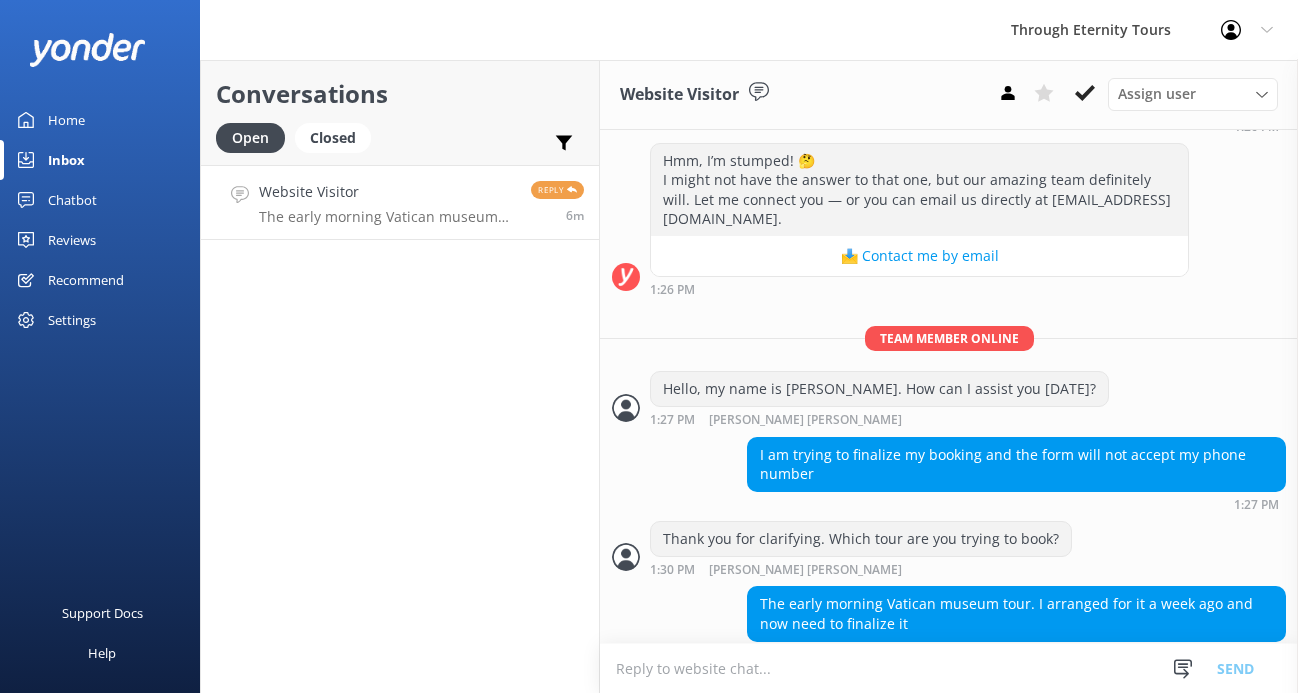 scroll, scrollTop: 709, scrollLeft: 0, axis: vertical 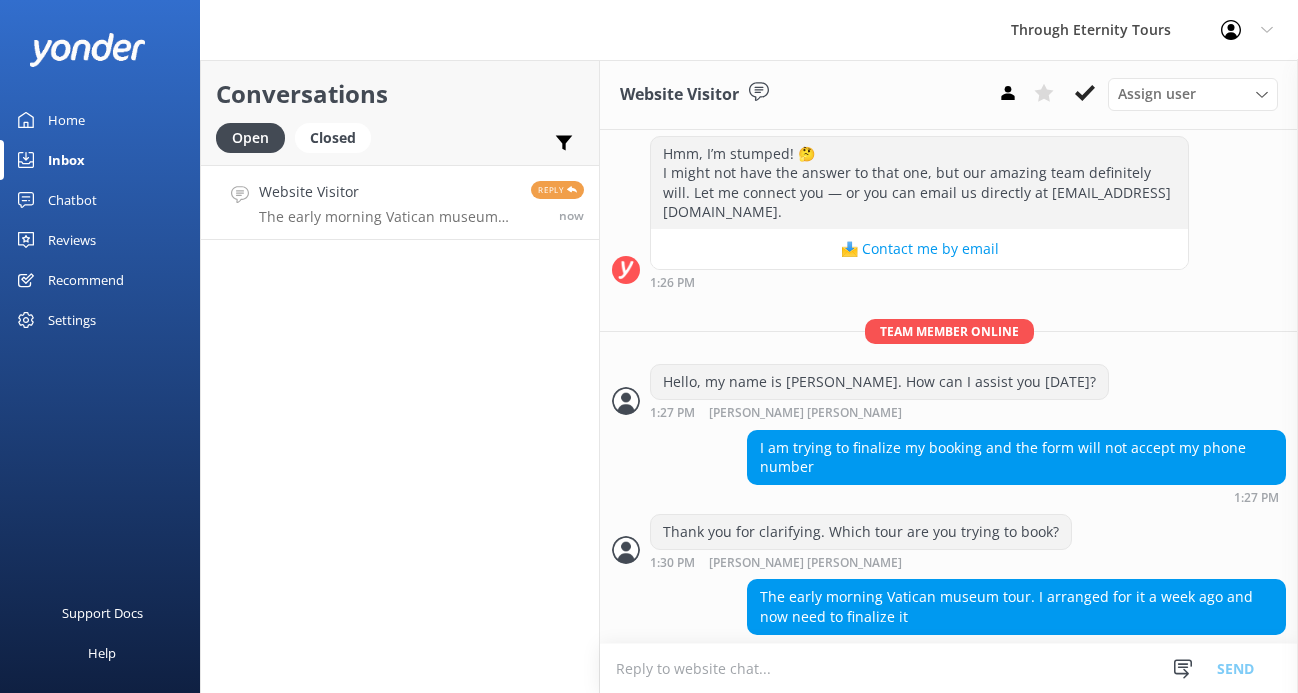 click at bounding box center (949, 668) 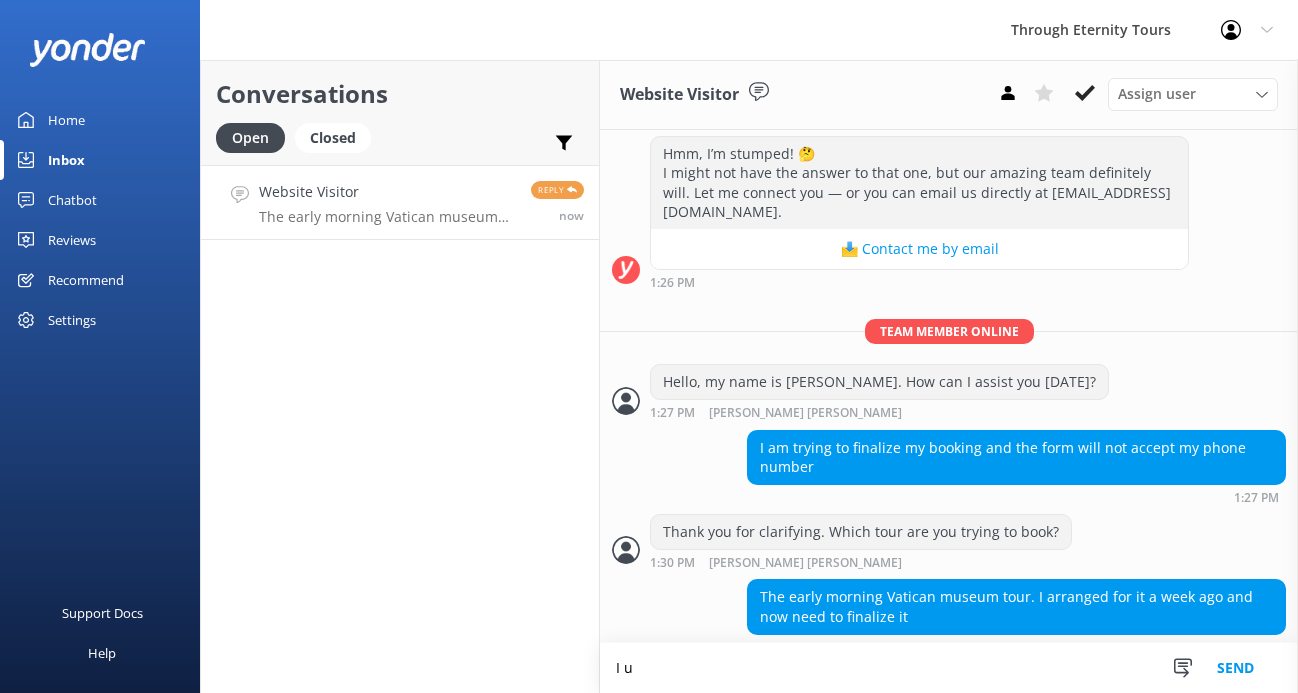 scroll, scrollTop: 710, scrollLeft: 0, axis: vertical 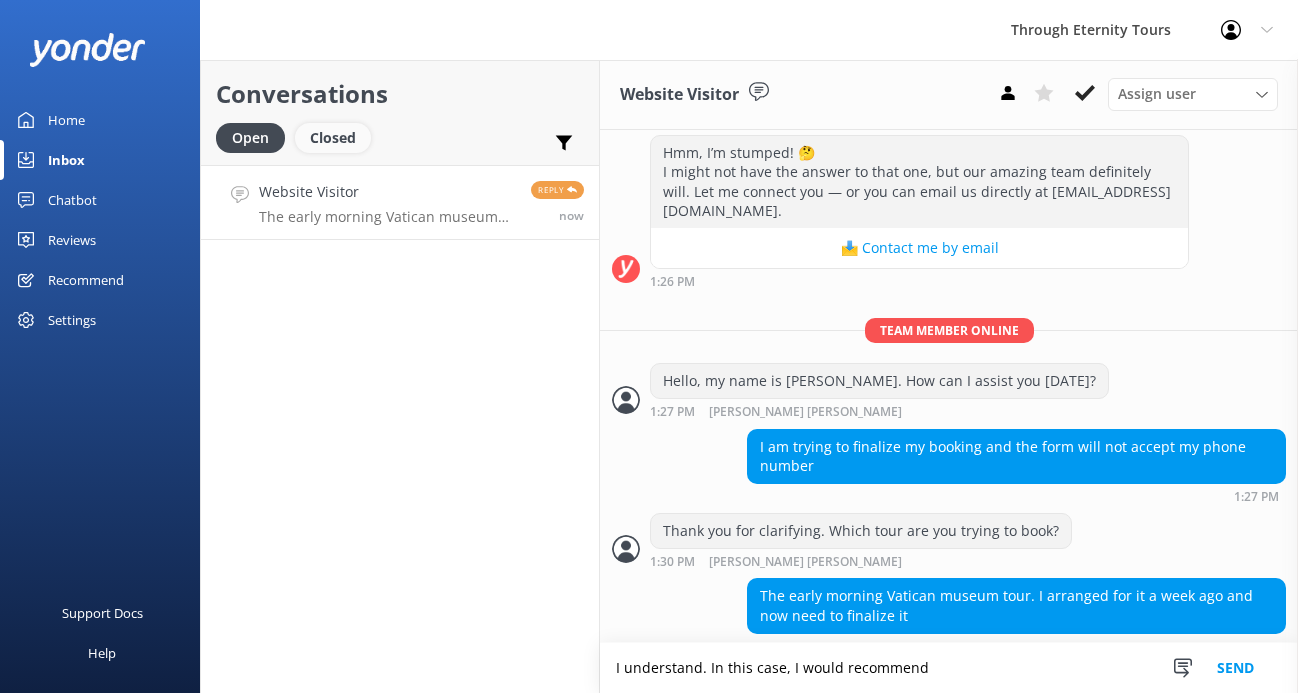 type on "I understand. In this case, I would recommend" 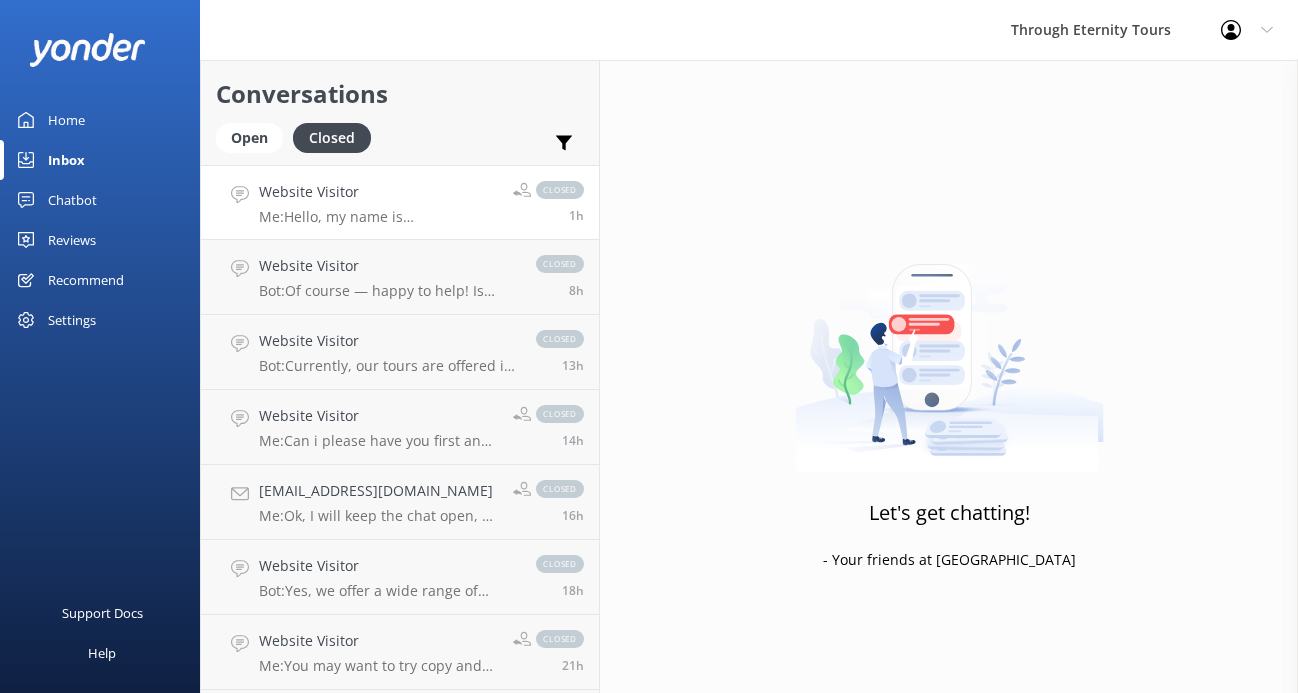 click on "Me:  Hello, my name is [PERSON_NAME]. How can I assist you [DATE]?" at bounding box center [378, 217] 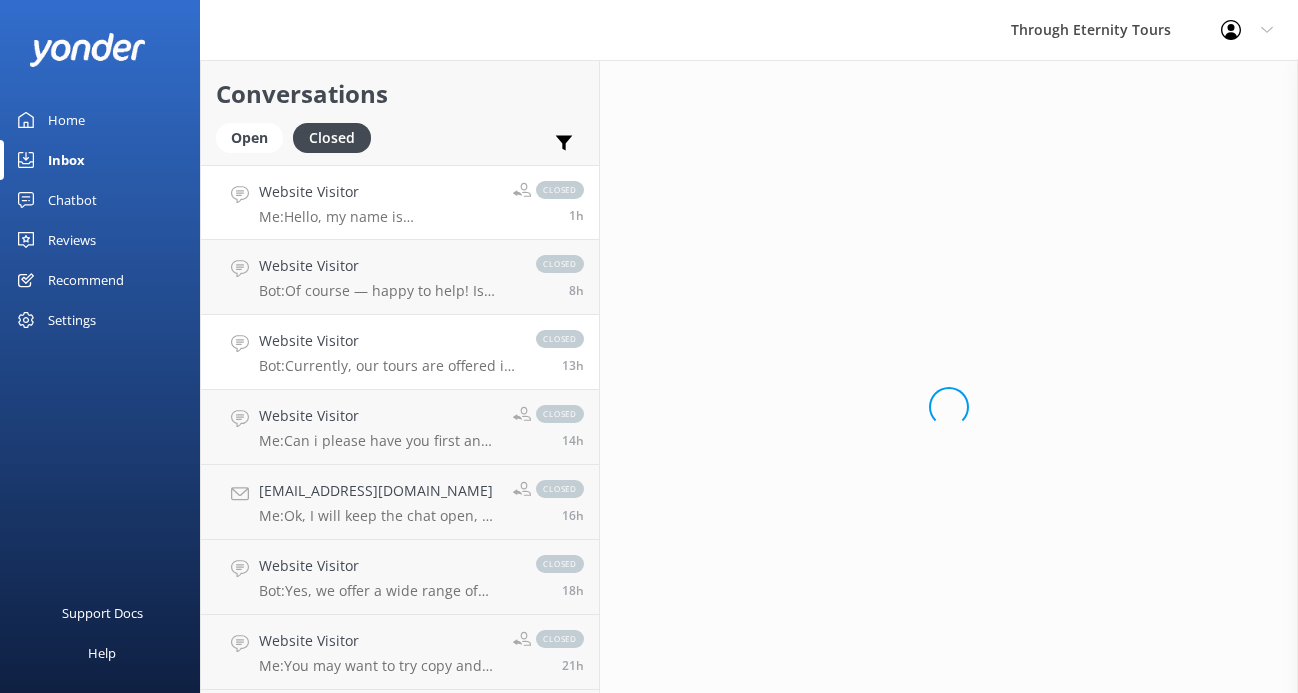 click on "Website Visitor" at bounding box center (387, 341) 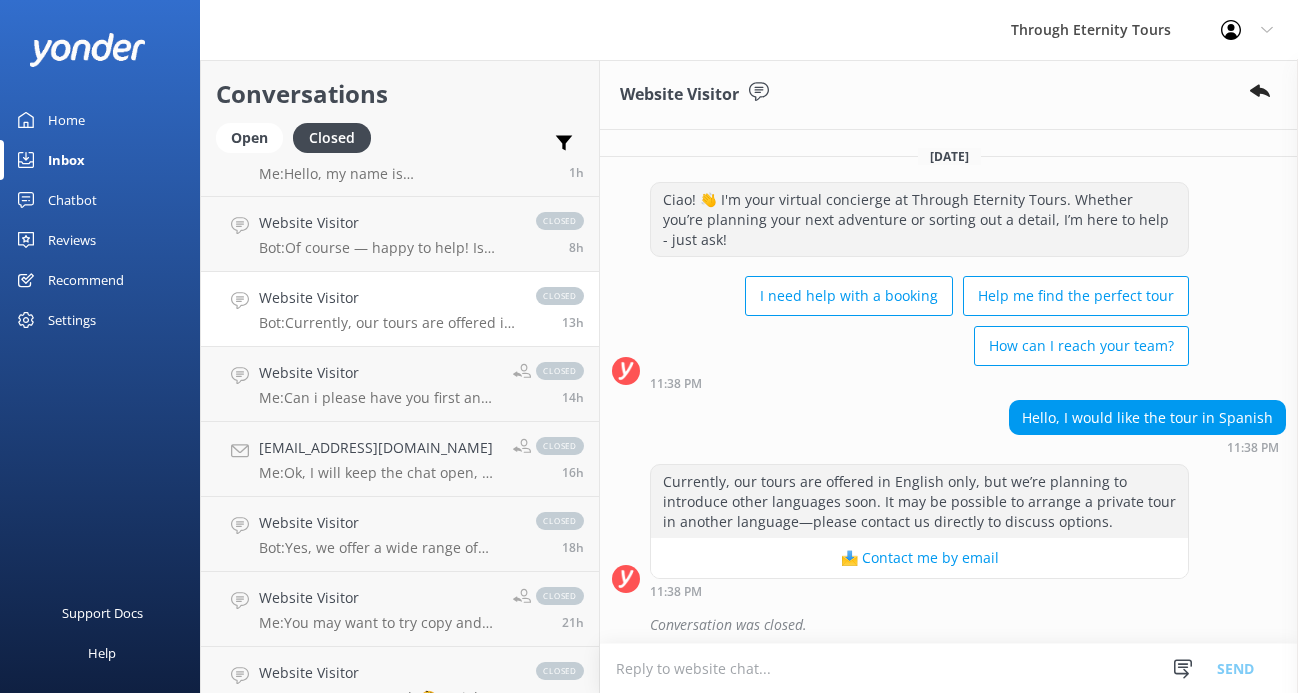 scroll, scrollTop: 51, scrollLeft: 0, axis: vertical 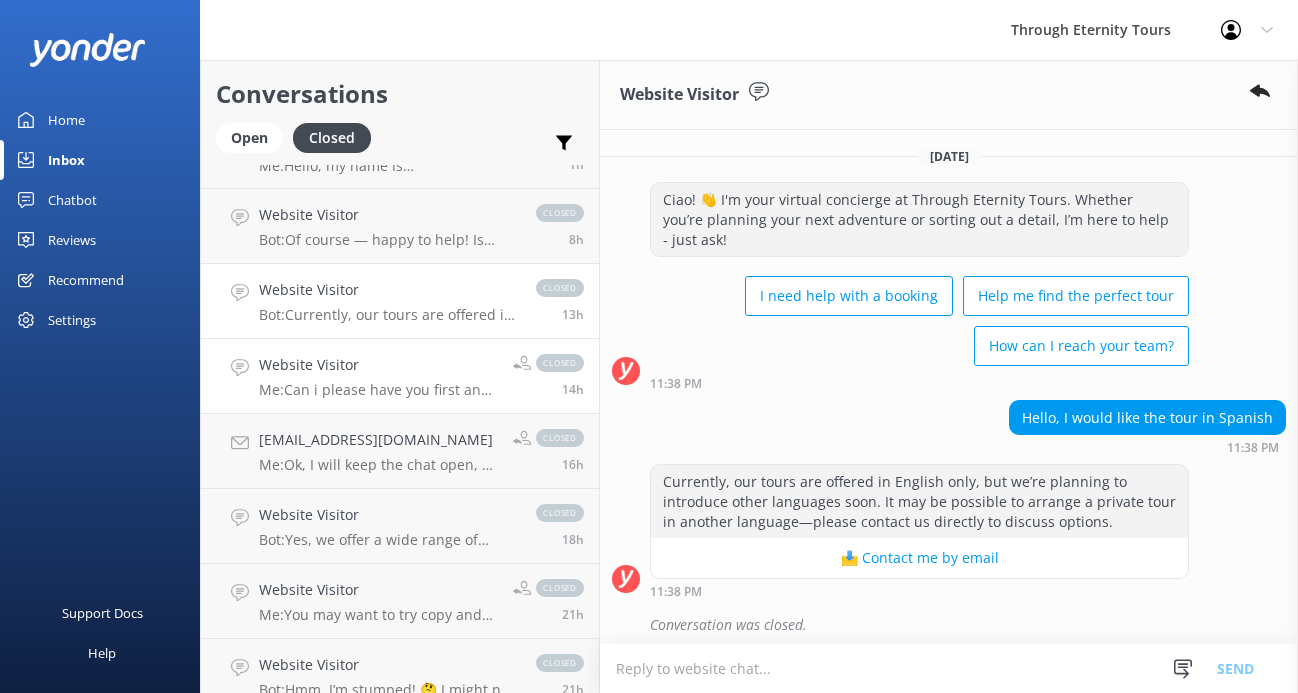 click on "Website Visitor Me:  Can i please have you first and last name? closed 14h" at bounding box center (400, 376) 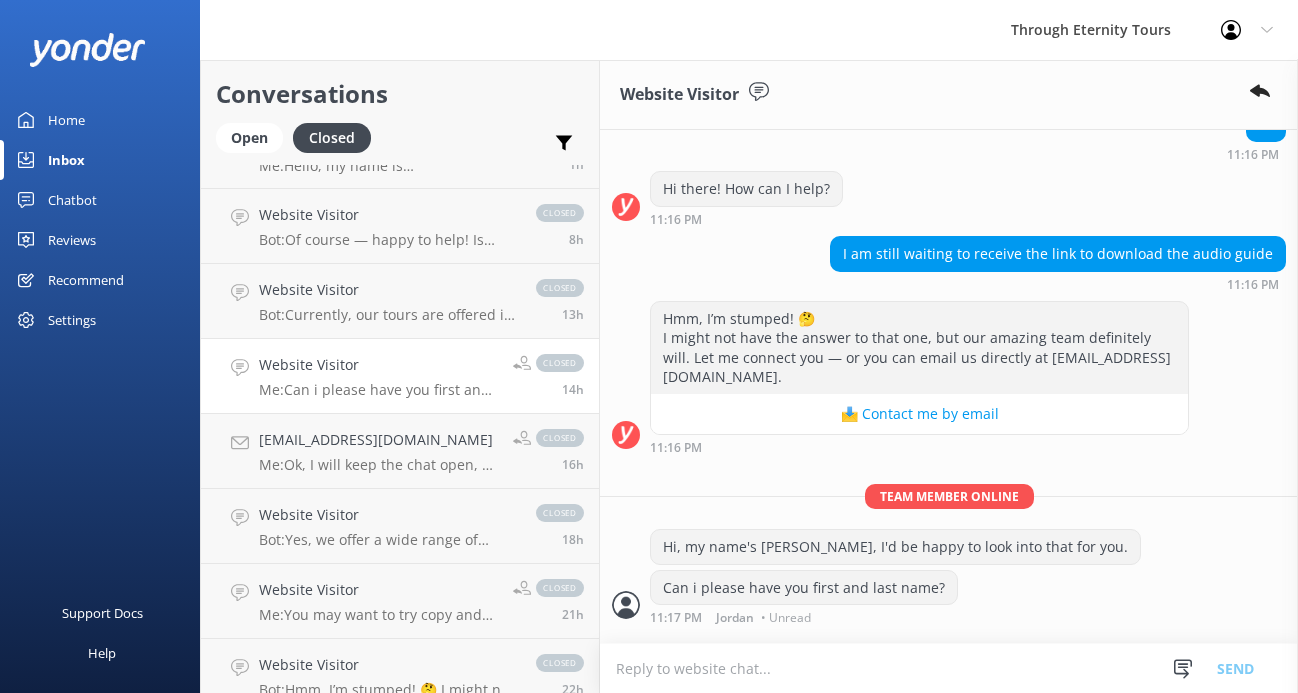 scroll, scrollTop: 307, scrollLeft: 0, axis: vertical 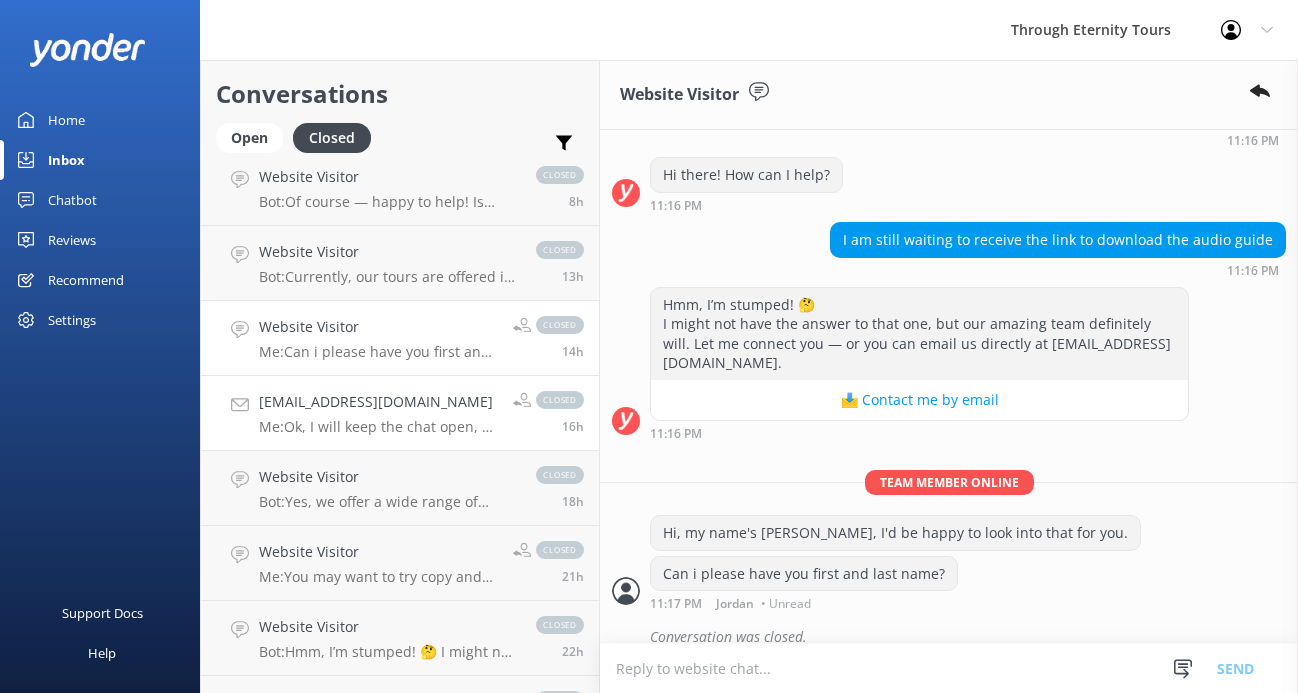 click on "Me:  Ok, I will keep the chat open, so you can return here when you have more information." at bounding box center (378, 427) 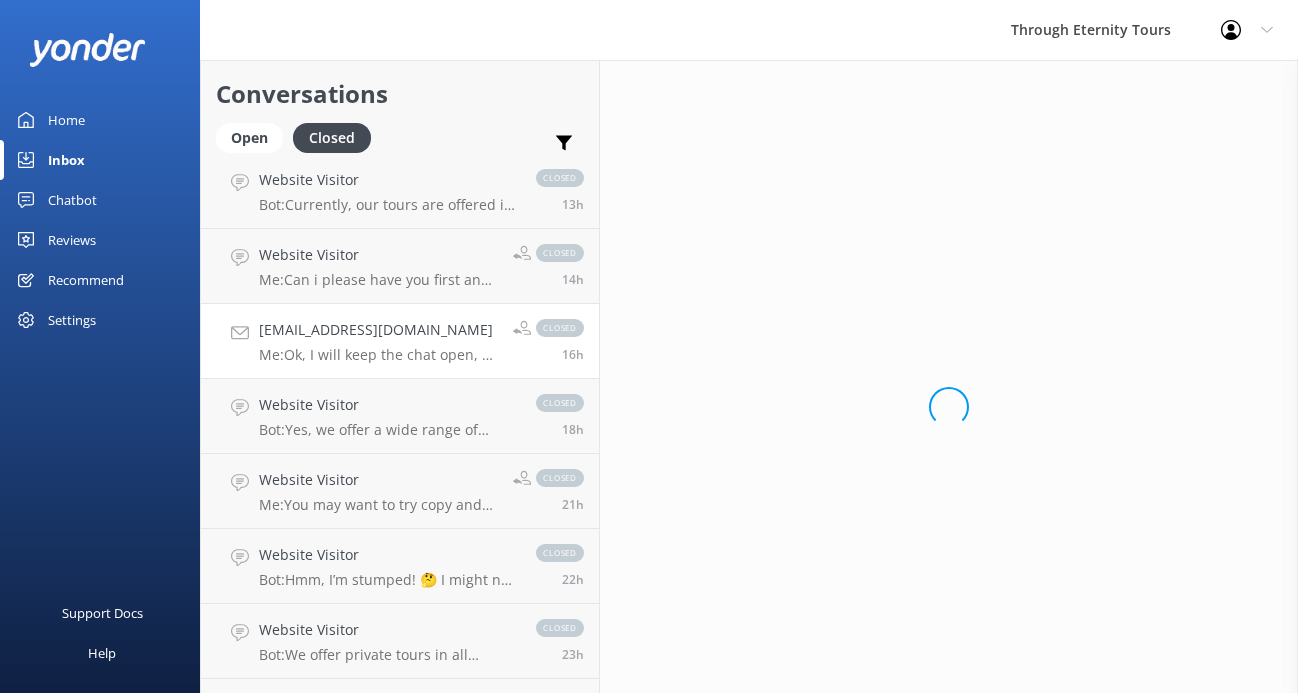 scroll, scrollTop: 186, scrollLeft: 0, axis: vertical 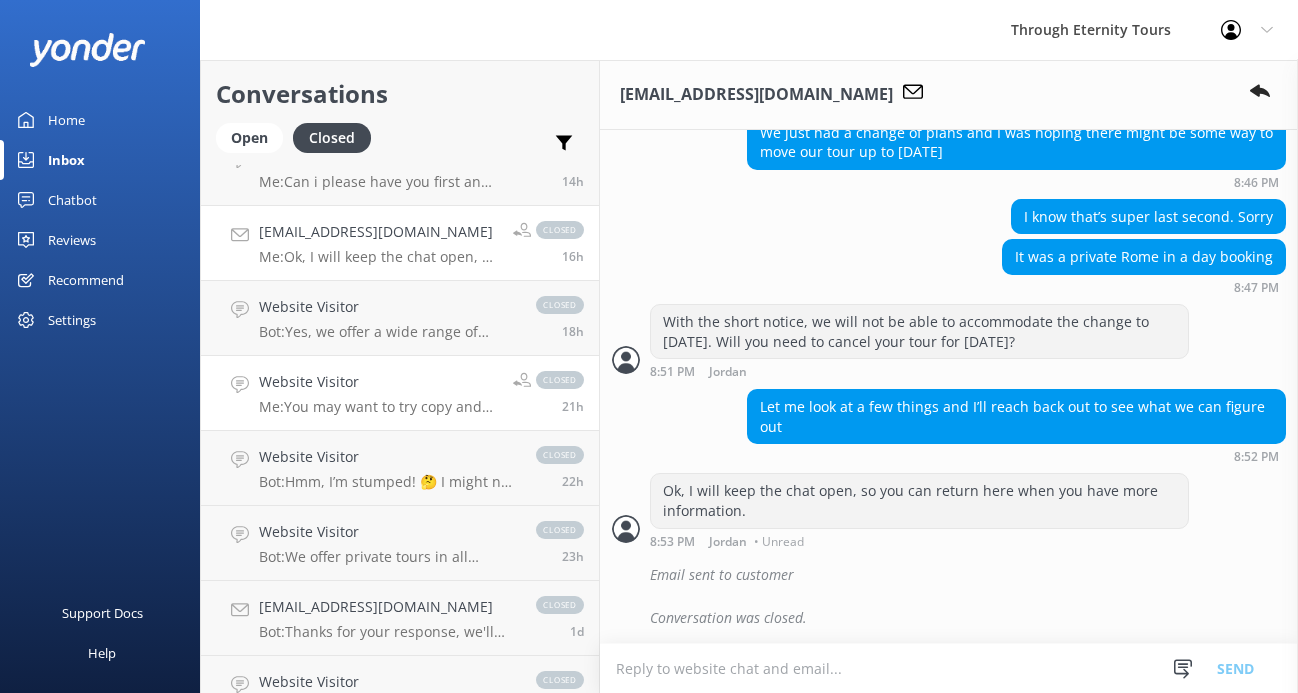 click on "Me:  You may want to try copy and pasting the link rather than clicking, if you have not tried that yet." at bounding box center (378, 407) 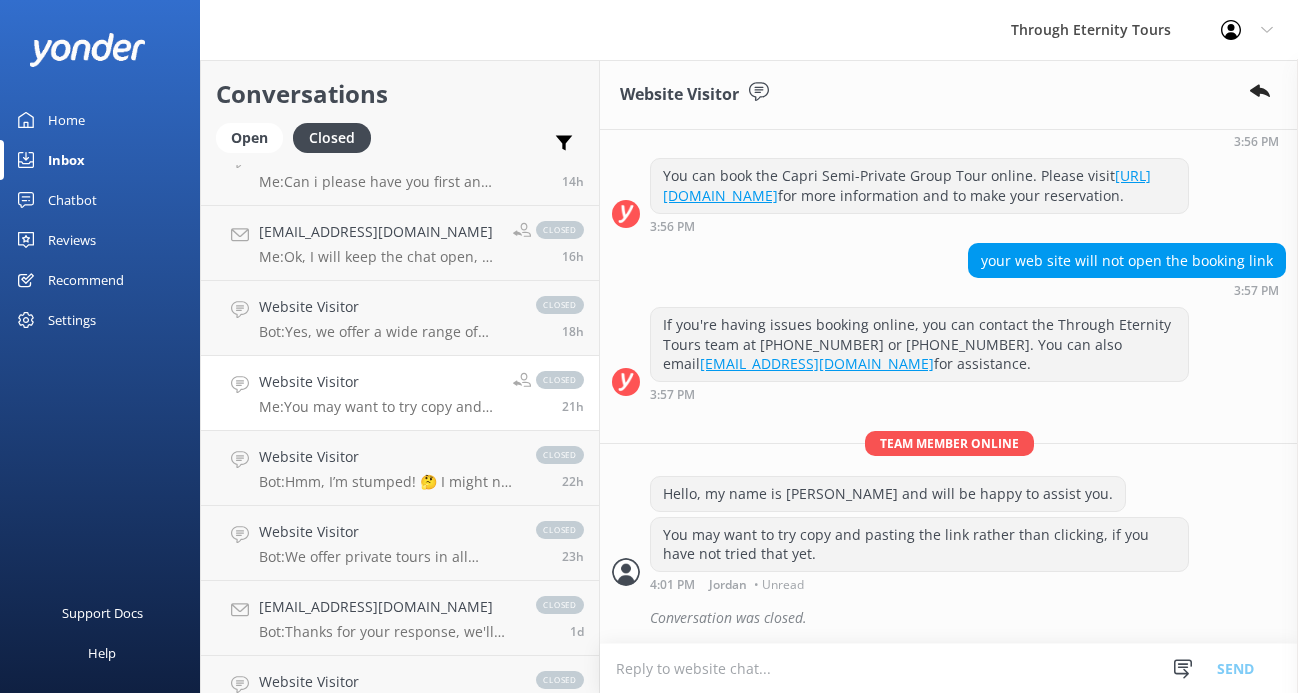 scroll, scrollTop: 306, scrollLeft: 0, axis: vertical 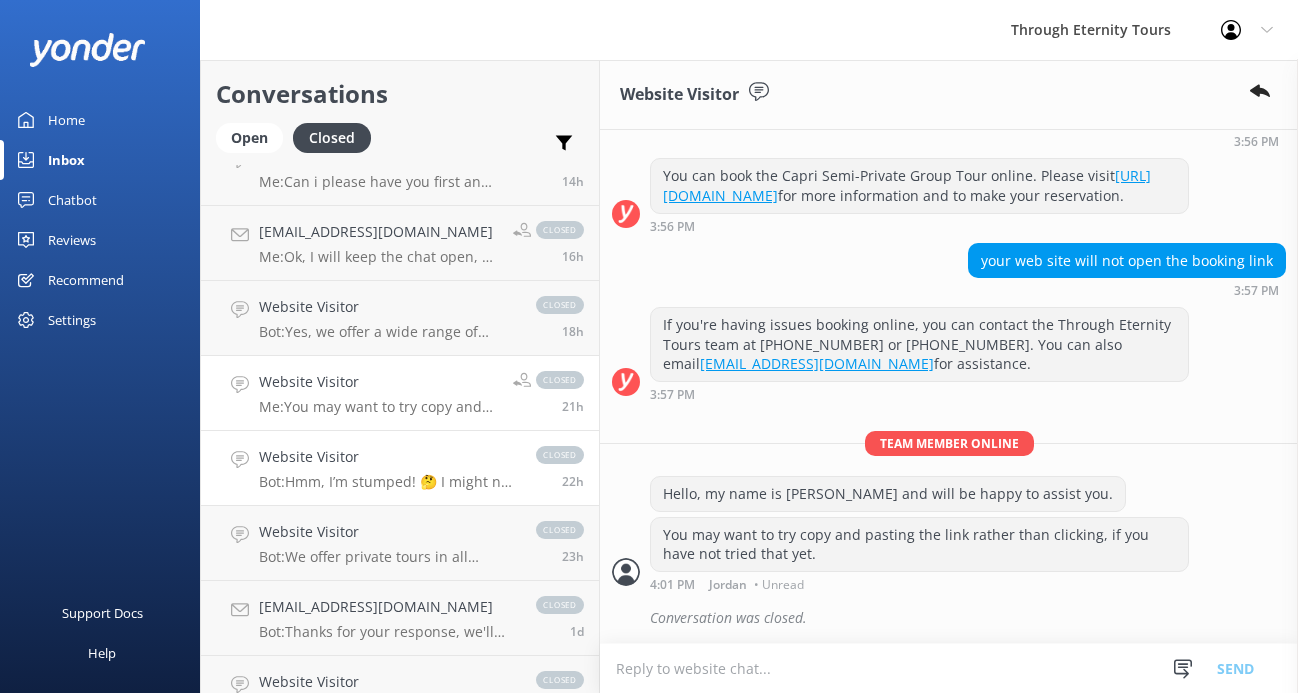 click on "Website Visitor" at bounding box center (387, 457) 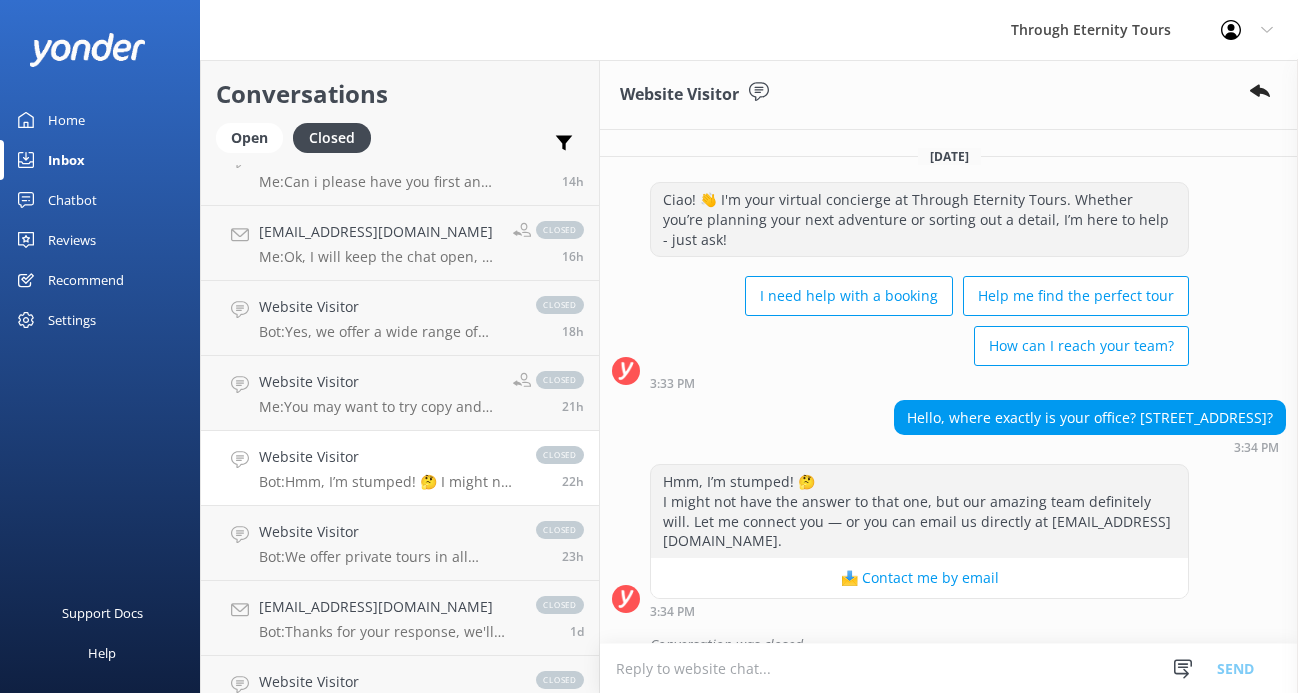 scroll, scrollTop: 7, scrollLeft: 0, axis: vertical 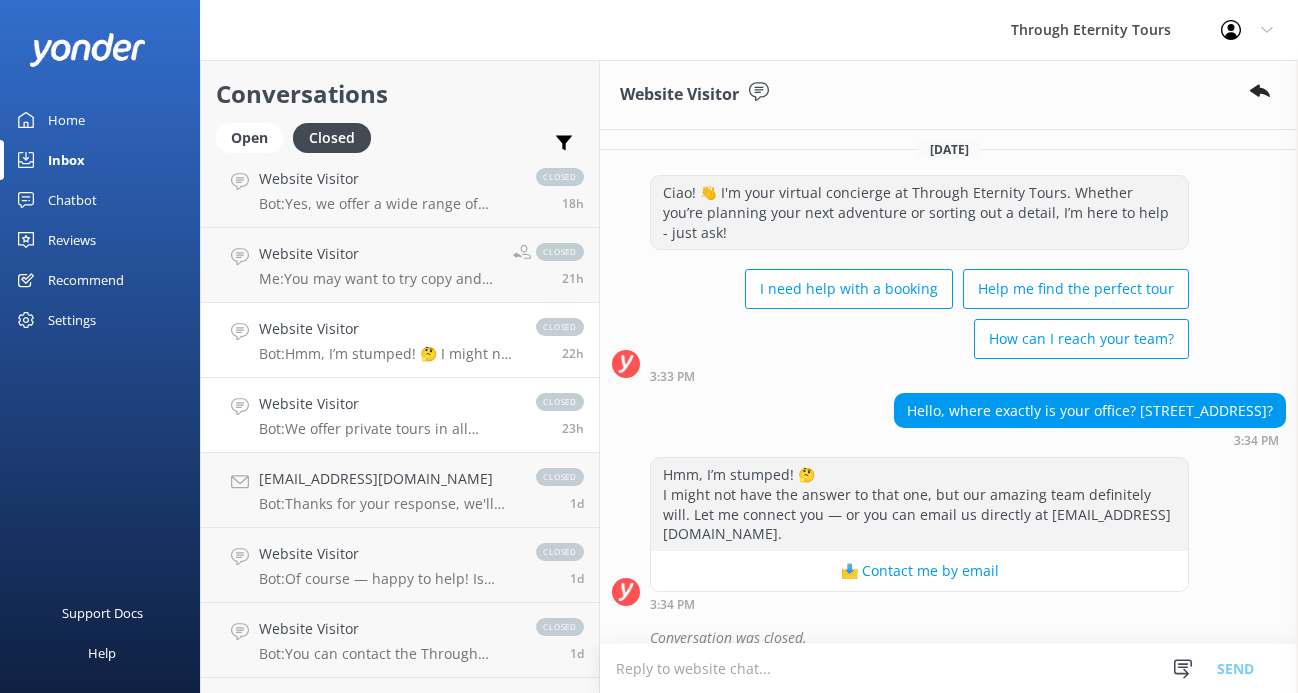 click on "Bot:  We offer private tours in all European cities where we operate. If you are interested in booking a private tour, you can explore options at [URL][DOMAIN_NAME]." at bounding box center [387, 429] 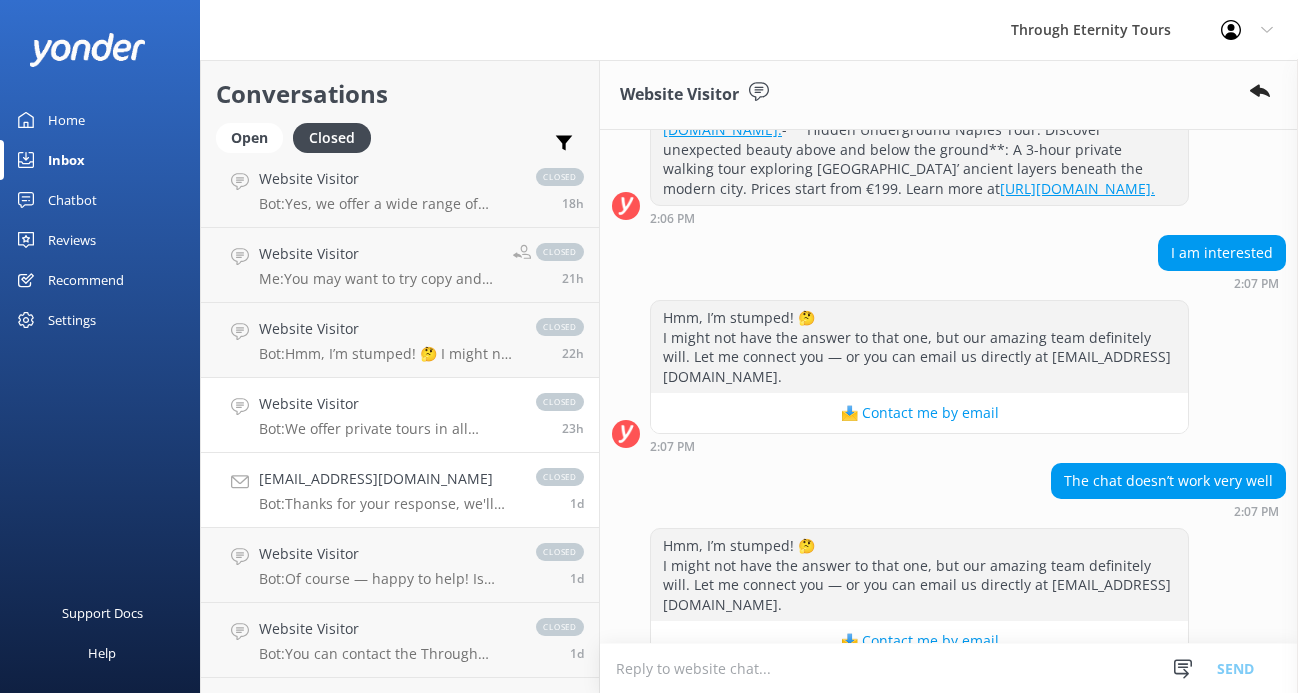 scroll, scrollTop: 1204, scrollLeft: 0, axis: vertical 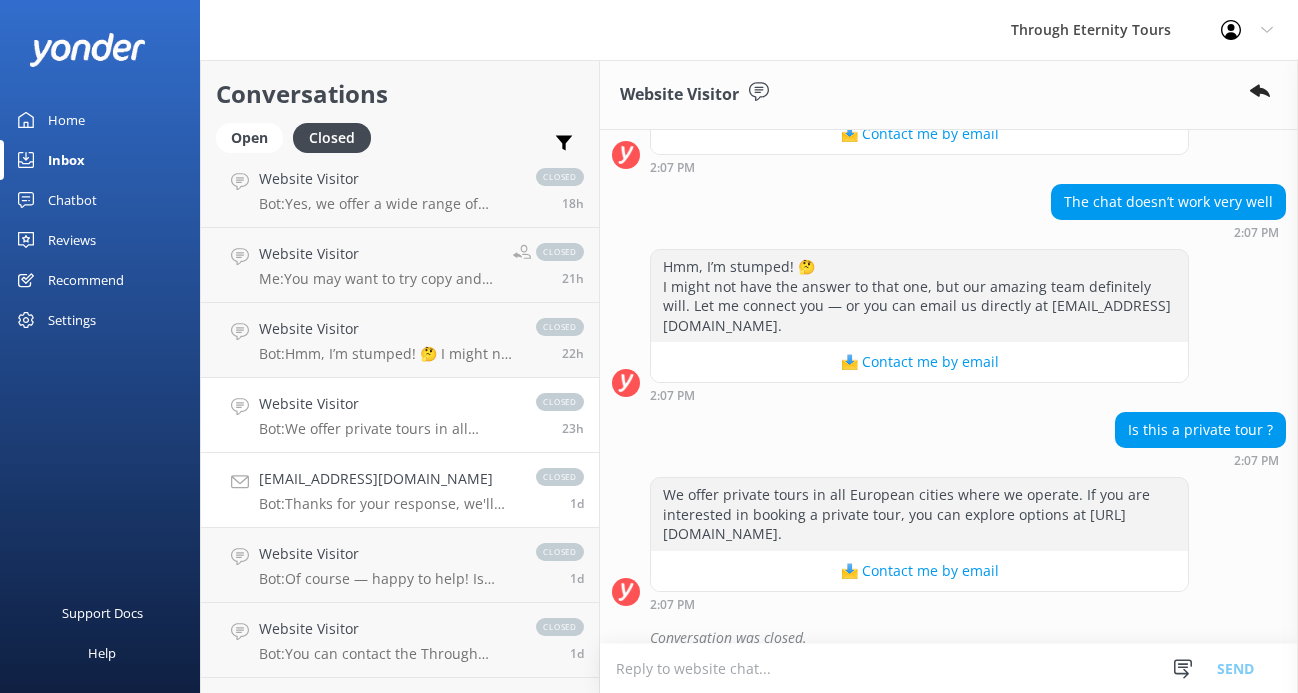 click on "[EMAIL_ADDRESS][DOMAIN_NAME]" at bounding box center (387, 479) 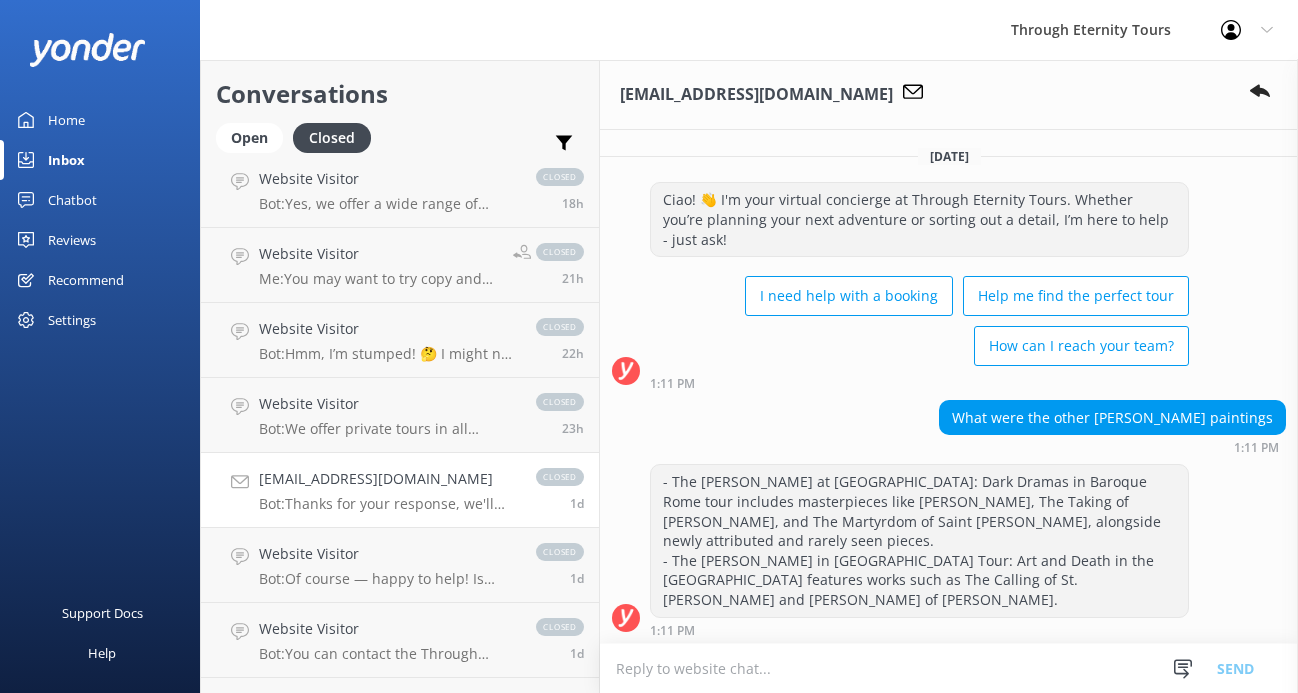 scroll, scrollTop: 490, scrollLeft: 0, axis: vertical 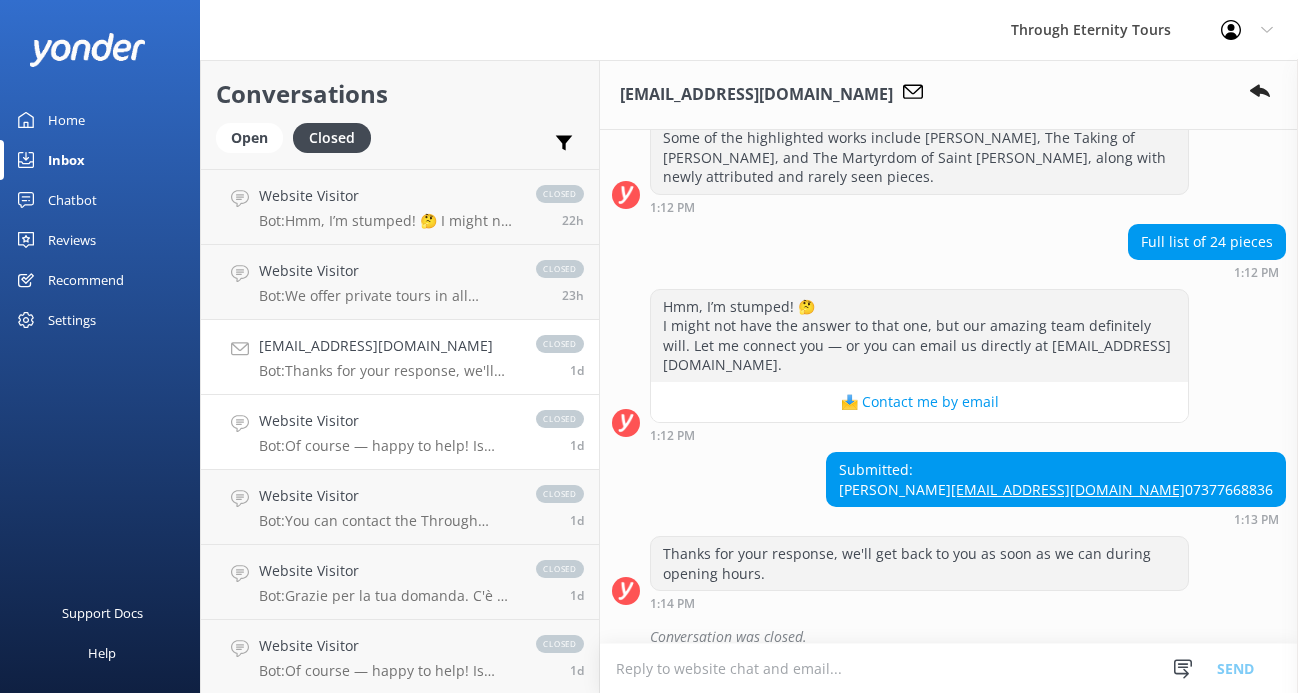 click on "Website Visitor Bot:  Of course — happy to help! Is your issue related to:
- Changing or canceling a tour
- Not receiving your confirmation email
- A payment problem closed 1d" at bounding box center [400, 432] 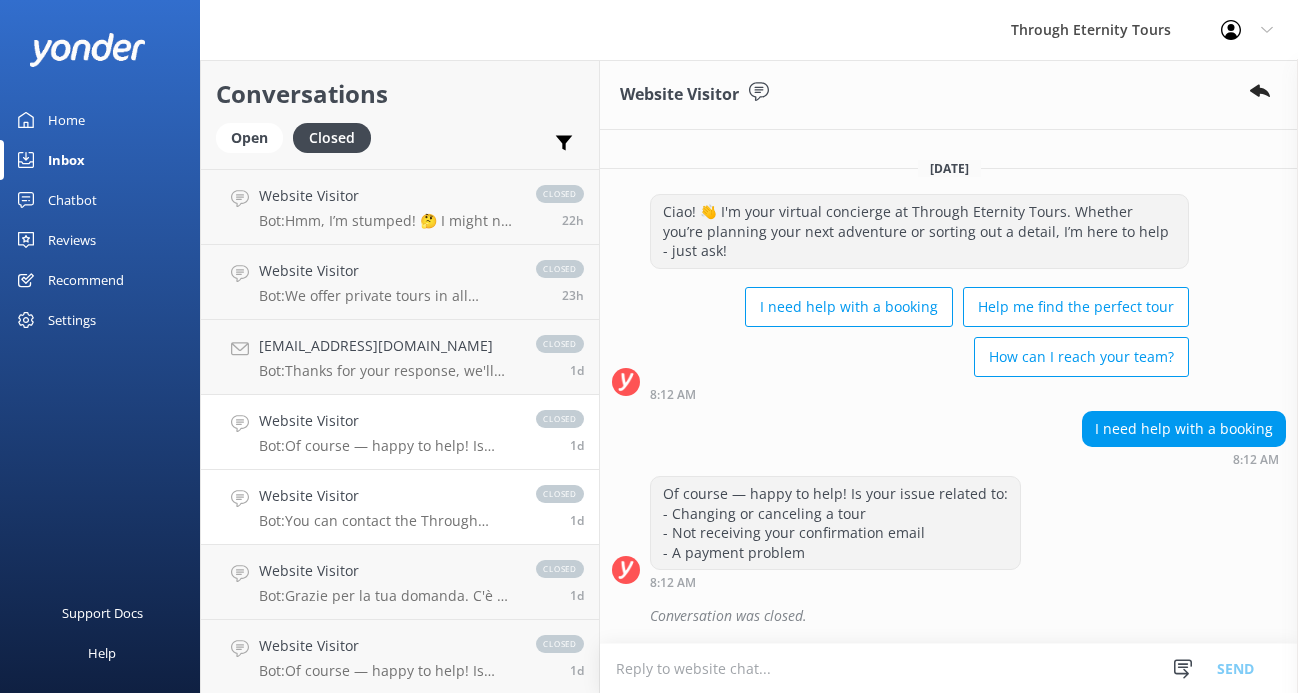 click on "Website Visitor" at bounding box center [387, 496] 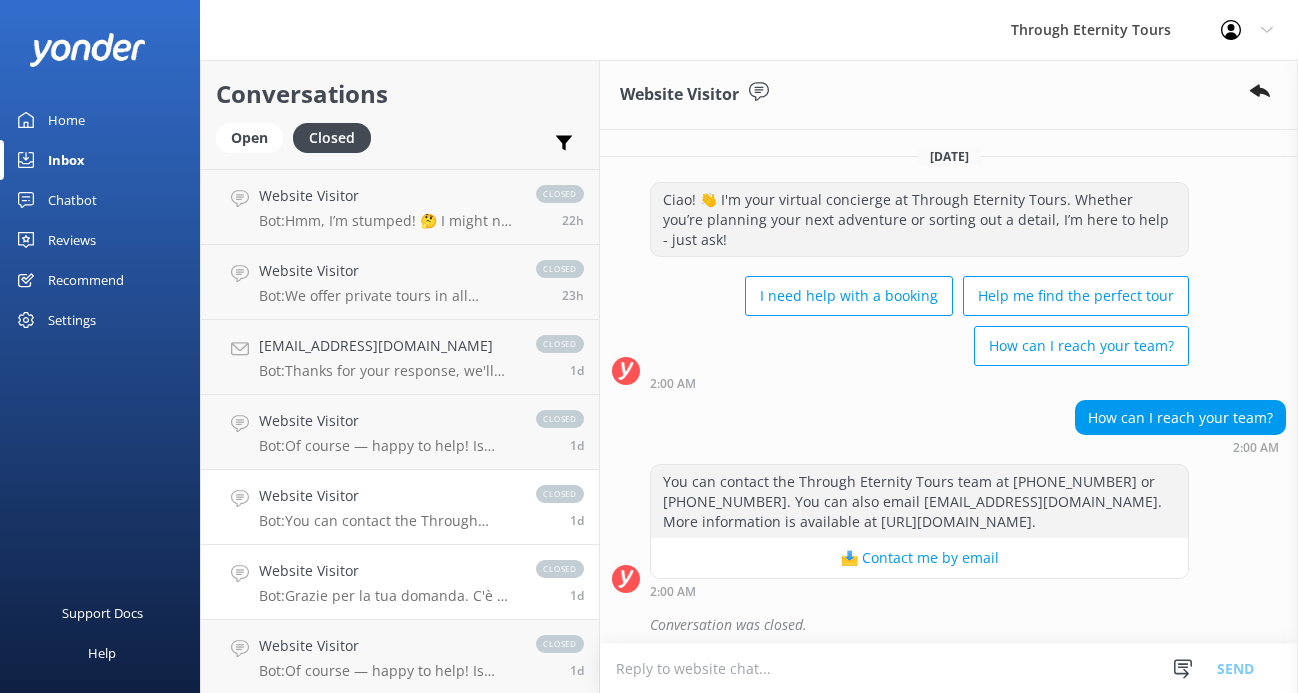 click on "Website Visitor" at bounding box center (387, 571) 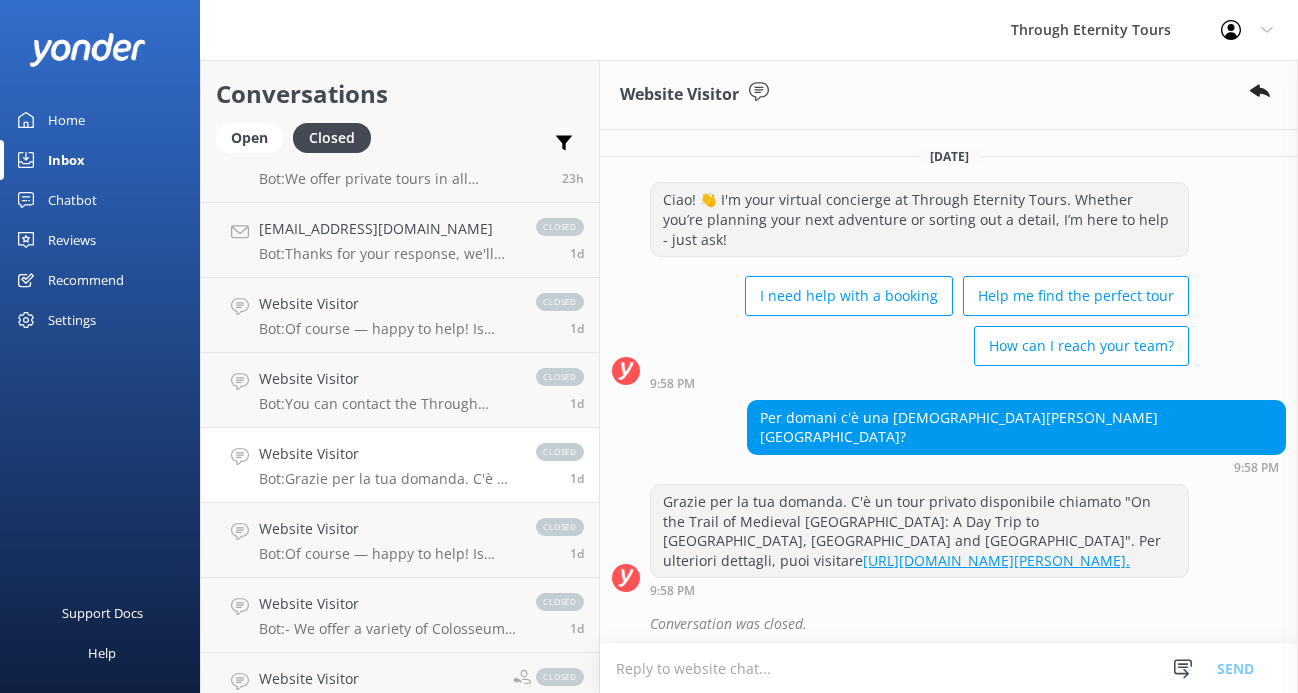 scroll, scrollTop: 650, scrollLeft: 0, axis: vertical 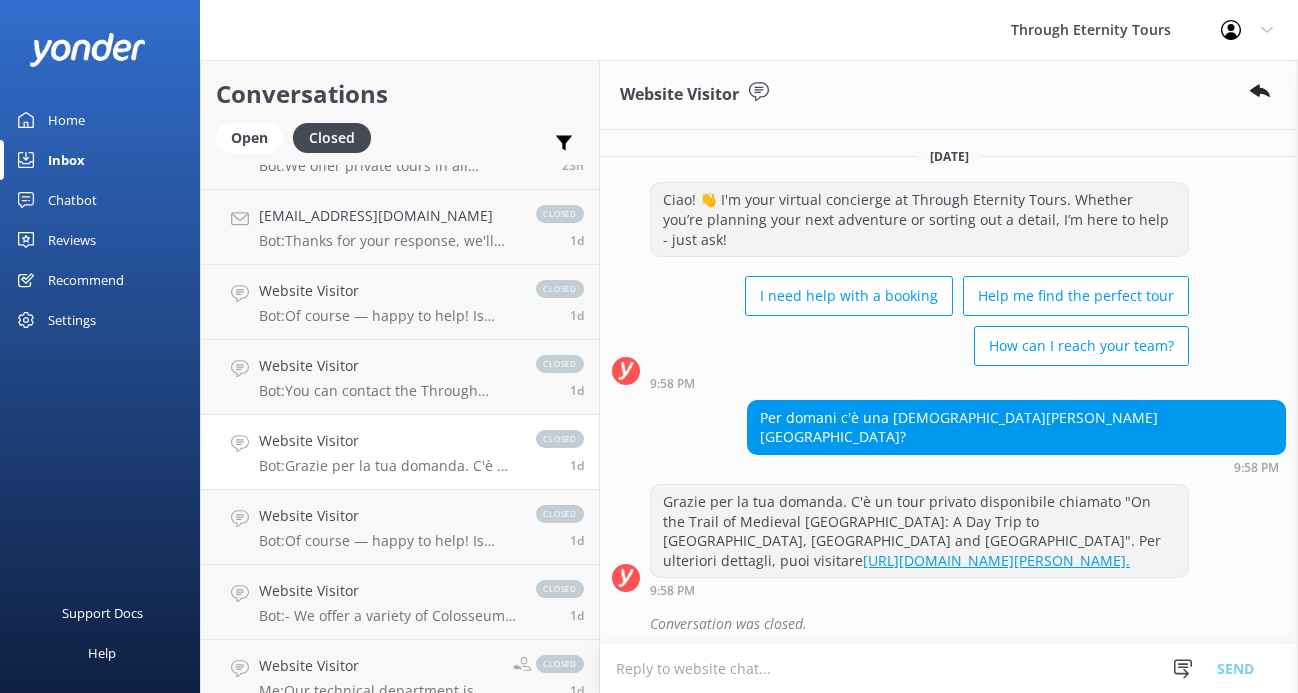click on "Bot:  Grazie per la tua domanda. C'è un tour privato disponibile chiamato "On the Trail of Medieval [GEOGRAPHIC_DATA]: A Day Trip to [GEOGRAPHIC_DATA], [GEOGRAPHIC_DATA] and [GEOGRAPHIC_DATA]". Per ulteriori dettagli, puoi visitare [URL][DOMAIN_NAME][PERSON_NAME]." at bounding box center [387, 466] 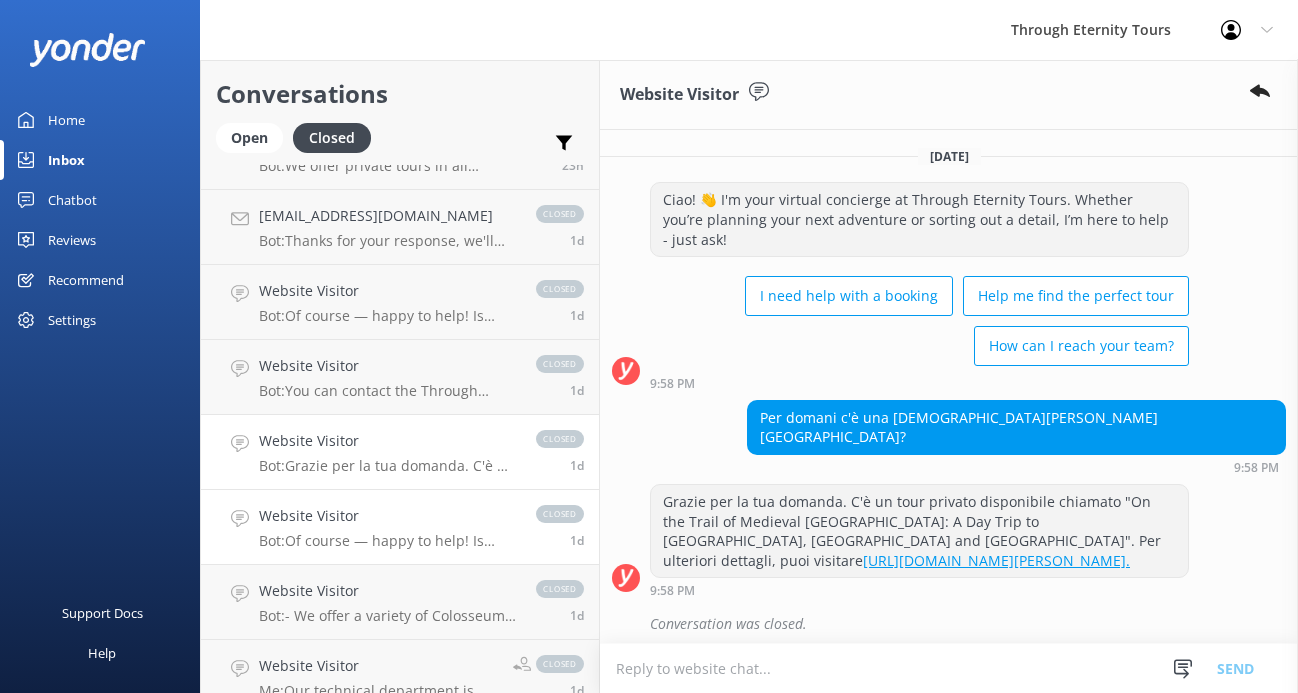 click on "Bot:  Of course — happy to help! Is your issue related to:
- Changing or canceling a tour
- Not receiving your confirmation email
- A payment problem" at bounding box center (387, 541) 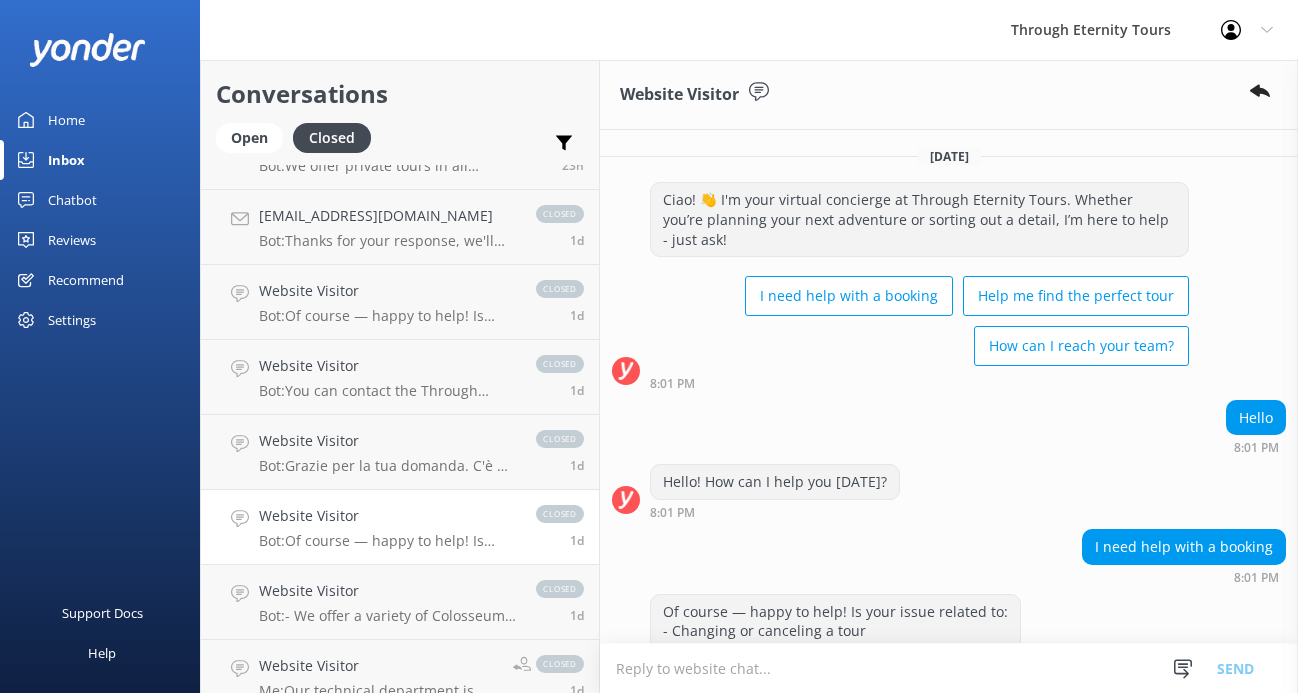 scroll, scrollTop: 811, scrollLeft: 0, axis: vertical 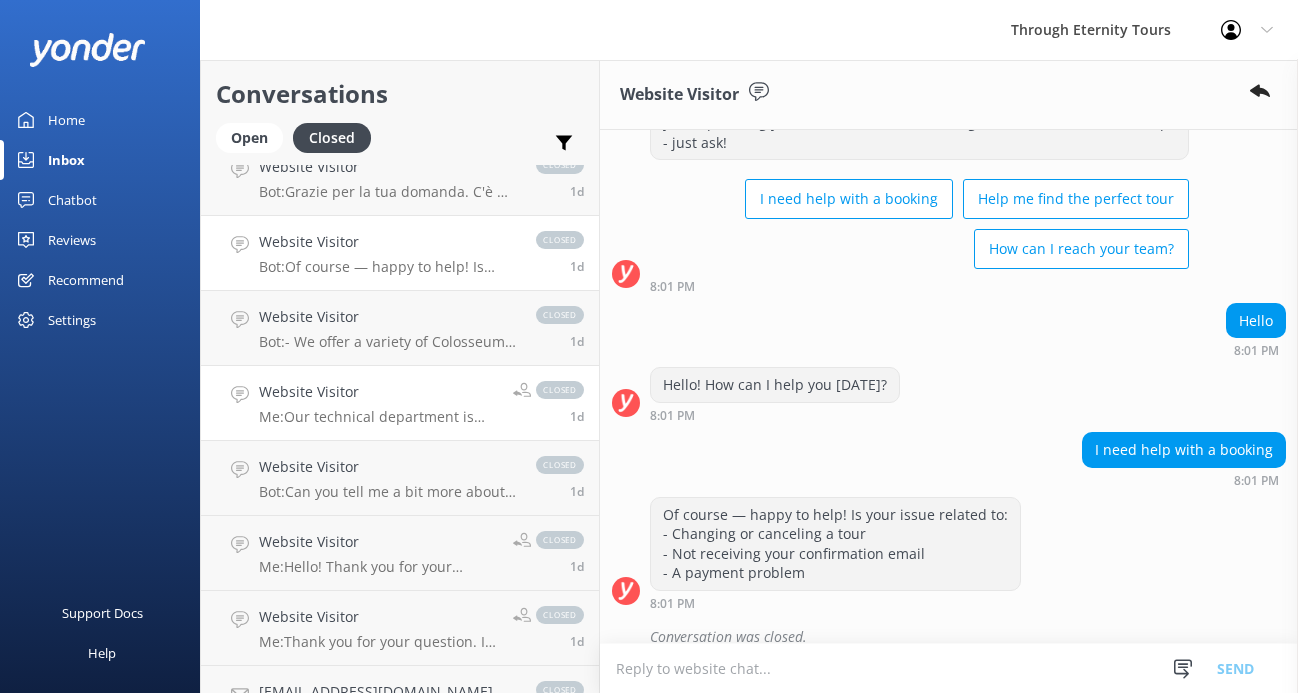 click on "Me:  Our technical department is currently closed, but I would be happy to have someone follow up with you [DATE] should you wish." at bounding box center (378, 417) 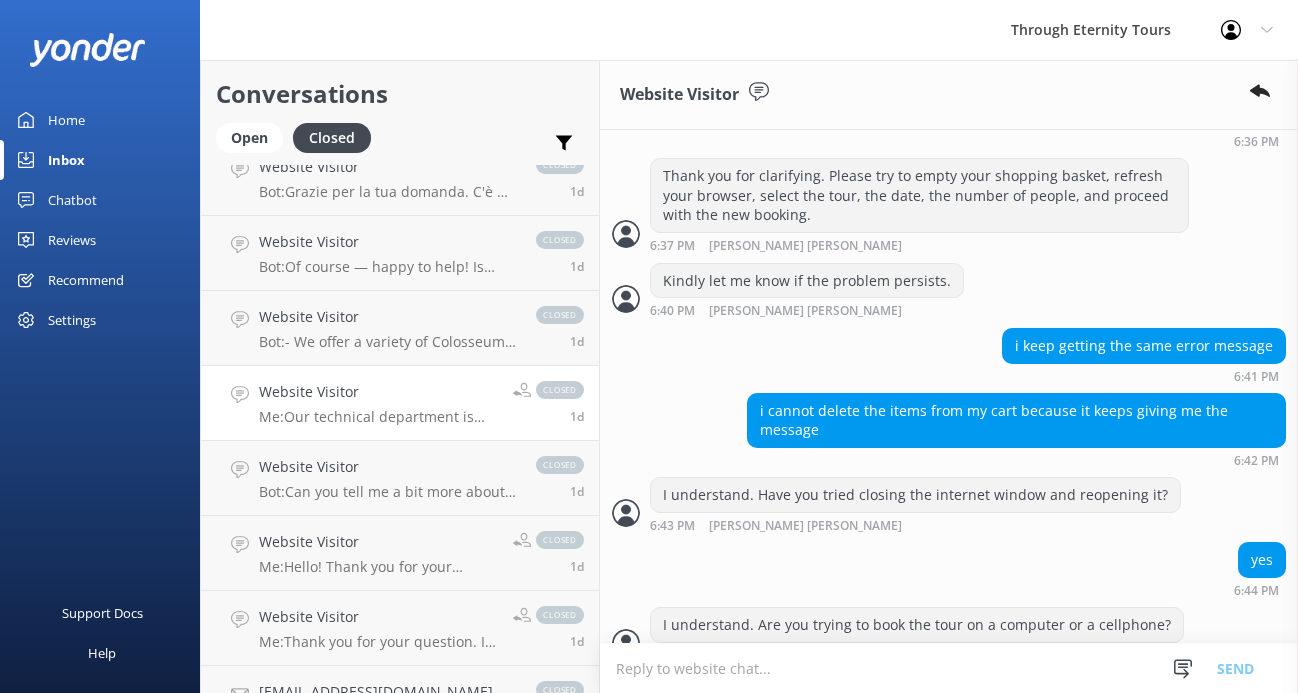 scroll, scrollTop: 1113, scrollLeft: 0, axis: vertical 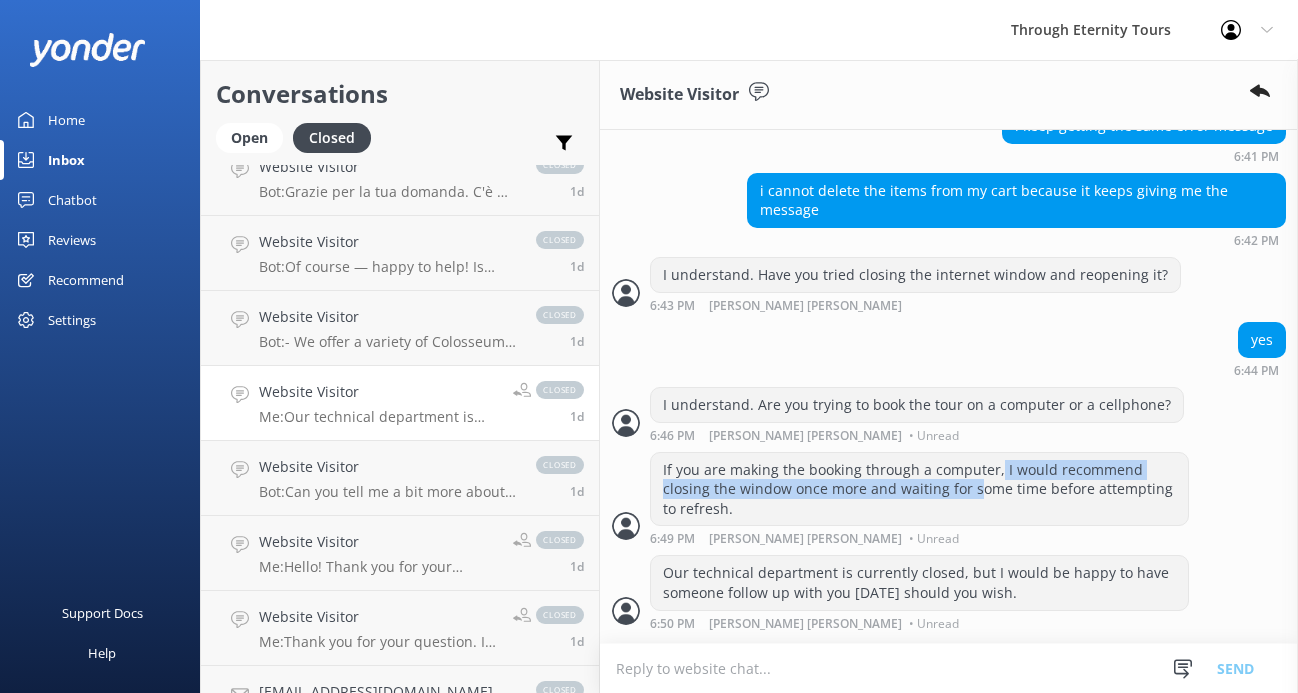 drag, startPoint x: 996, startPoint y: 428, endPoint x: 972, endPoint y: 456, distance: 36.878178 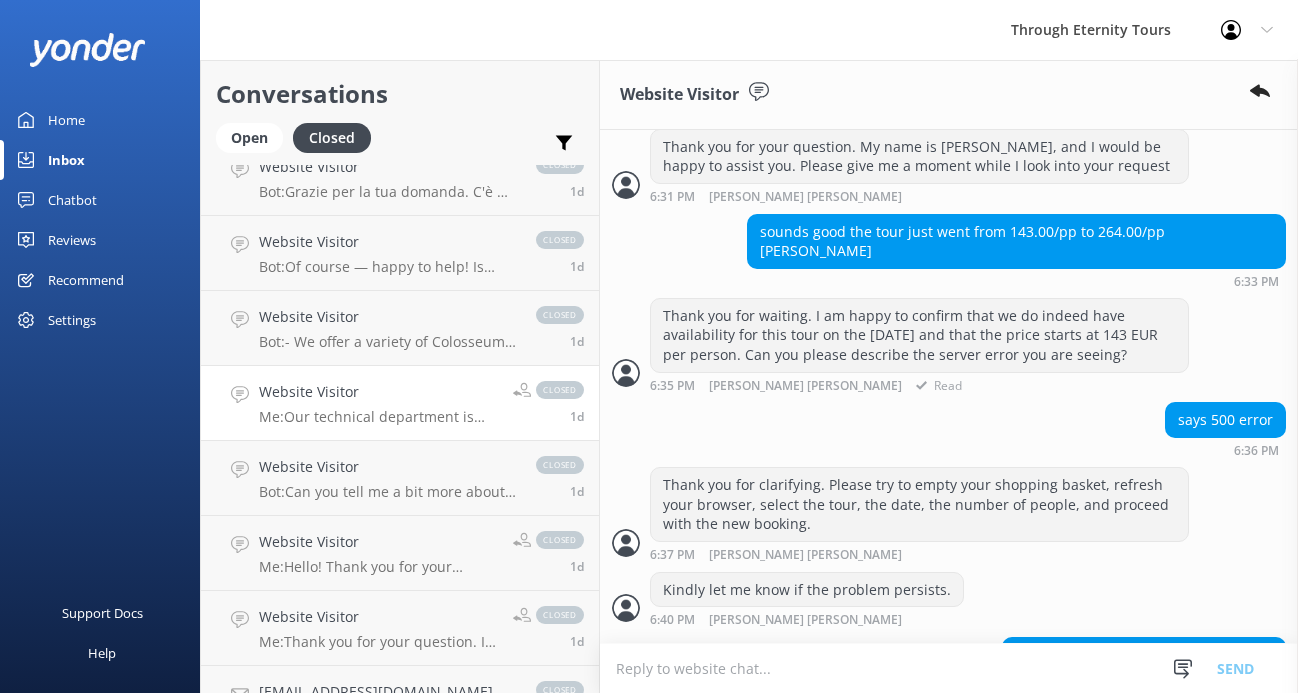 scroll, scrollTop: 585, scrollLeft: 0, axis: vertical 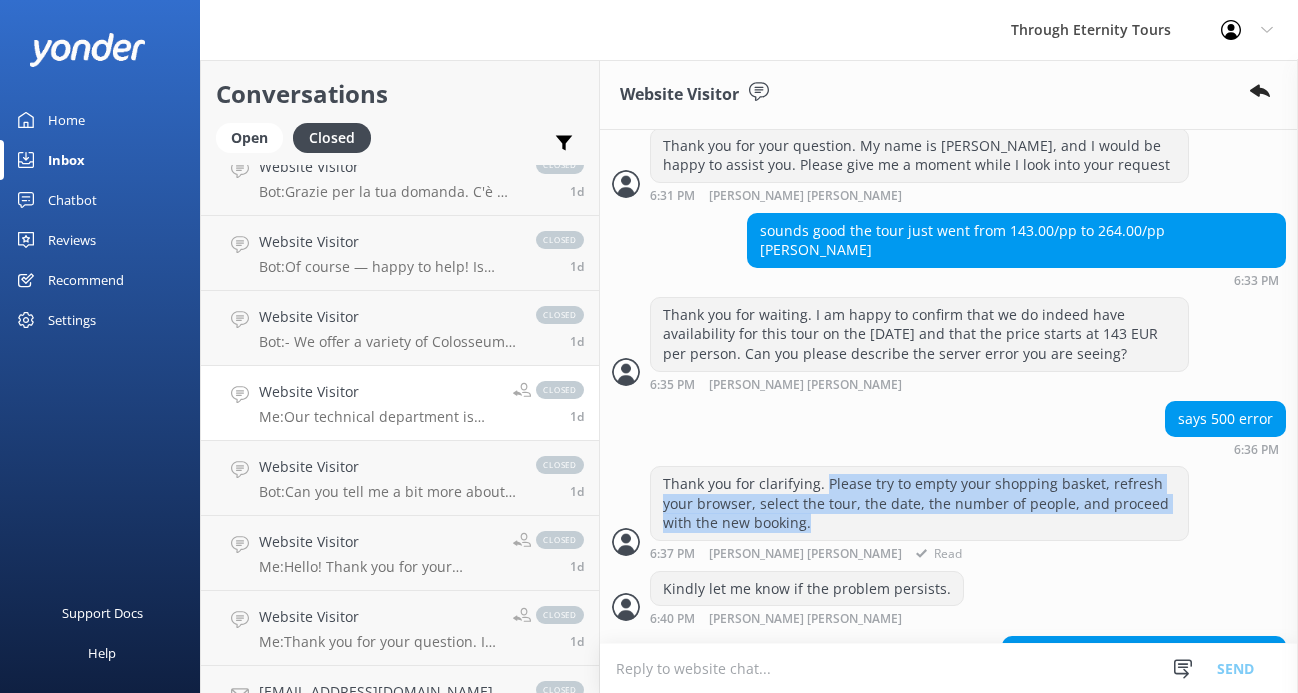 drag, startPoint x: 823, startPoint y: 463, endPoint x: 823, endPoint y: 504, distance: 41 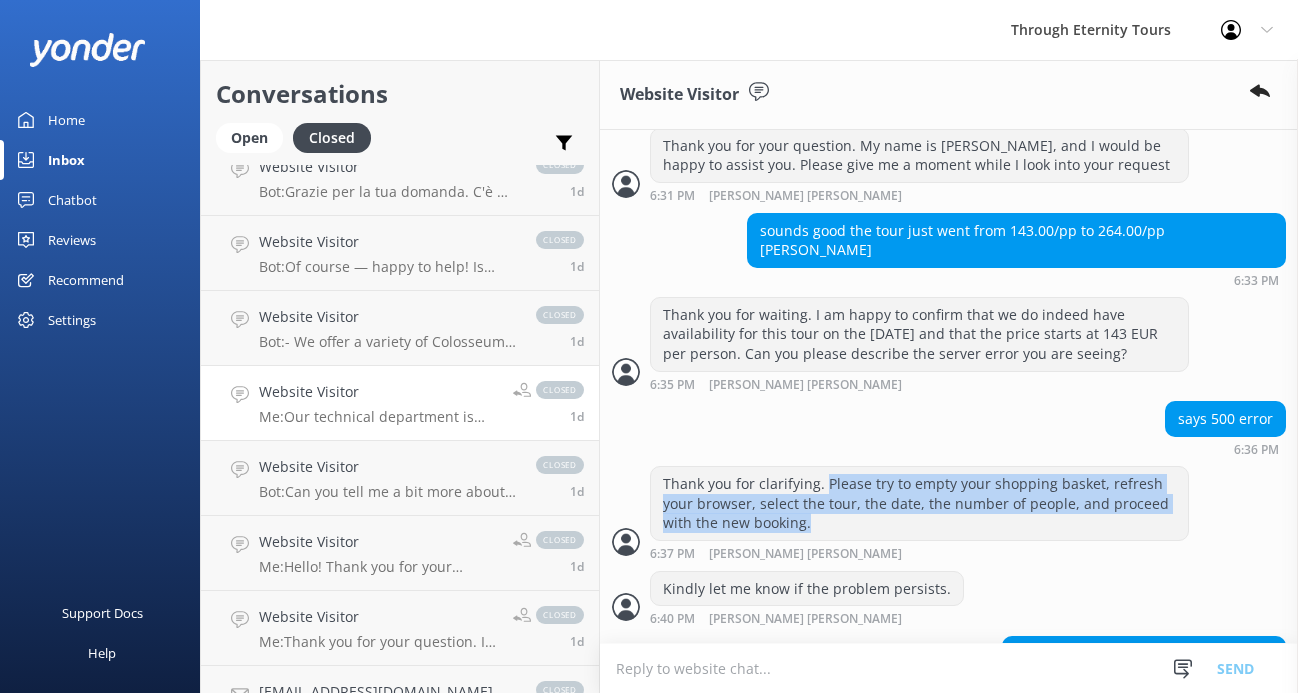 click on "Home" at bounding box center (100, 120) 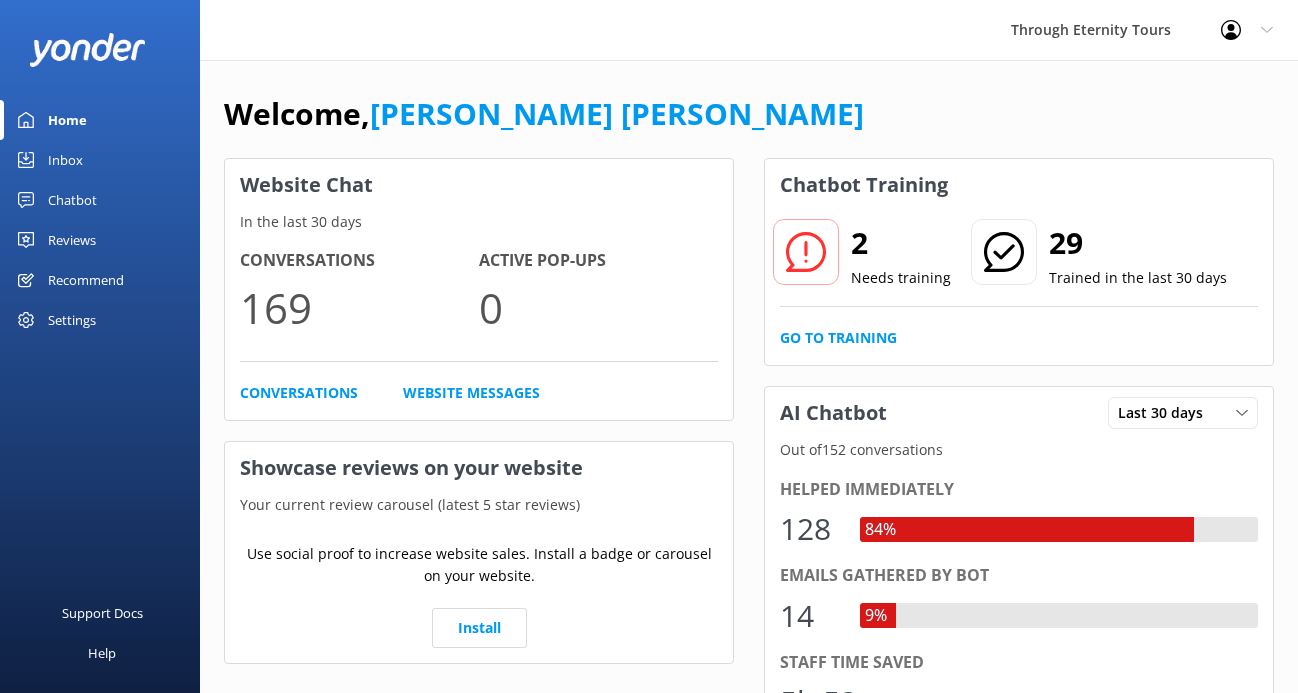 click on "Inbox" at bounding box center (100, 160) 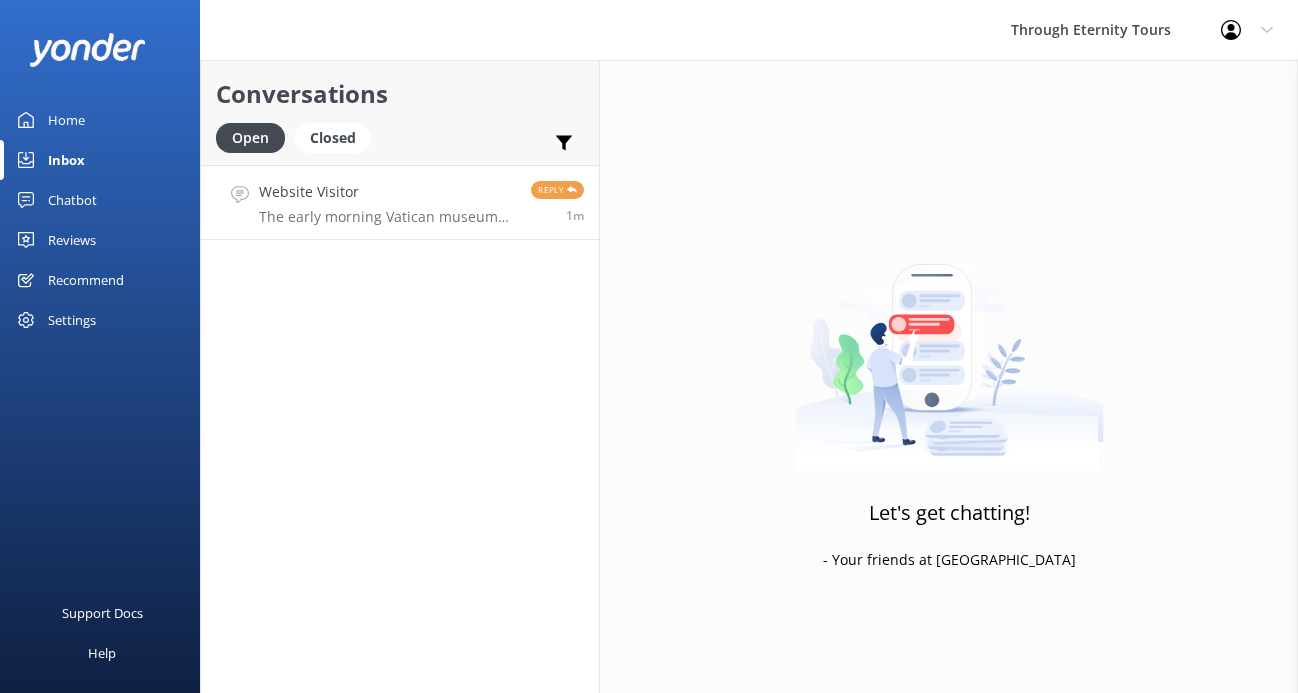 click on "Website Visitor" at bounding box center [387, 192] 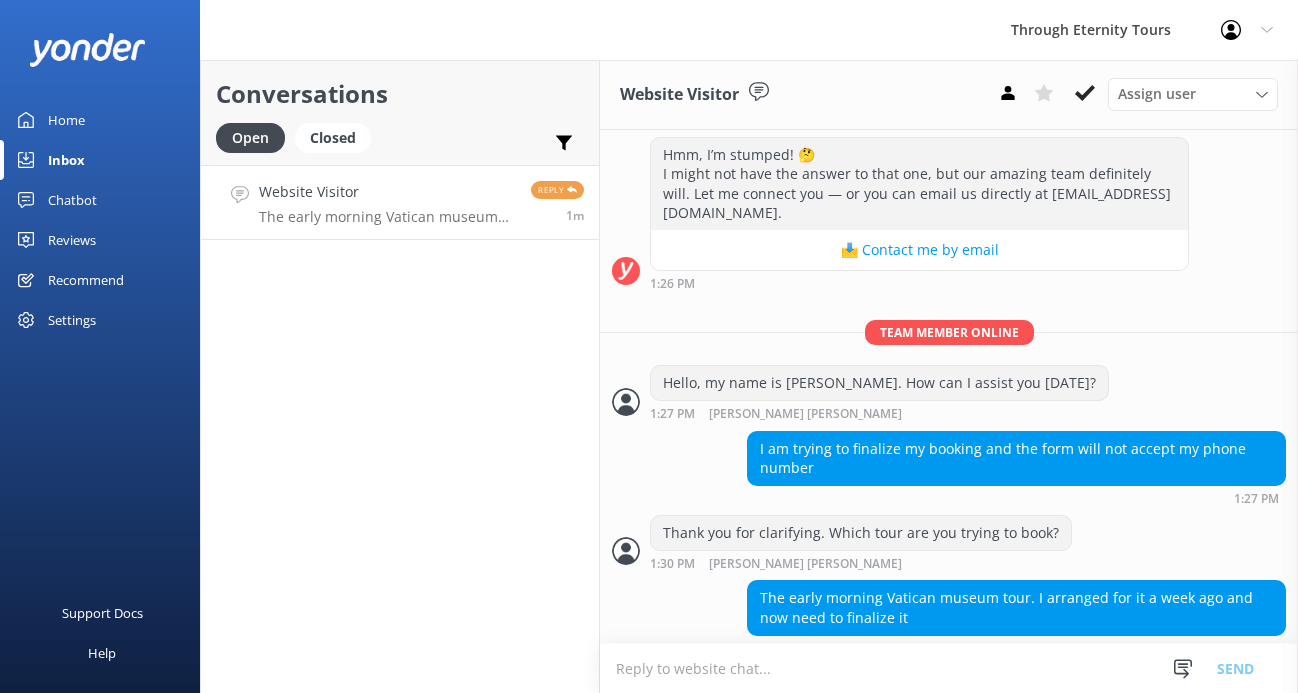 scroll, scrollTop: 709, scrollLeft: 0, axis: vertical 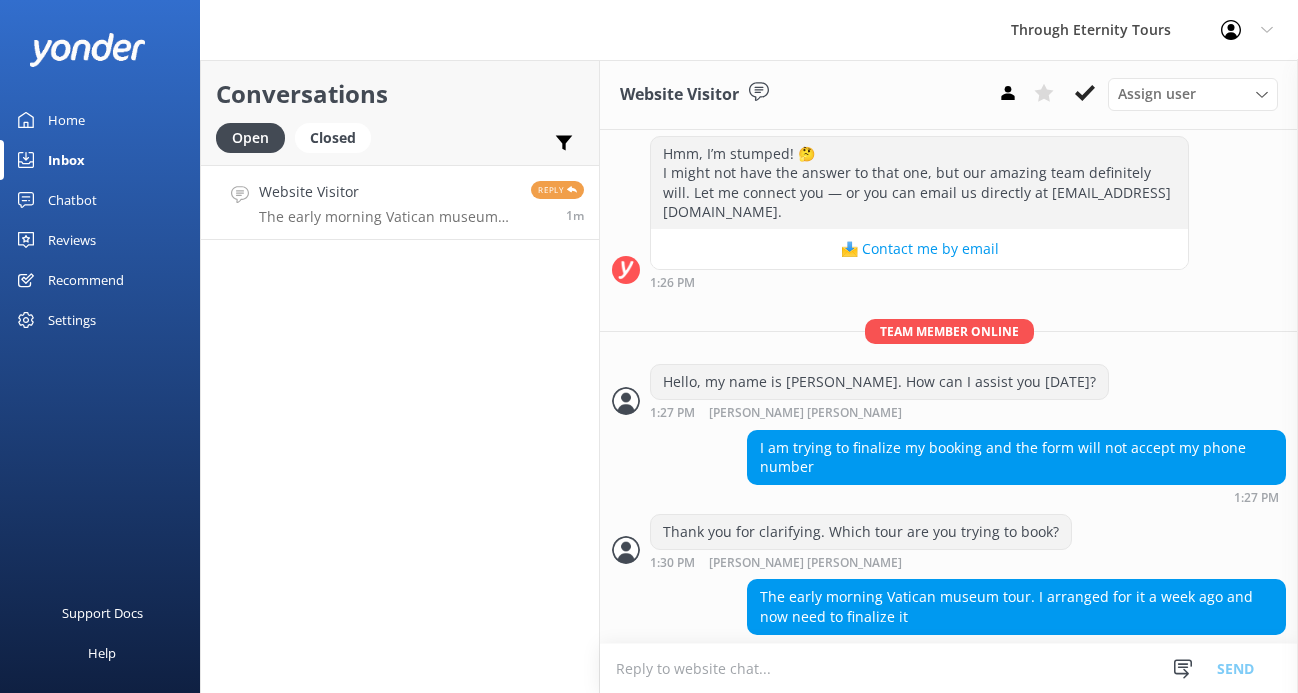 click at bounding box center [949, 668] 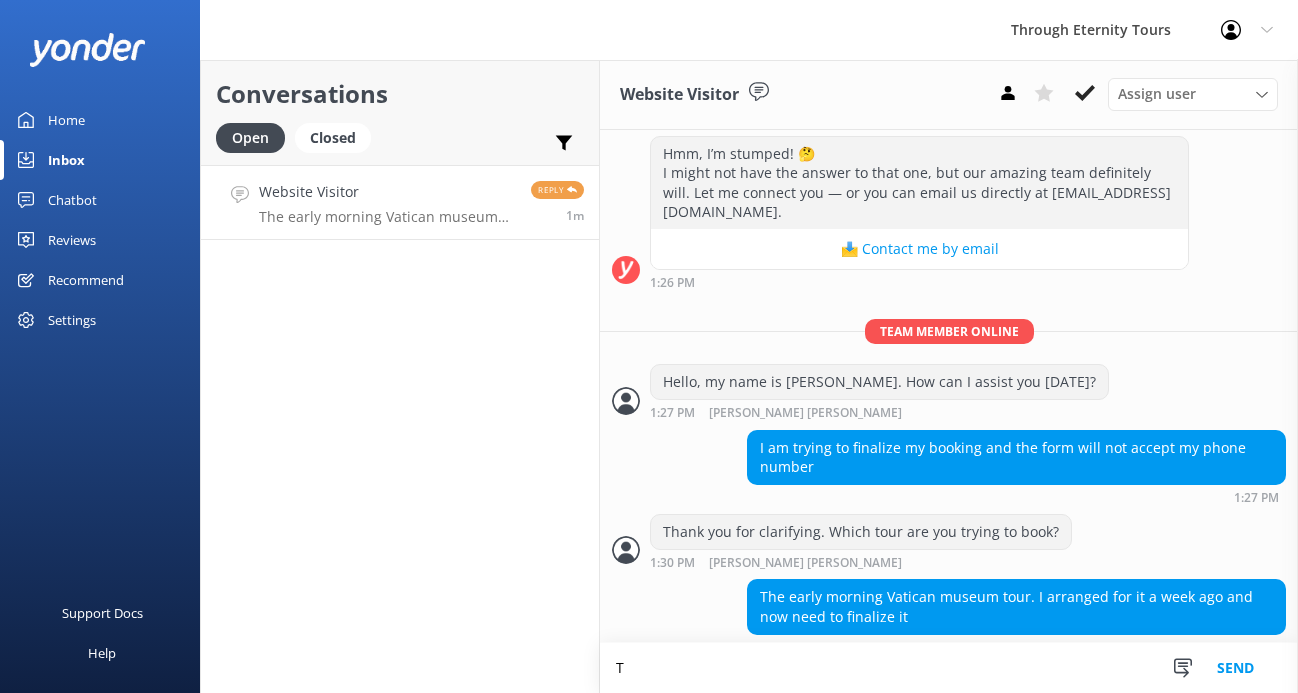 scroll, scrollTop: 710, scrollLeft: 0, axis: vertical 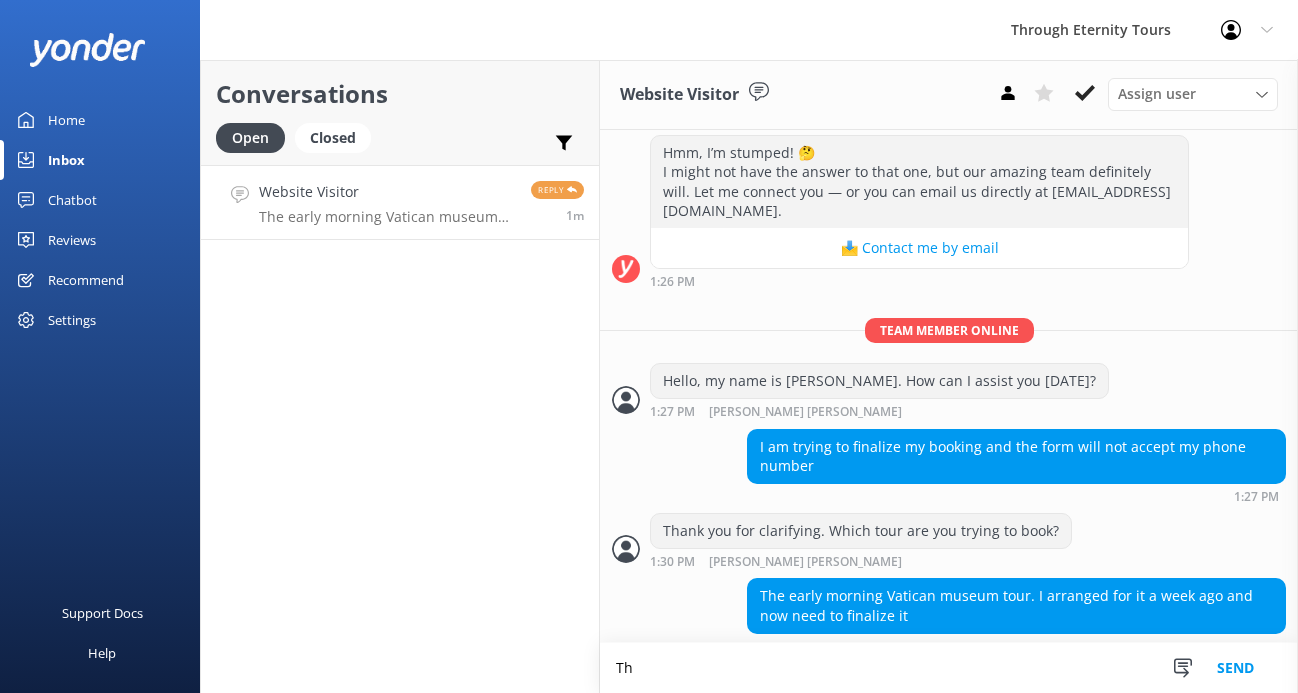 type on "T" 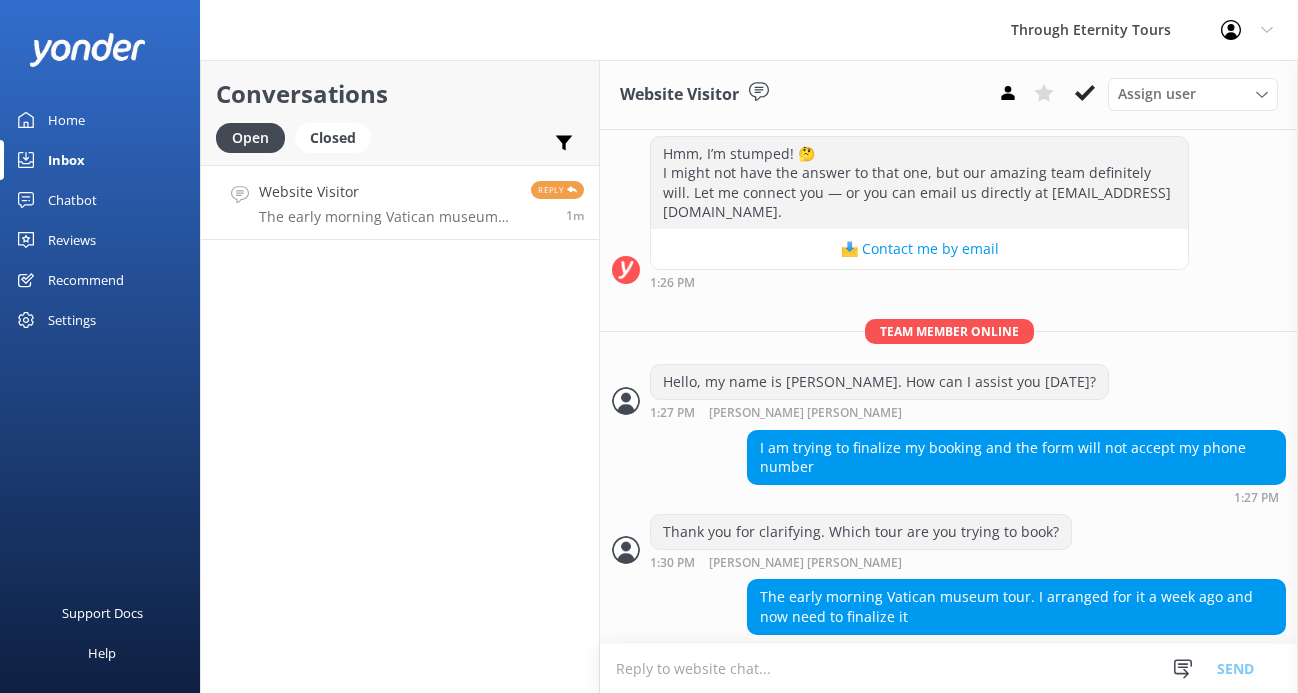 type on "i" 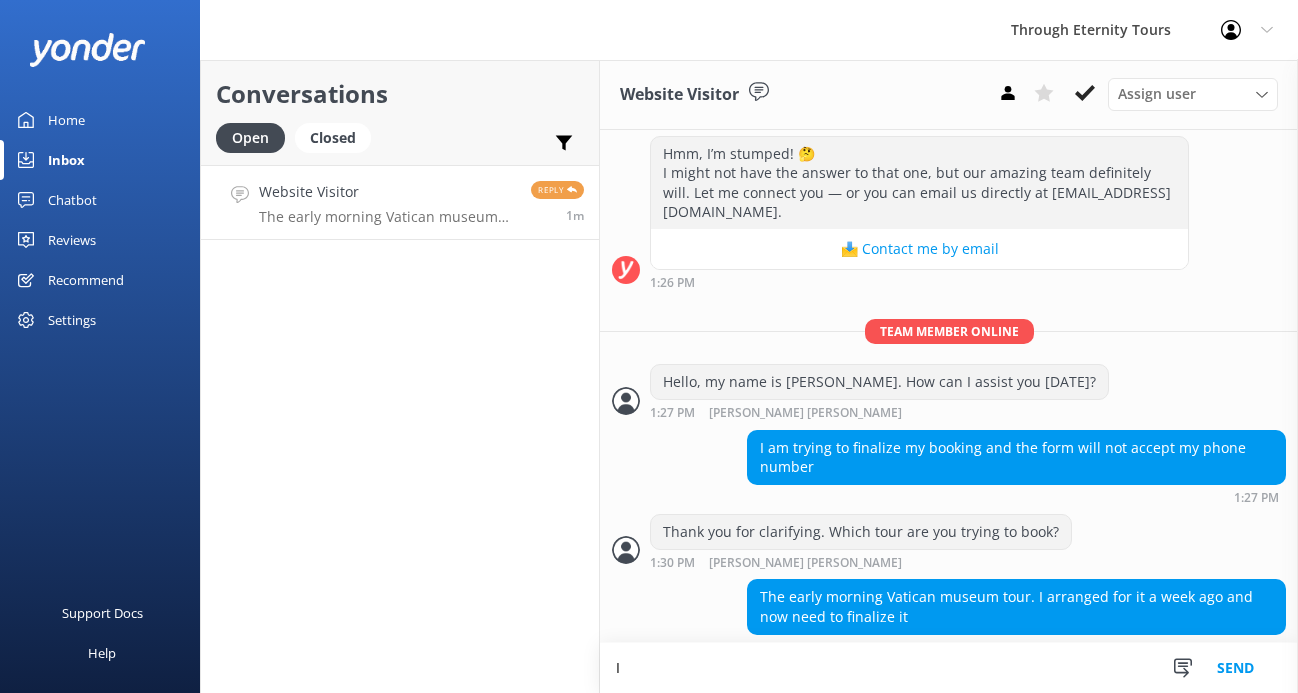 scroll, scrollTop: 710, scrollLeft: 0, axis: vertical 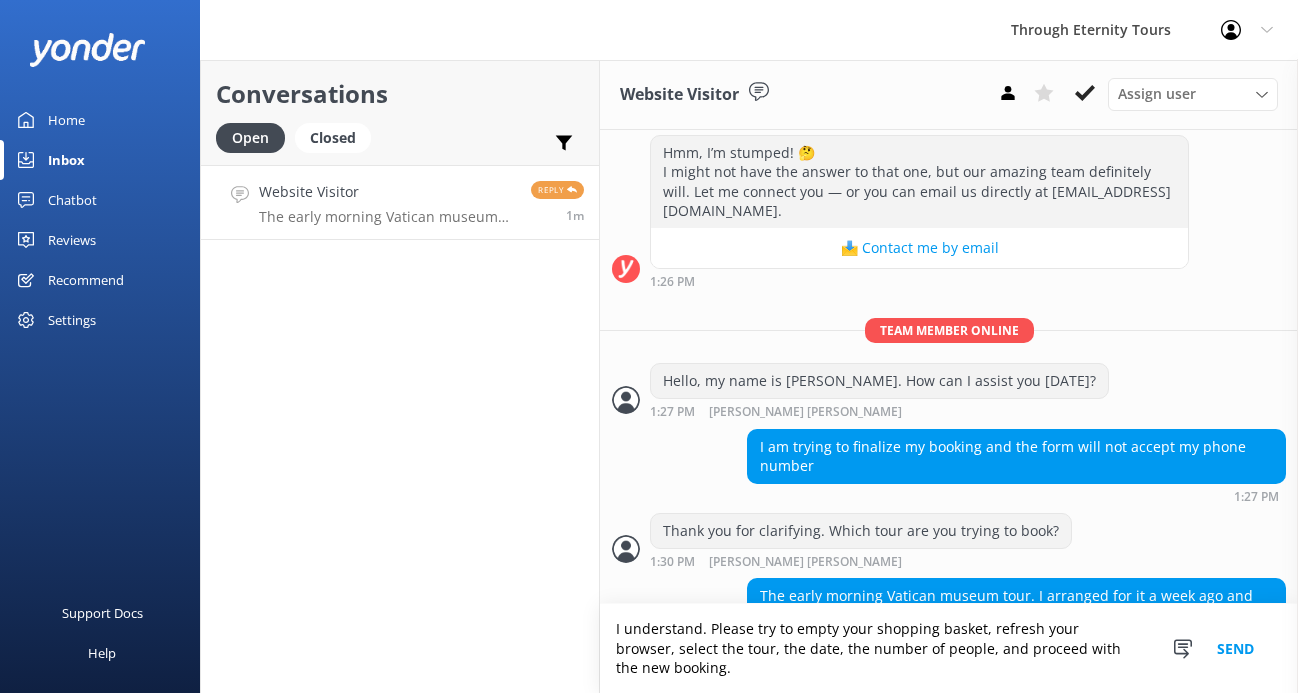 type on "I understand. Please try to empty your shopping basket, refresh your browser, select the tour, the date, the number of people, and proceed with the new booking." 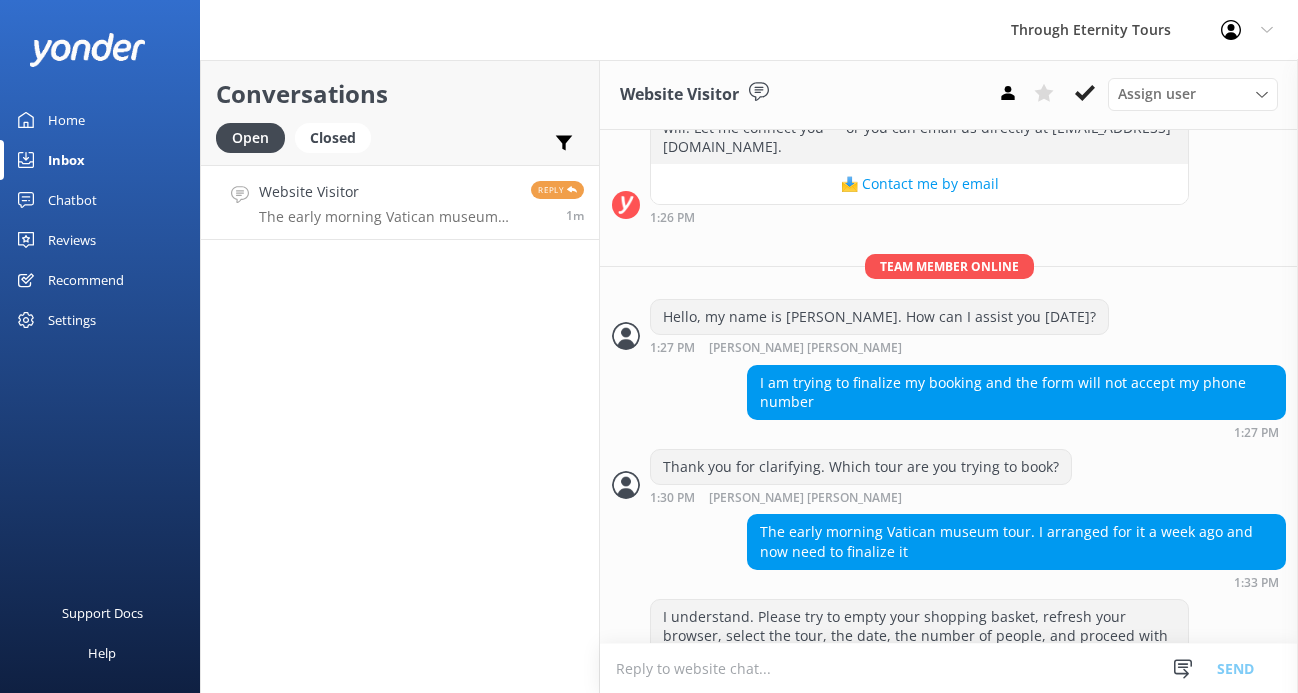 scroll, scrollTop: 813, scrollLeft: 0, axis: vertical 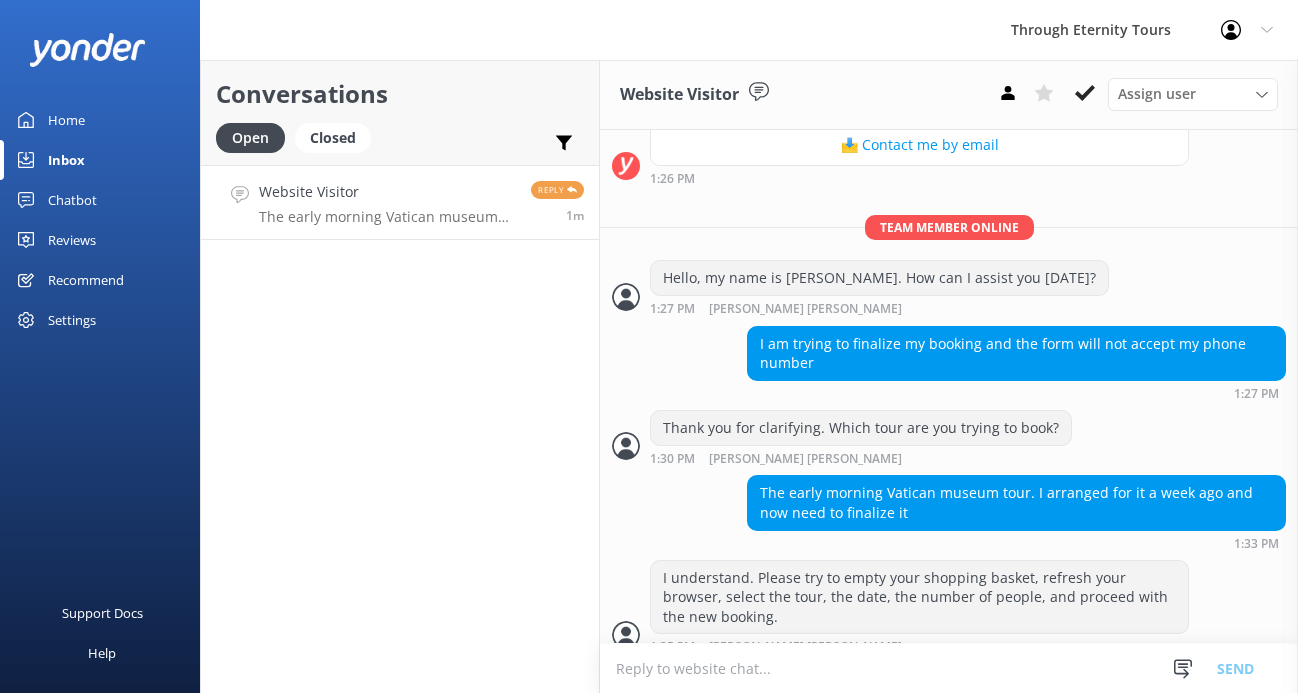 click at bounding box center [949, 668] 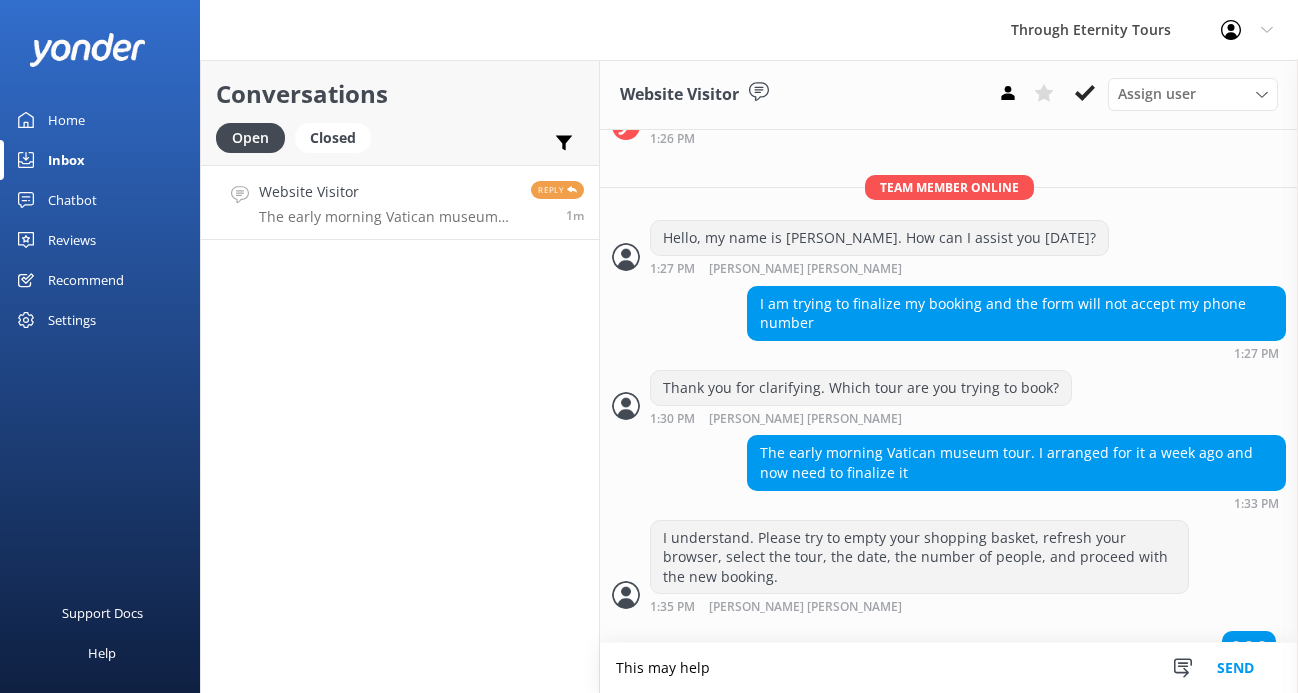 scroll, scrollTop: 861, scrollLeft: 0, axis: vertical 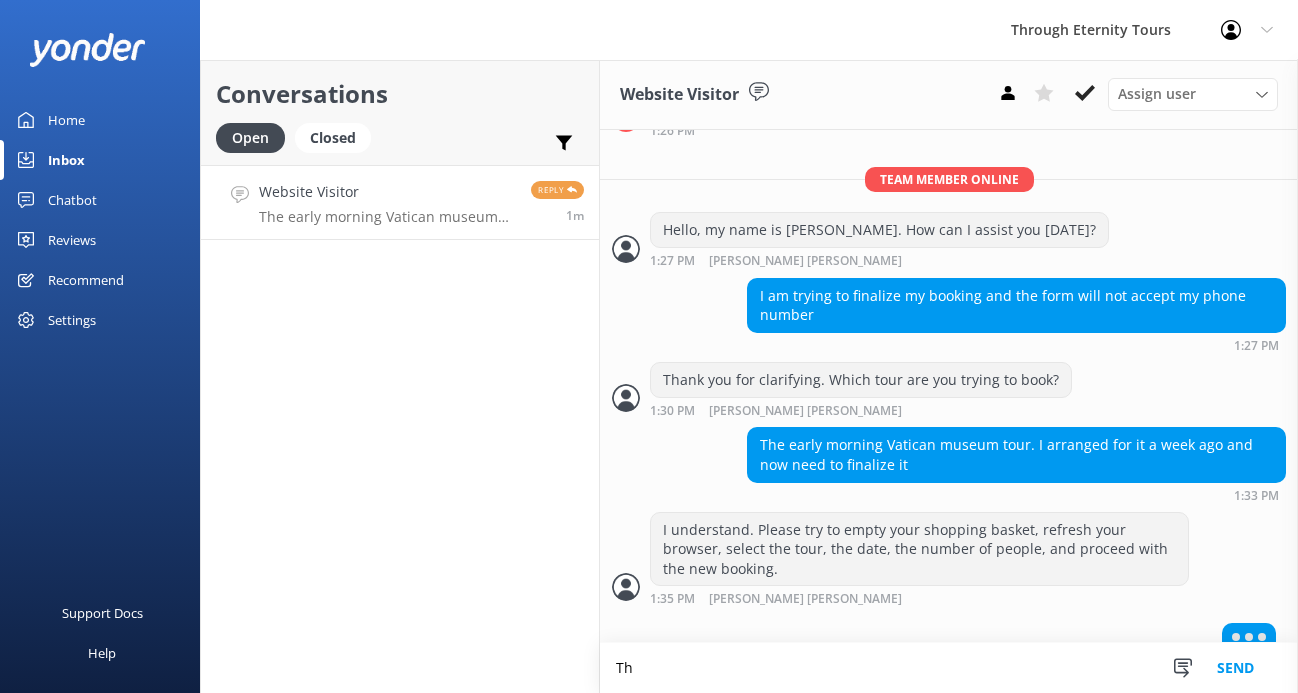 type on "T" 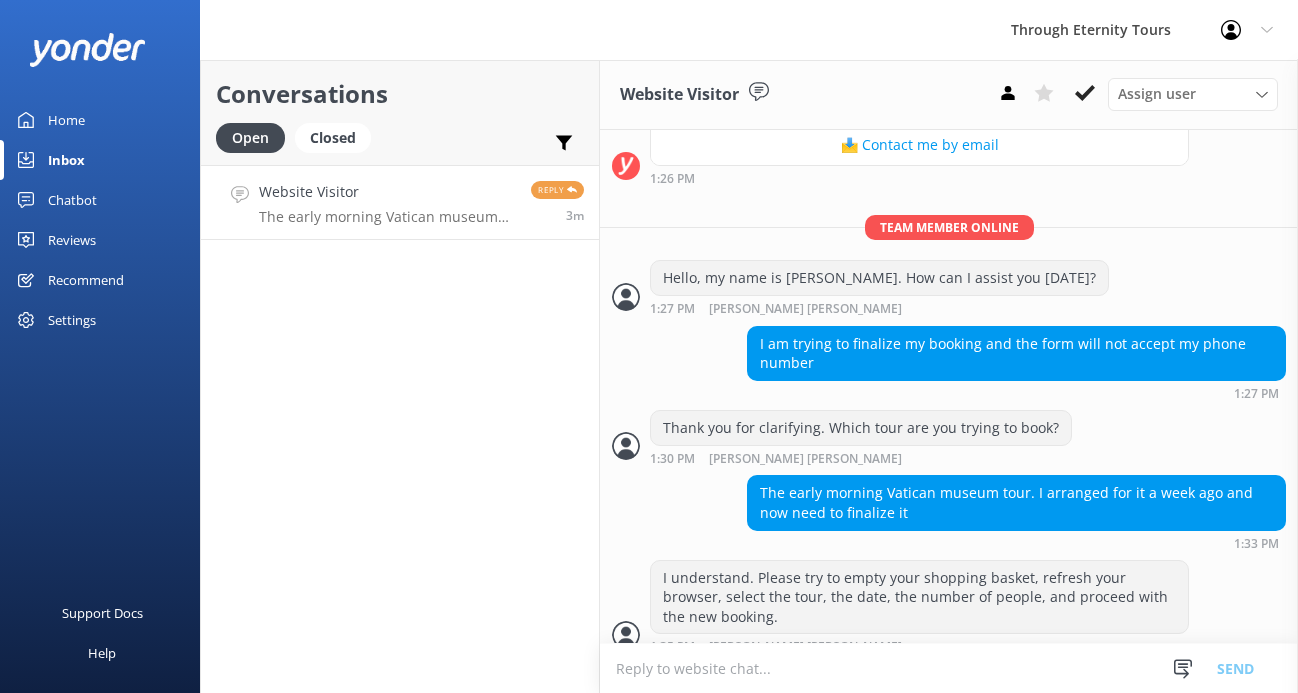 scroll, scrollTop: 878, scrollLeft: 0, axis: vertical 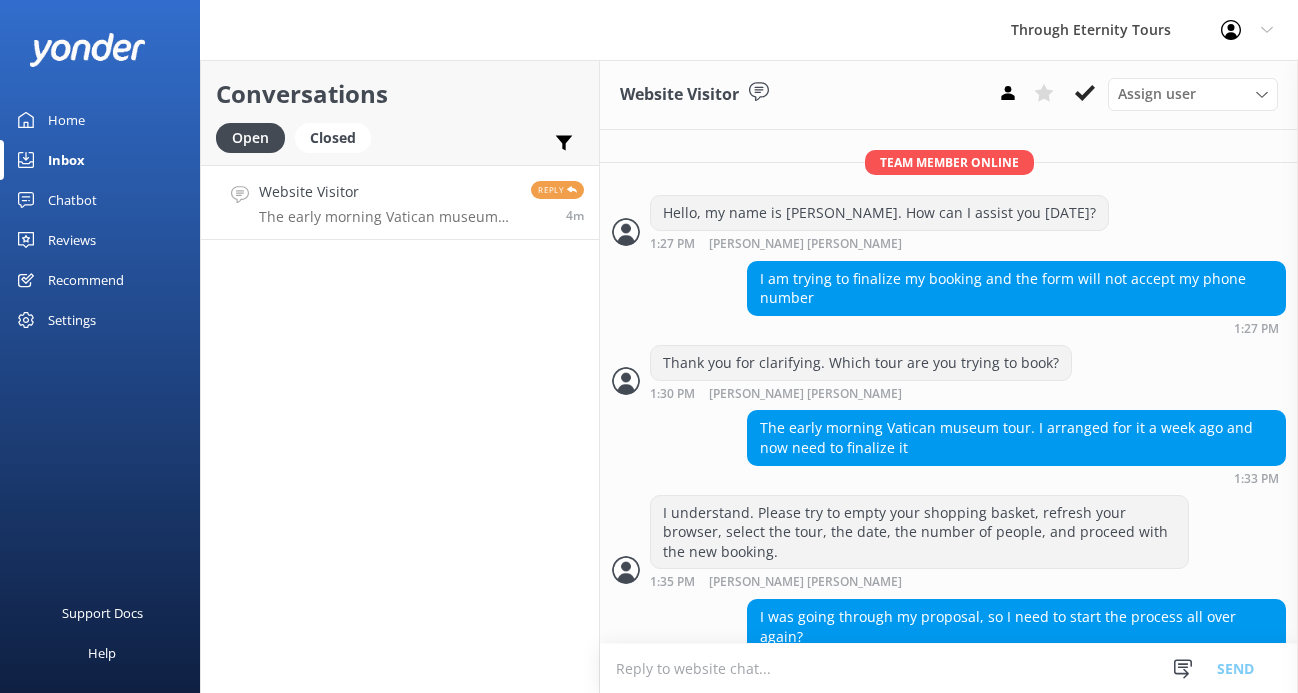 click at bounding box center (949, 668) 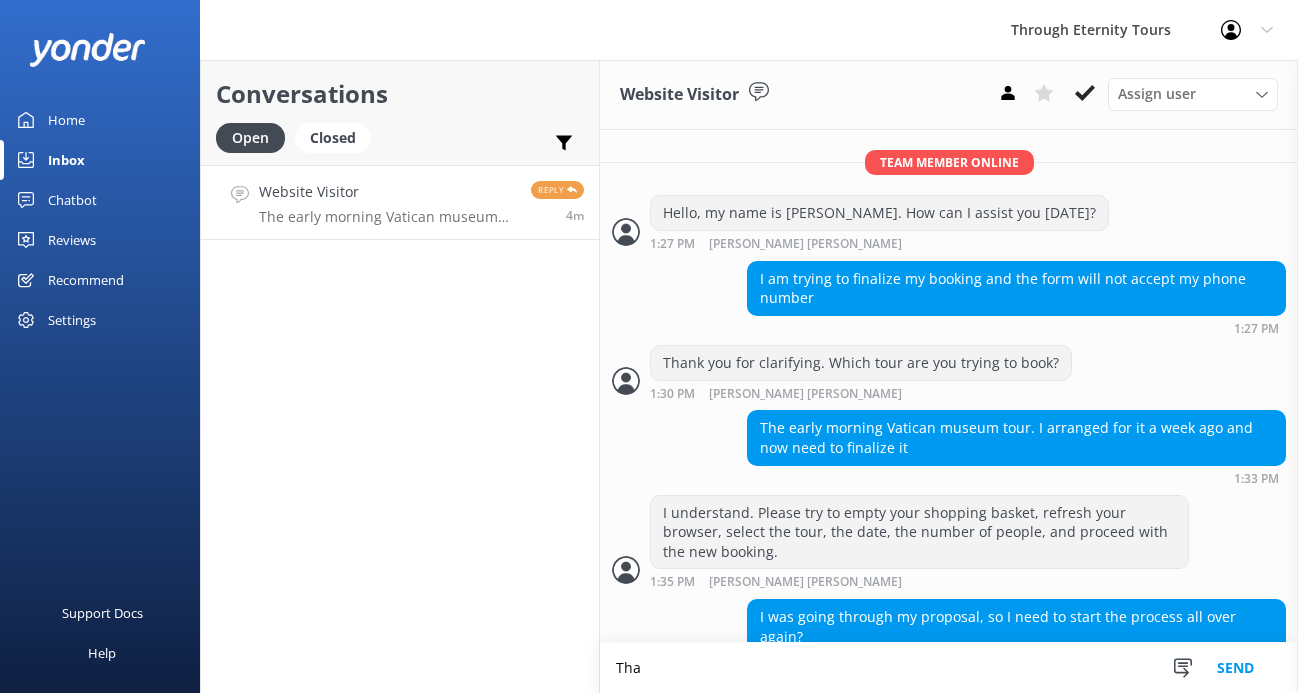 scroll, scrollTop: 879, scrollLeft: 0, axis: vertical 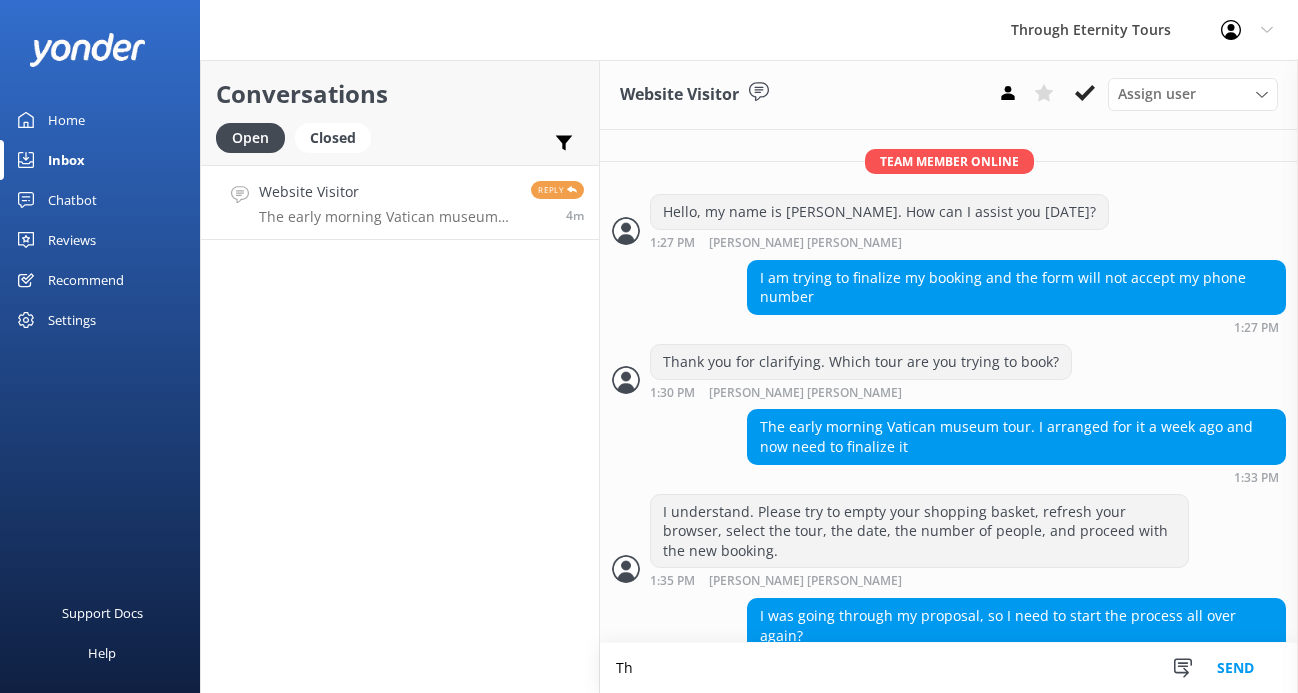 type on "T" 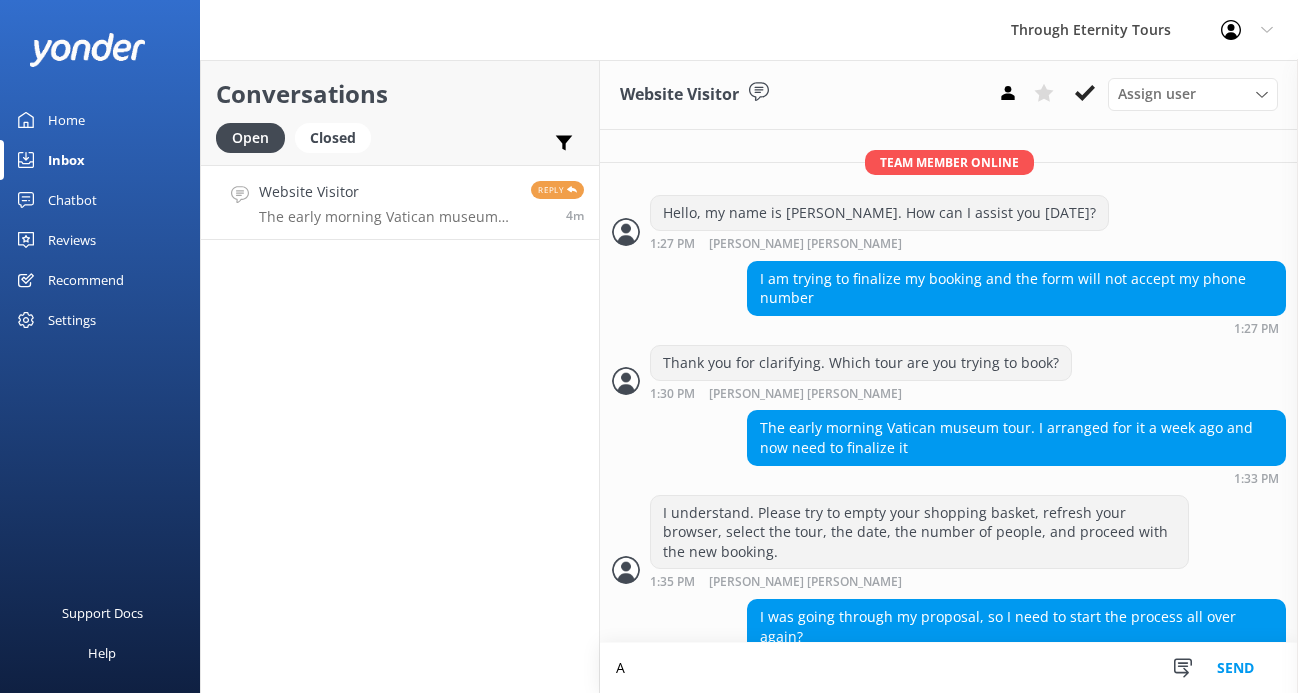 scroll, scrollTop: 879, scrollLeft: 0, axis: vertical 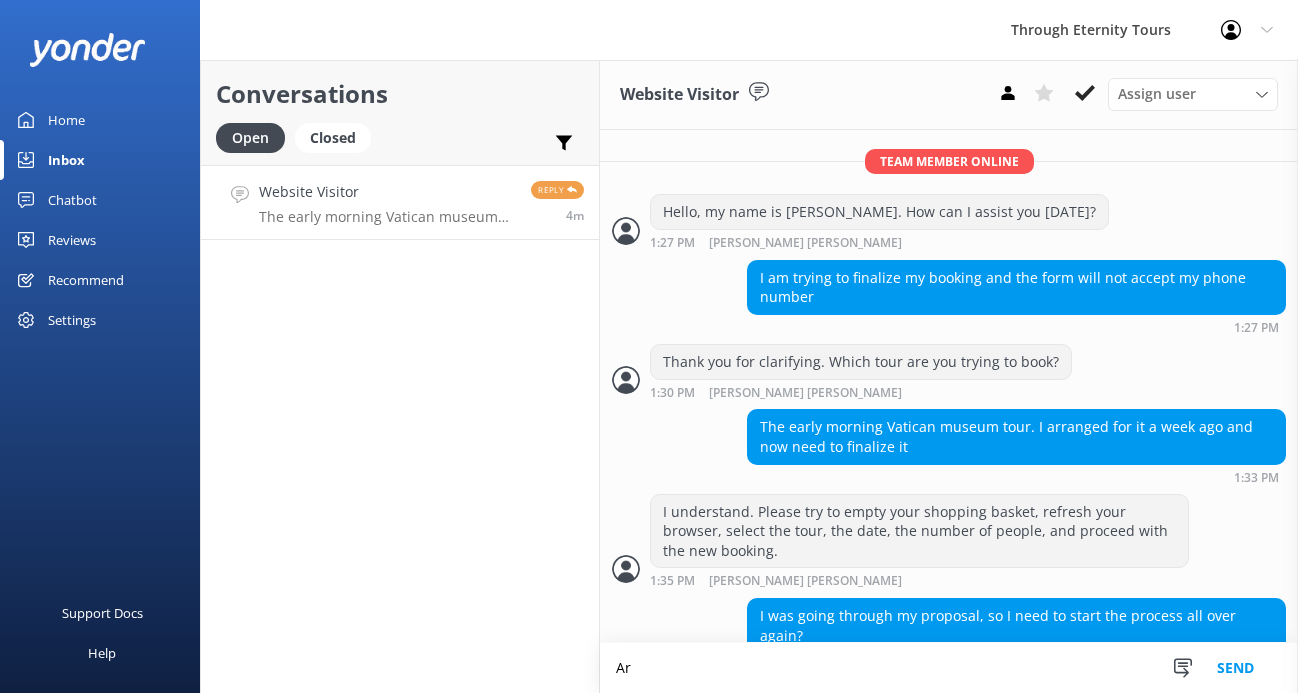 type on "A" 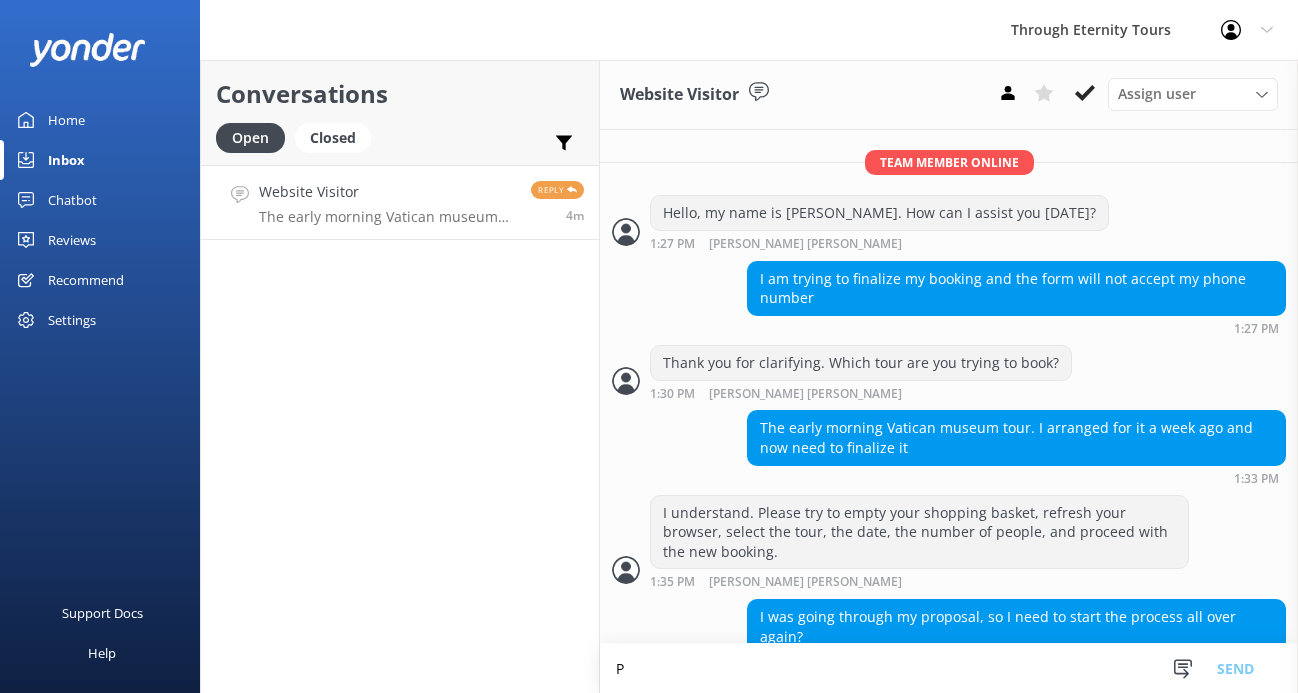 scroll, scrollTop: 879, scrollLeft: 0, axis: vertical 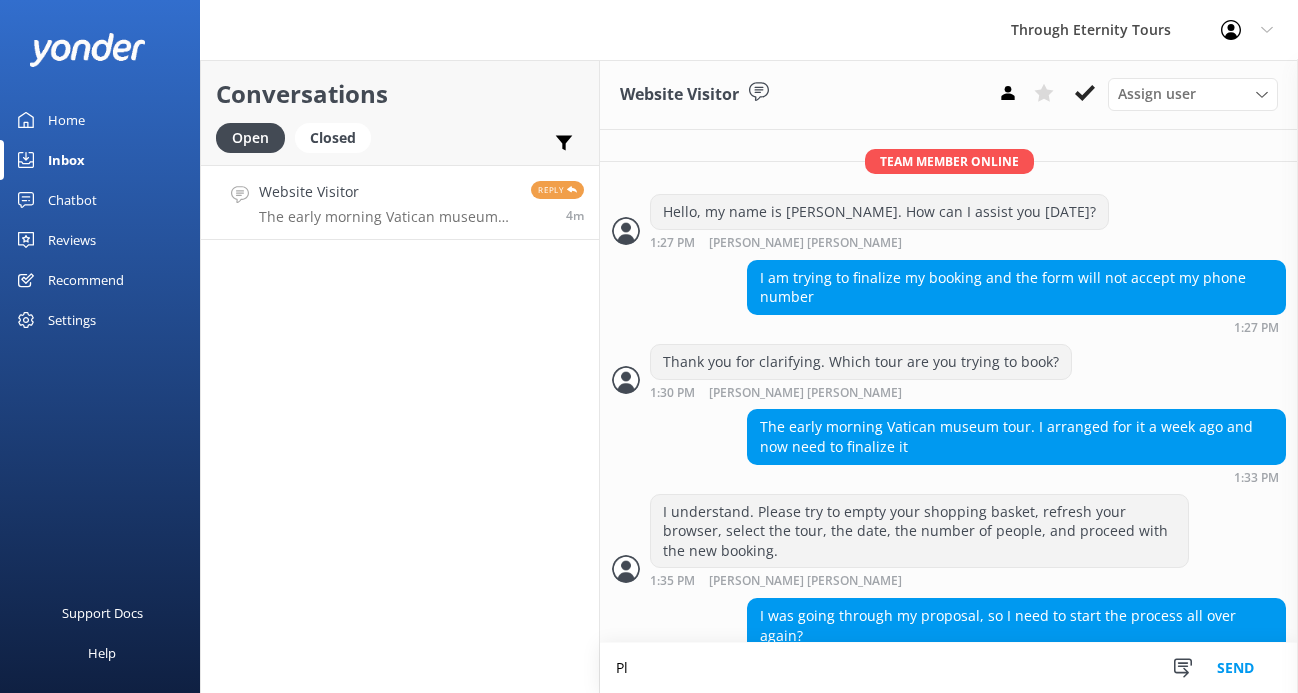type on "P" 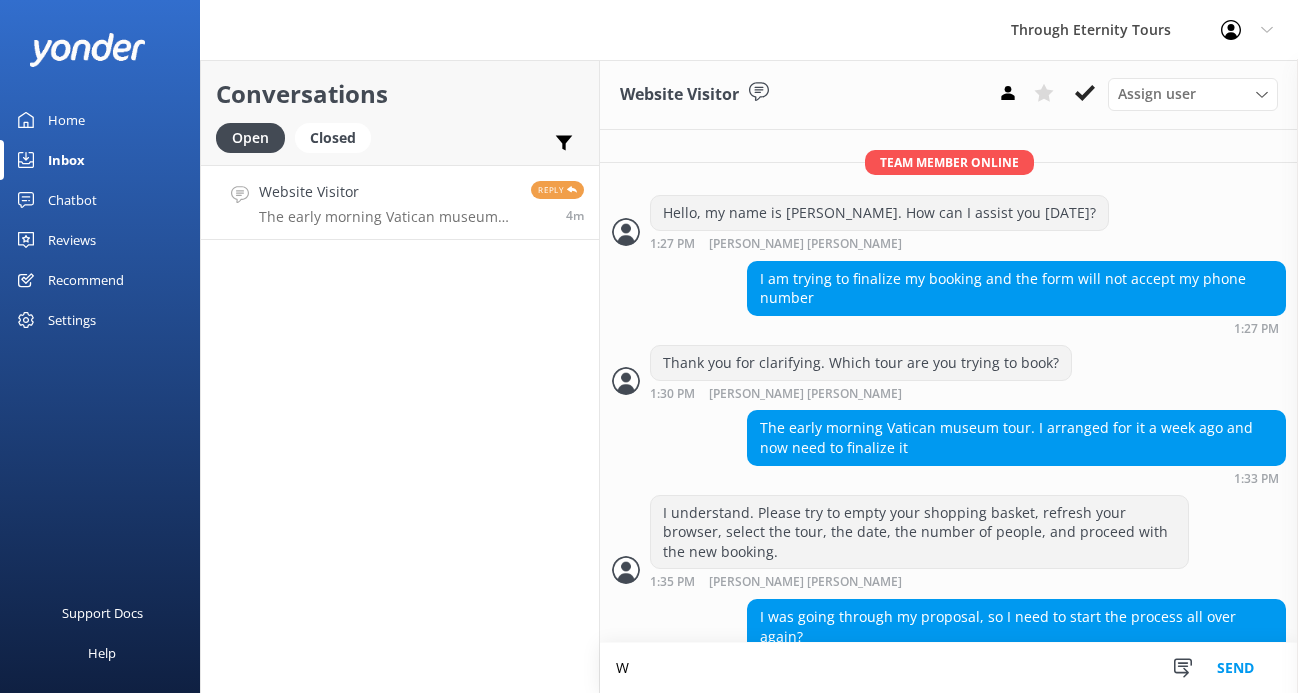 scroll, scrollTop: 879, scrollLeft: 0, axis: vertical 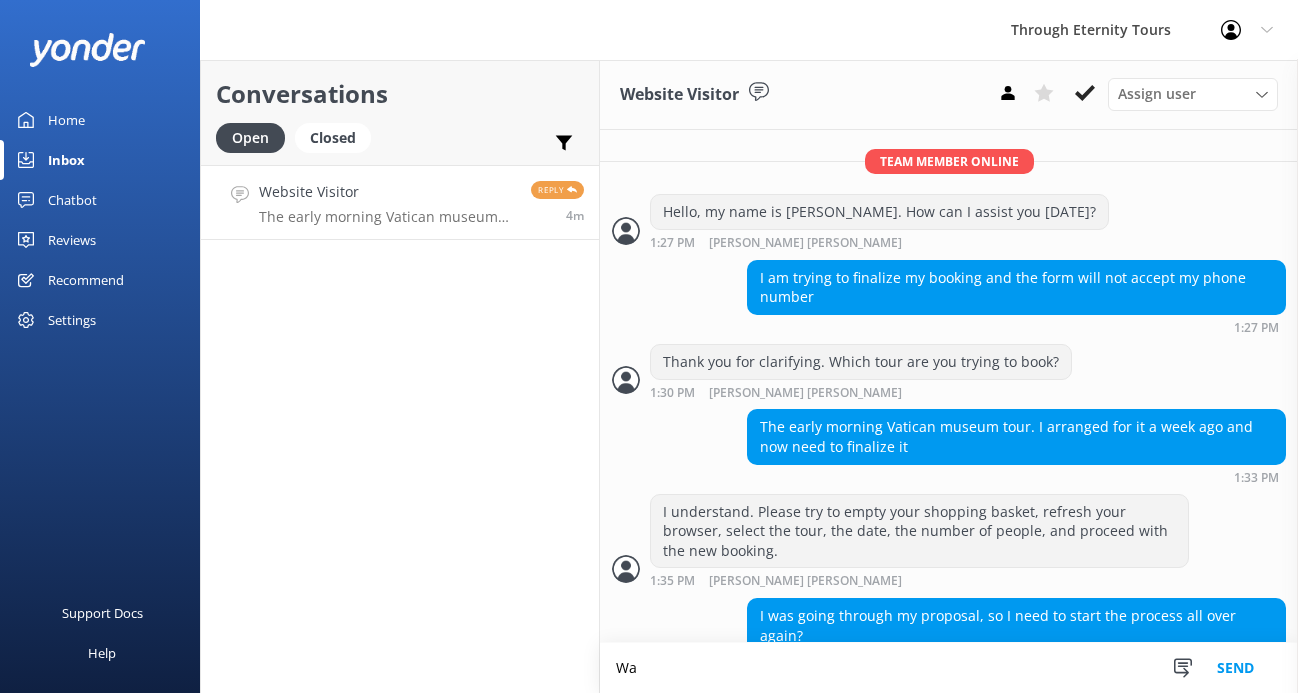 type on "W" 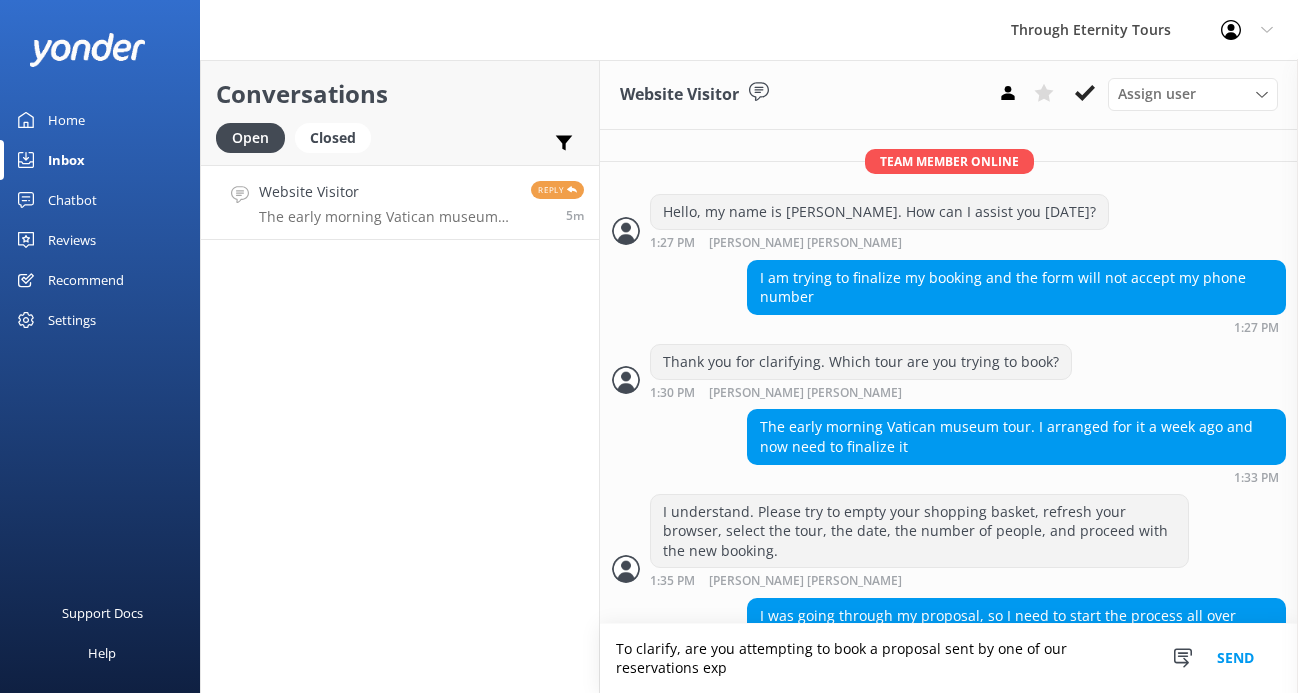 scroll, scrollTop: 898, scrollLeft: 0, axis: vertical 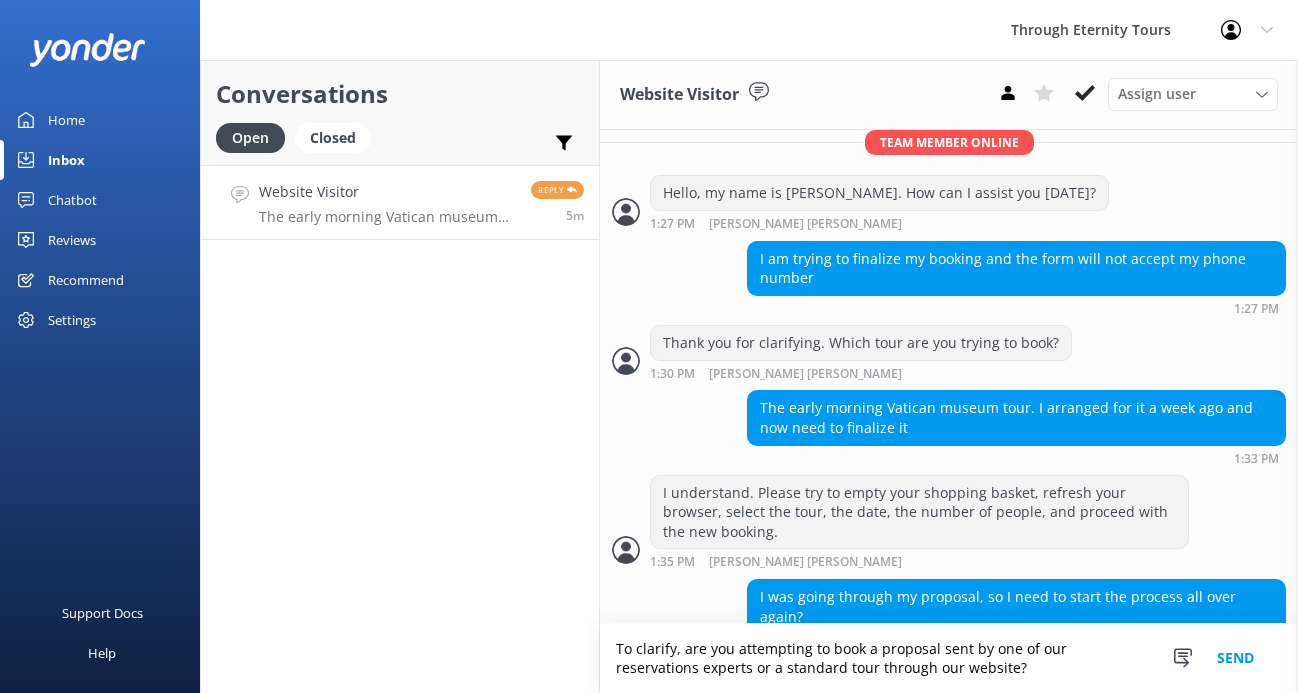 type on "To clarify, are you attempting to book a proposal sent by one of our reservations experts or a standard tour through our website?" 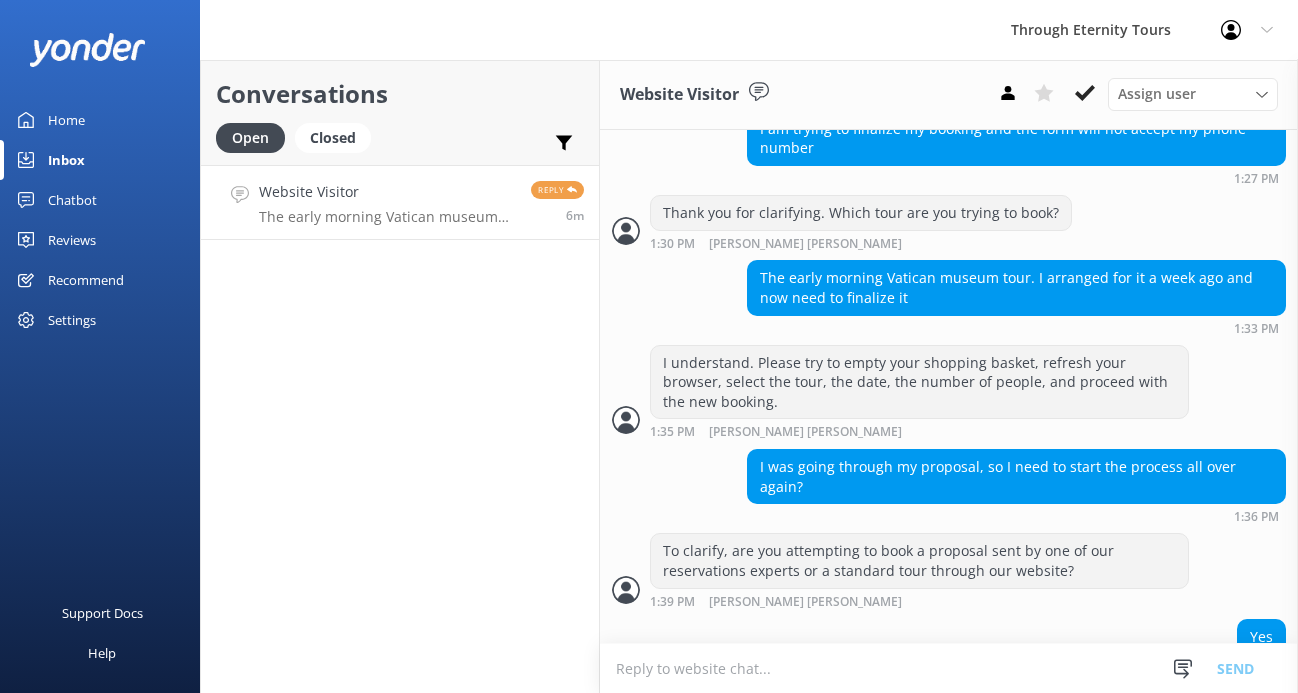 scroll, scrollTop: 1068, scrollLeft: 0, axis: vertical 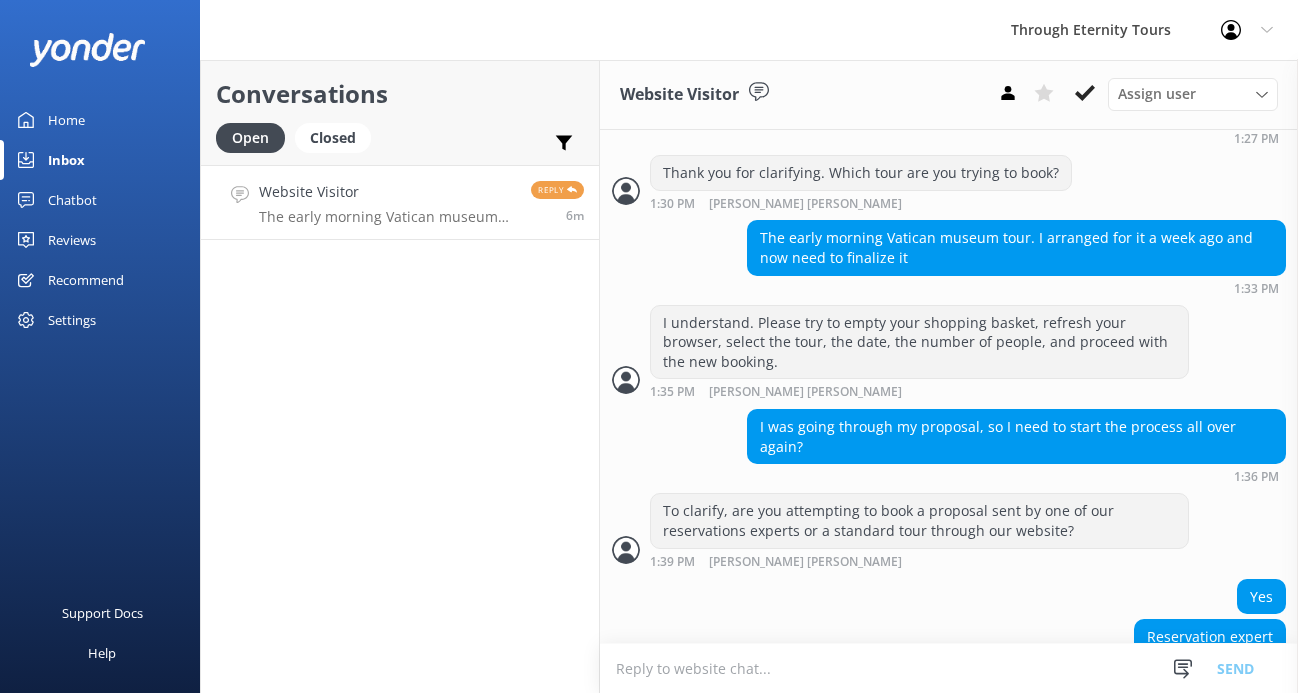 click at bounding box center (949, 668) 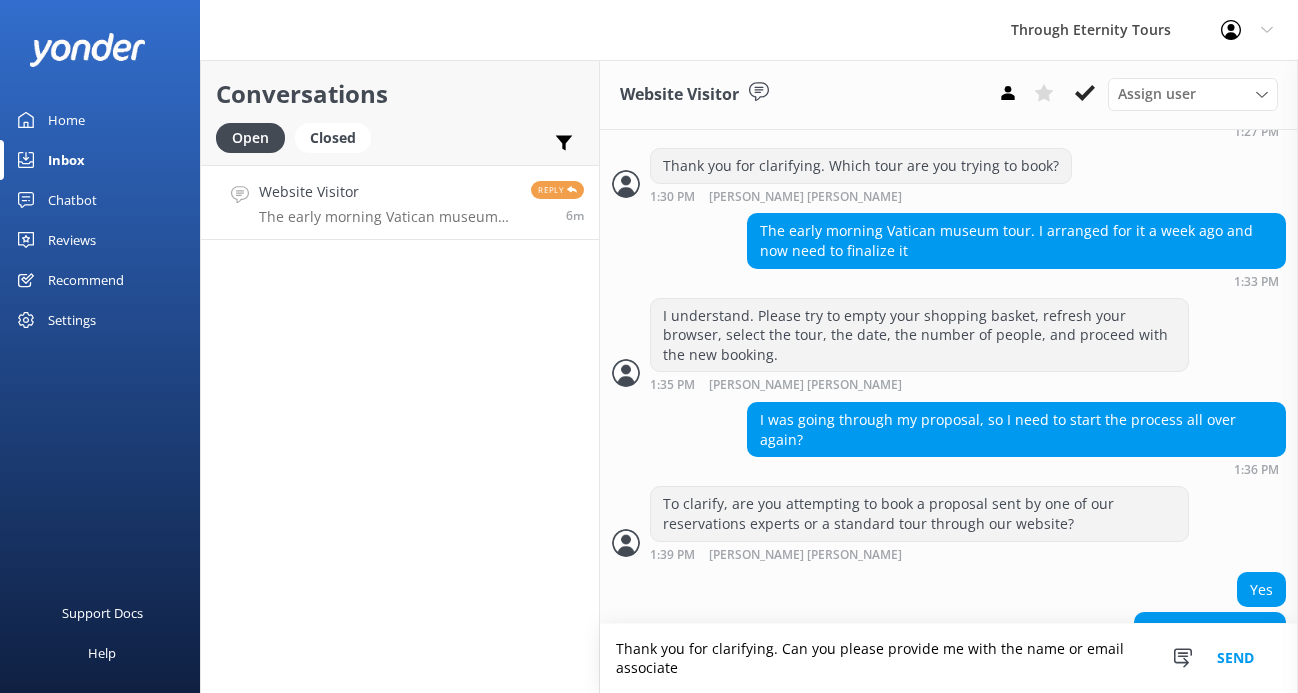 scroll, scrollTop: 1088, scrollLeft: 0, axis: vertical 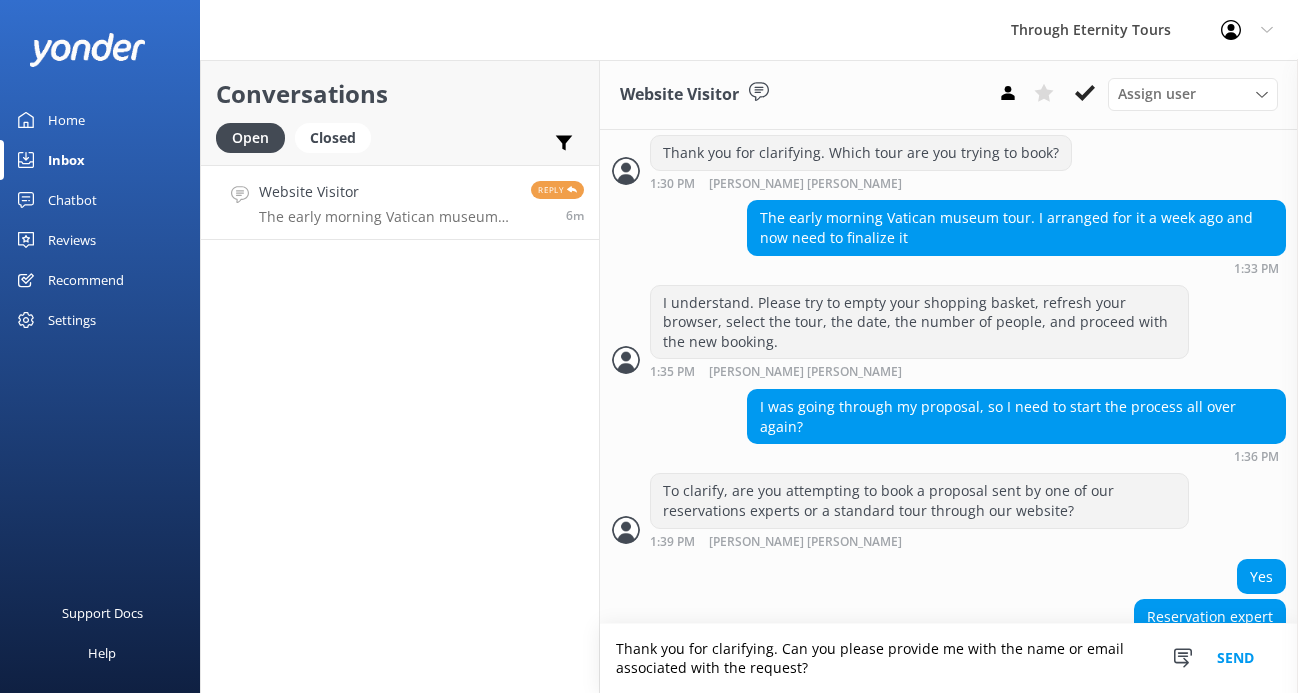type on "Thank you for clarifying. Can you please provide me with the name or email associated with the request?" 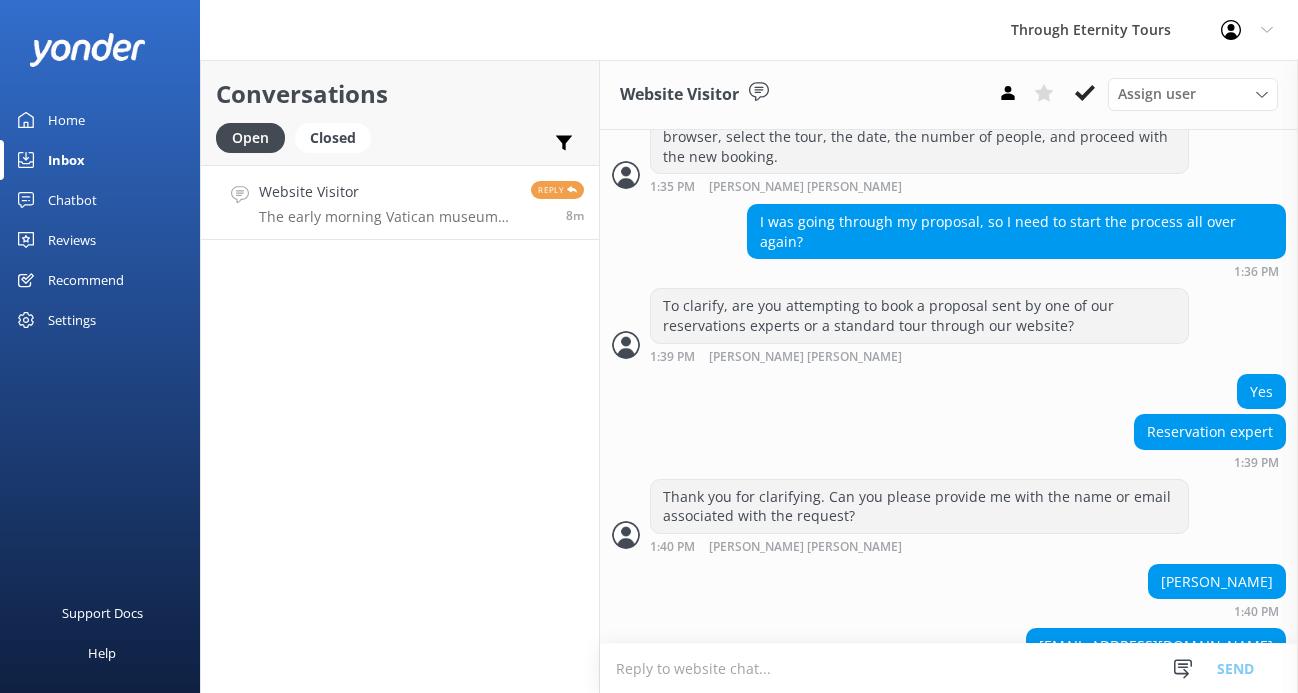 scroll, scrollTop: 1283, scrollLeft: 0, axis: vertical 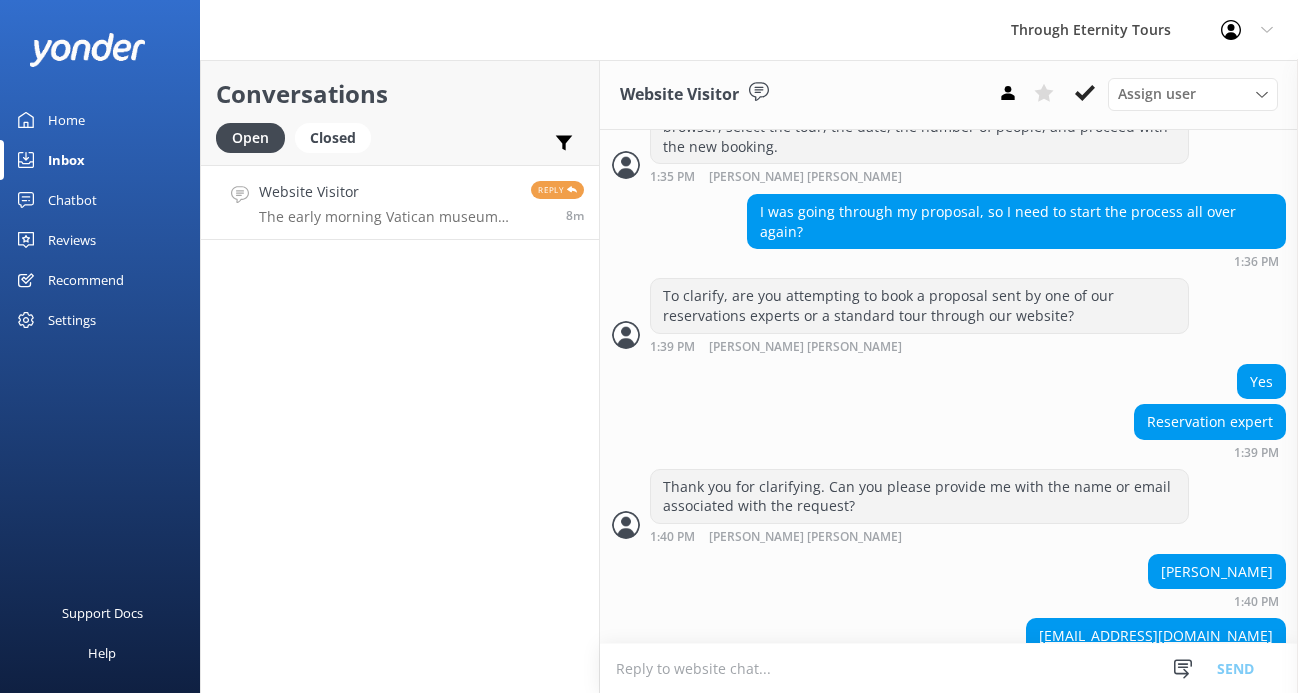 click at bounding box center [949, 668] 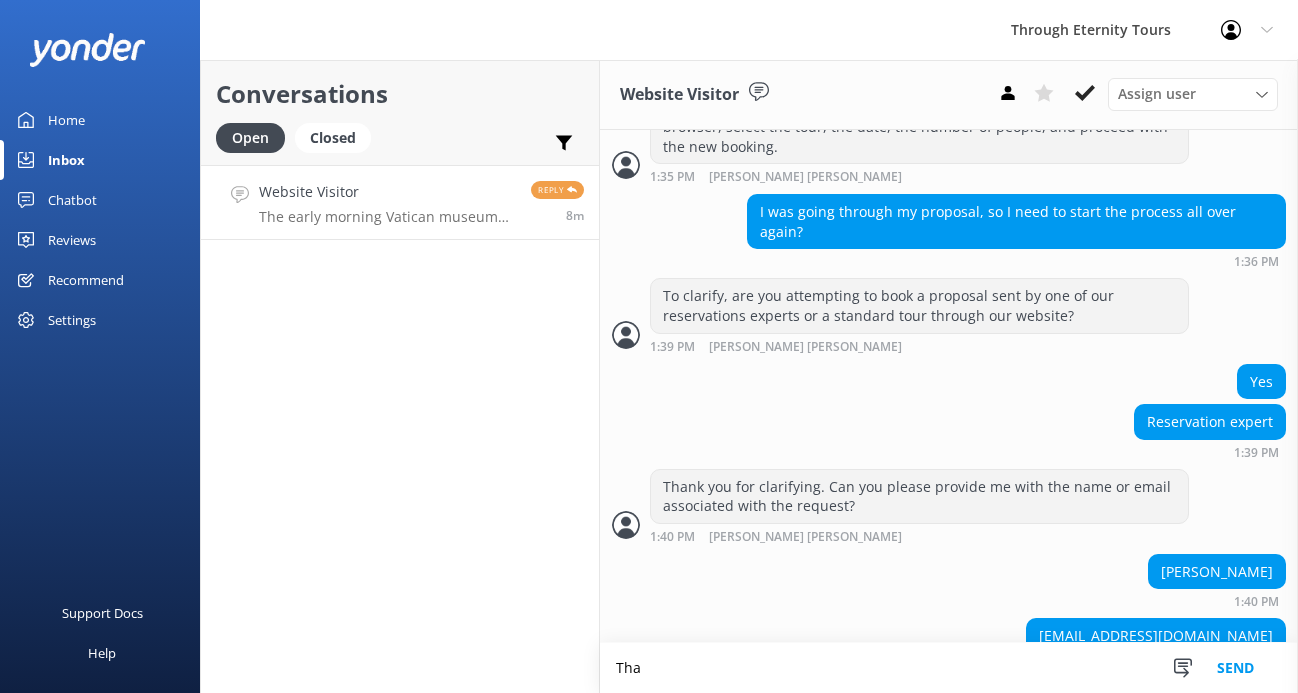 scroll, scrollTop: 1284, scrollLeft: 0, axis: vertical 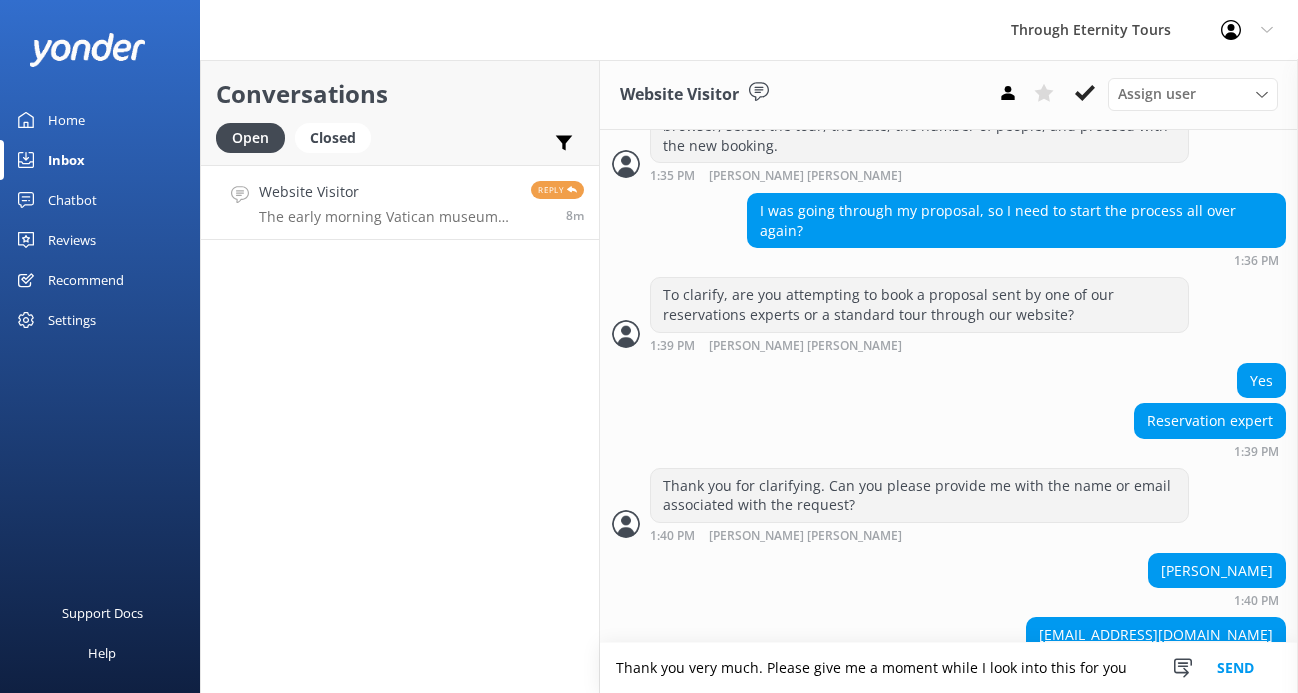 type on "Thank you very much. Please give me a moment while I look into this for you" 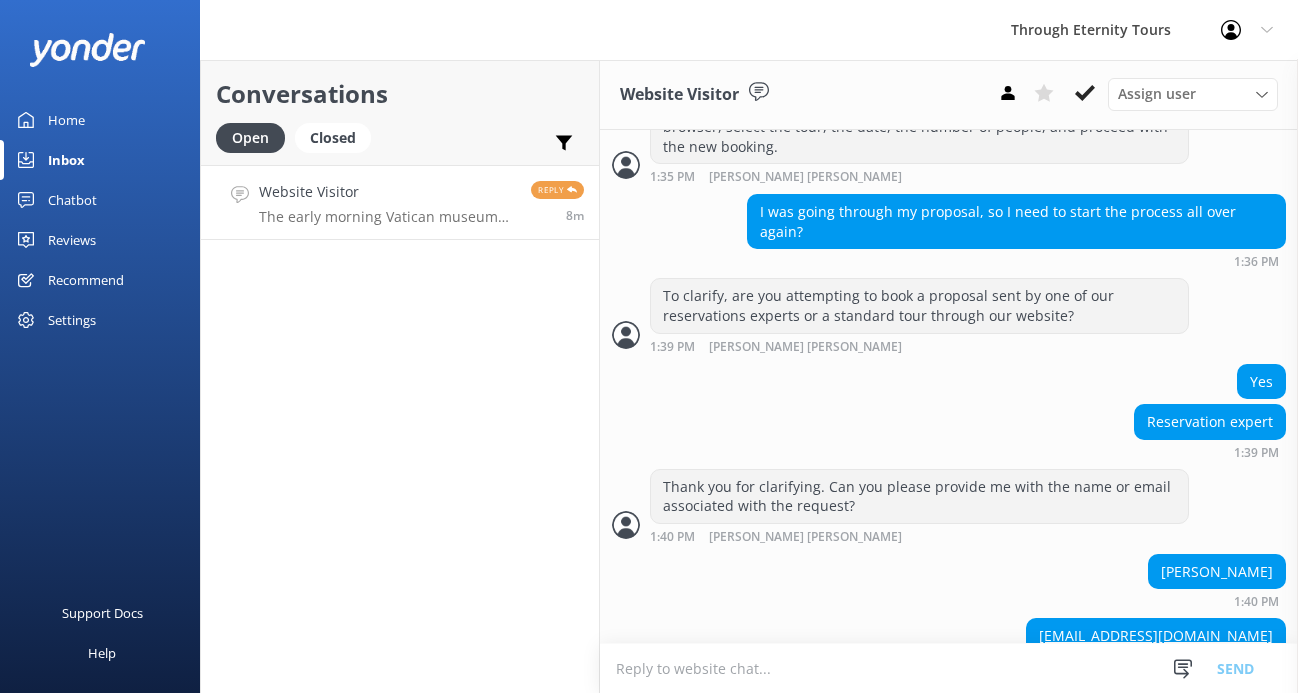 click on "[PERSON_NAME]" at bounding box center (1217, 572) 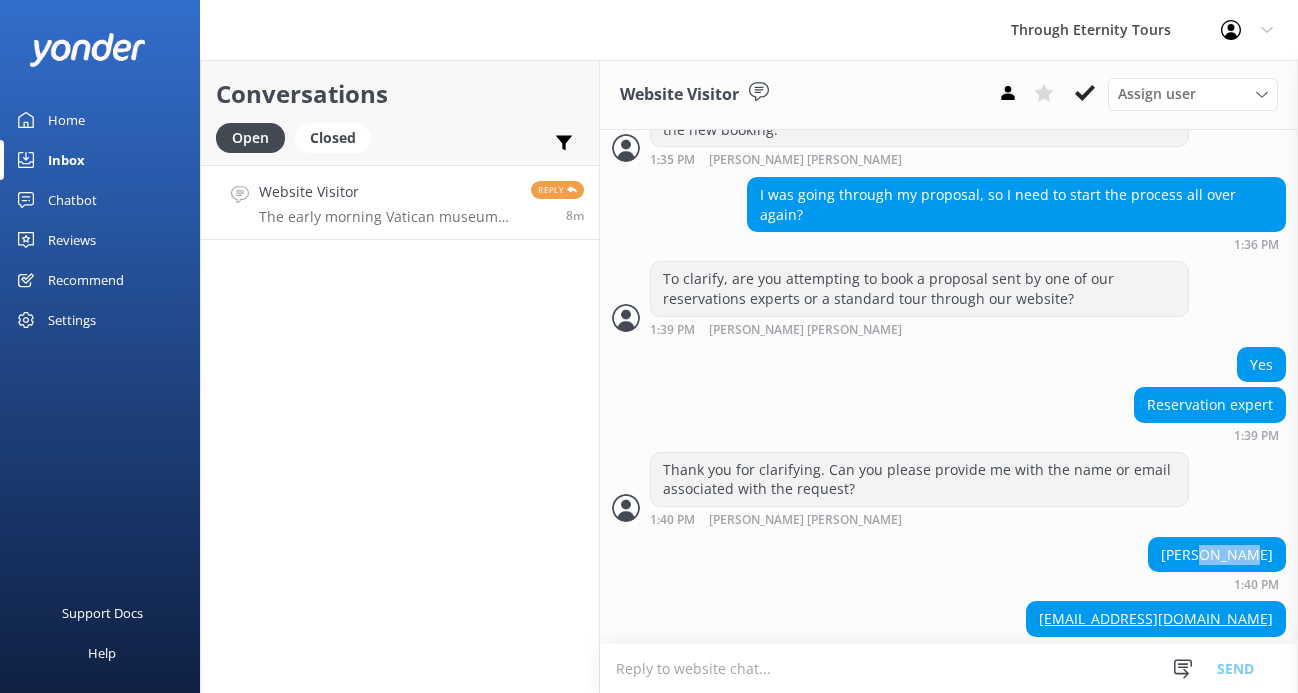 click on "[PERSON_NAME] 1:40 PM" at bounding box center (949, 569) 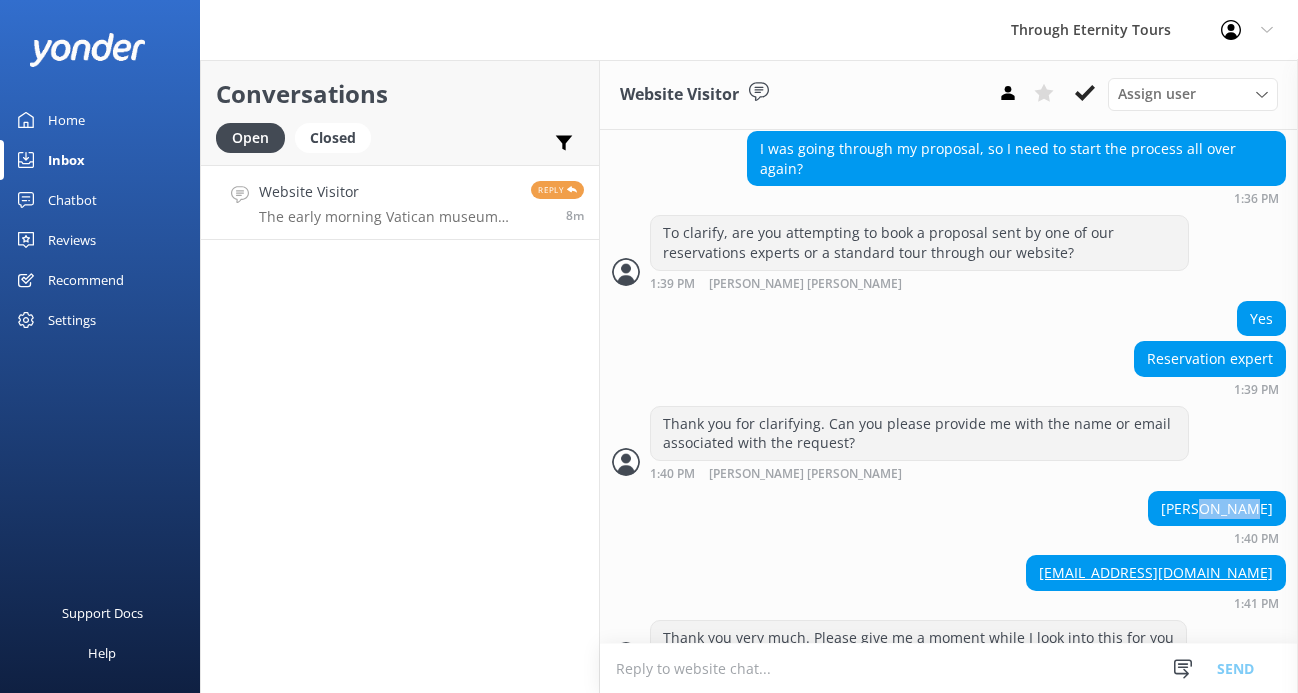 scroll, scrollTop: 1348, scrollLeft: 0, axis: vertical 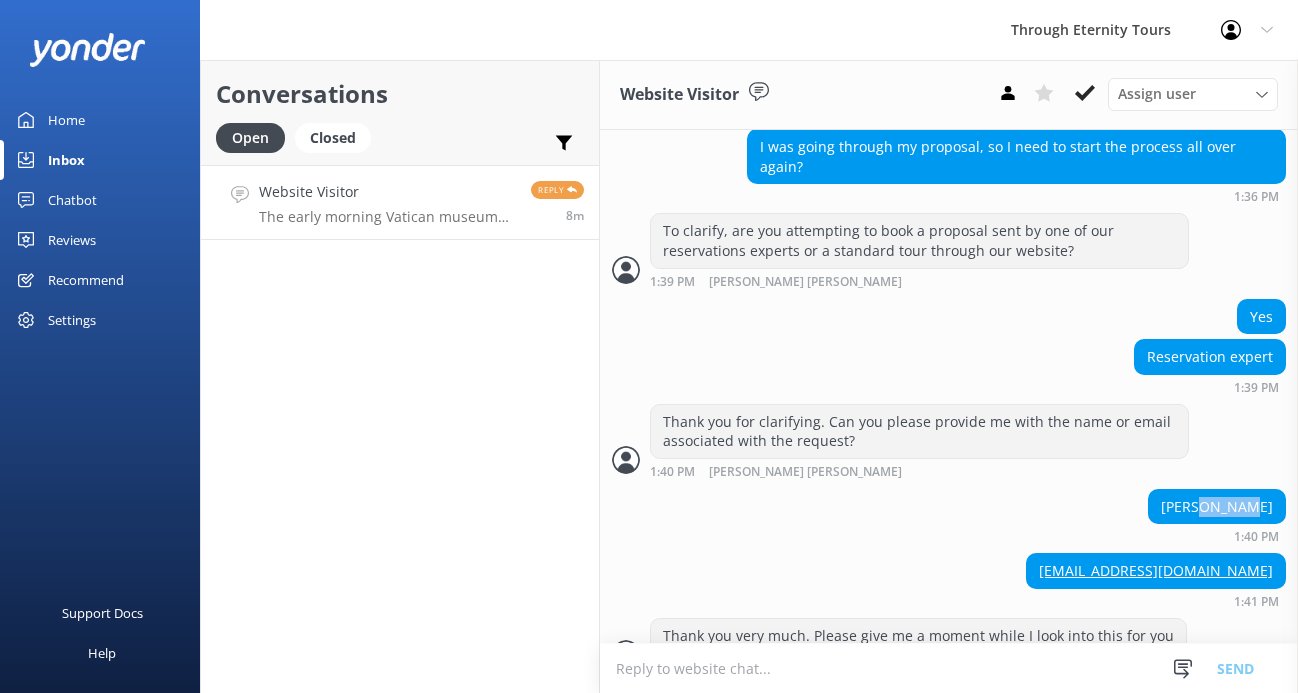 copy on "[PERSON_NAME]" 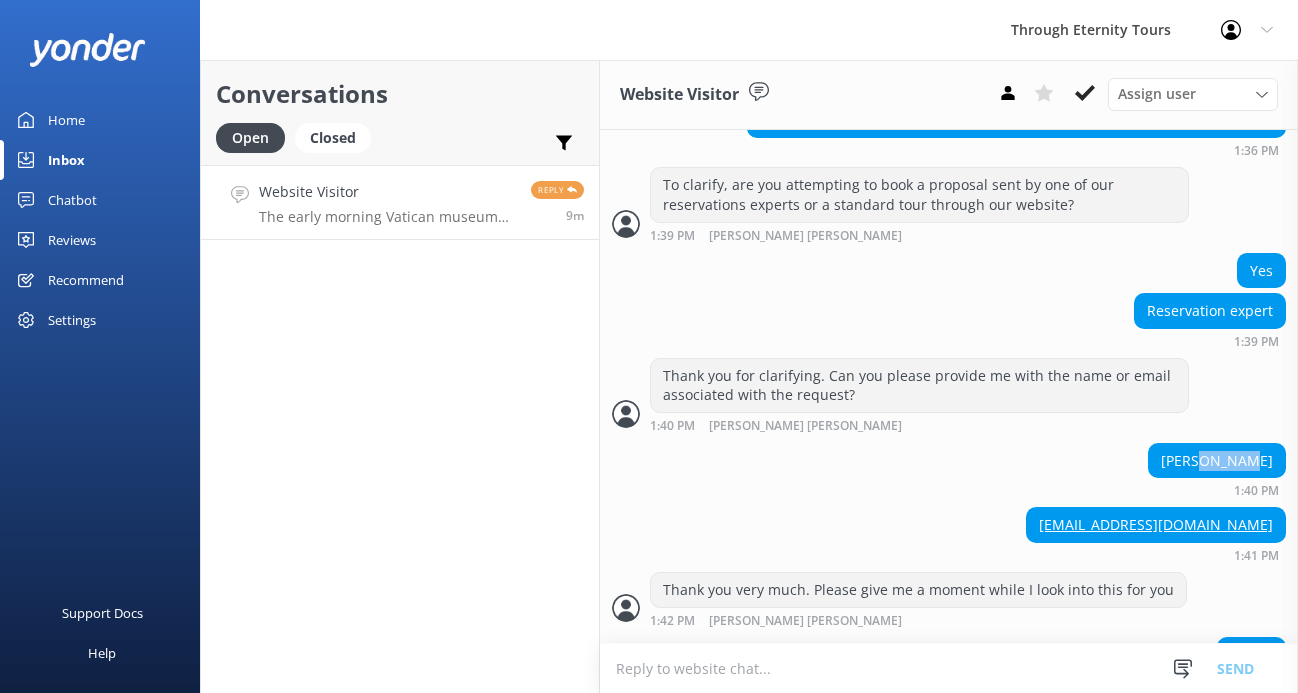 scroll, scrollTop: 1413, scrollLeft: 0, axis: vertical 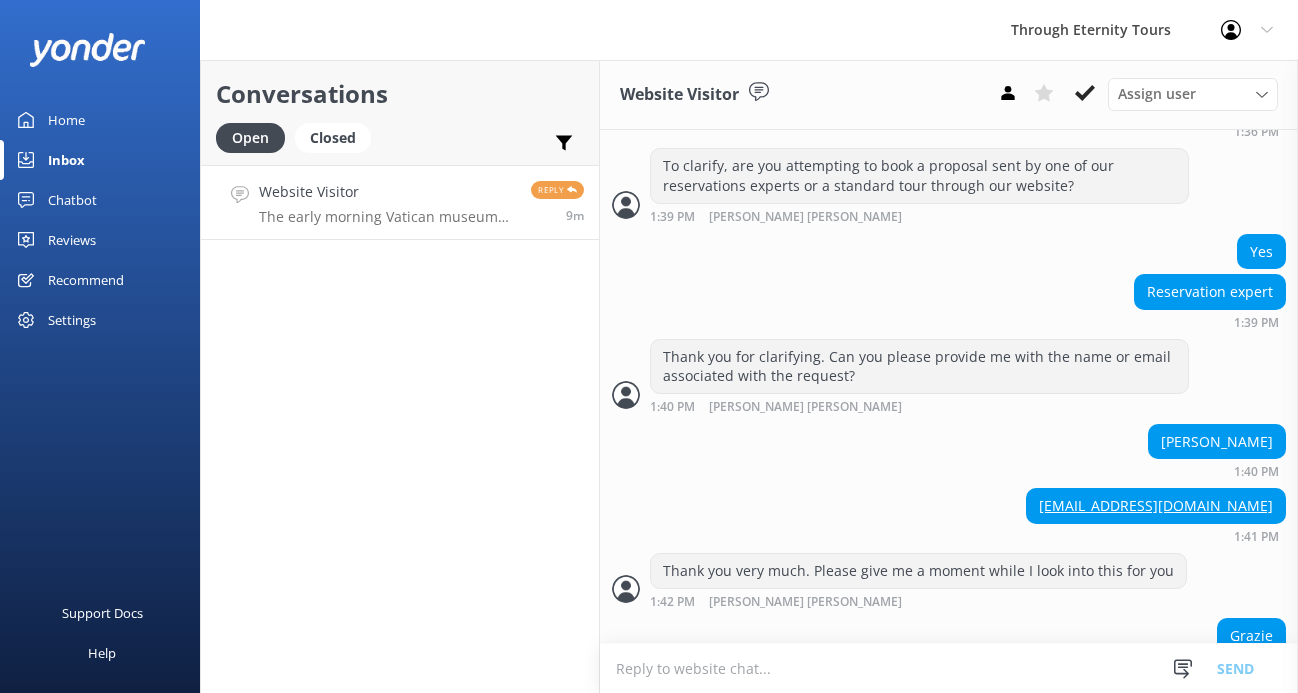 click at bounding box center (949, 668) 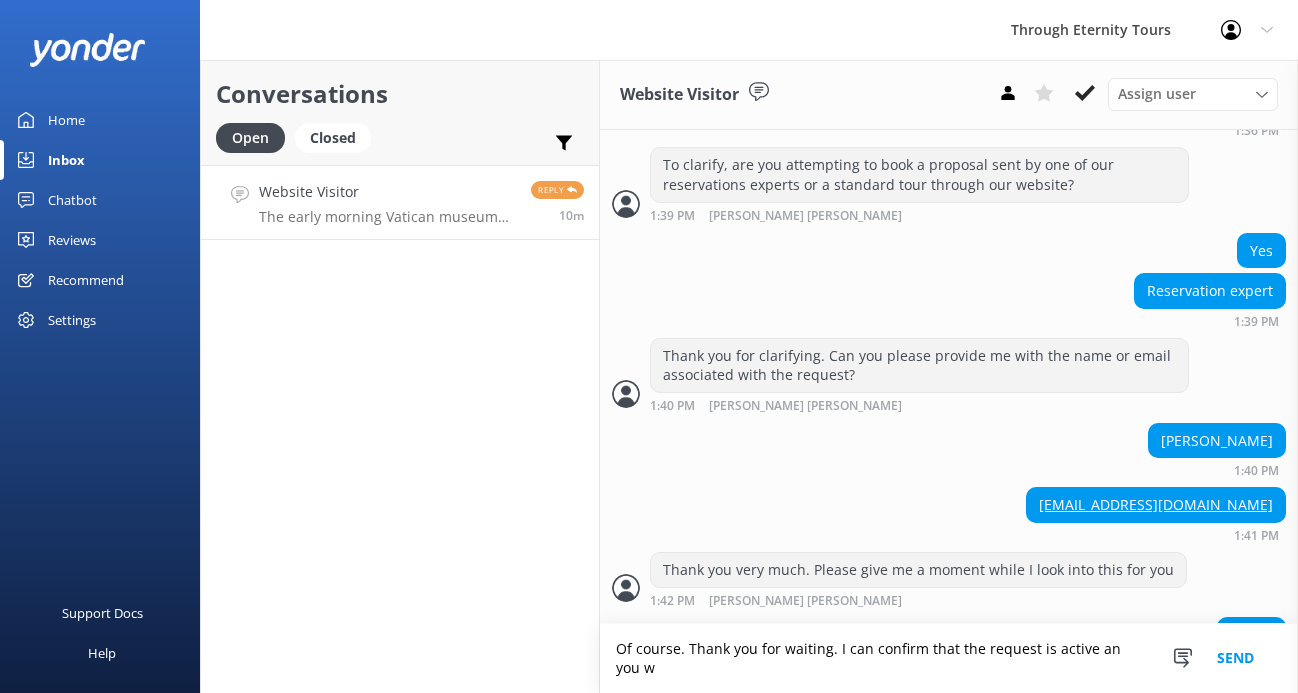 scroll, scrollTop: 1433, scrollLeft: 0, axis: vertical 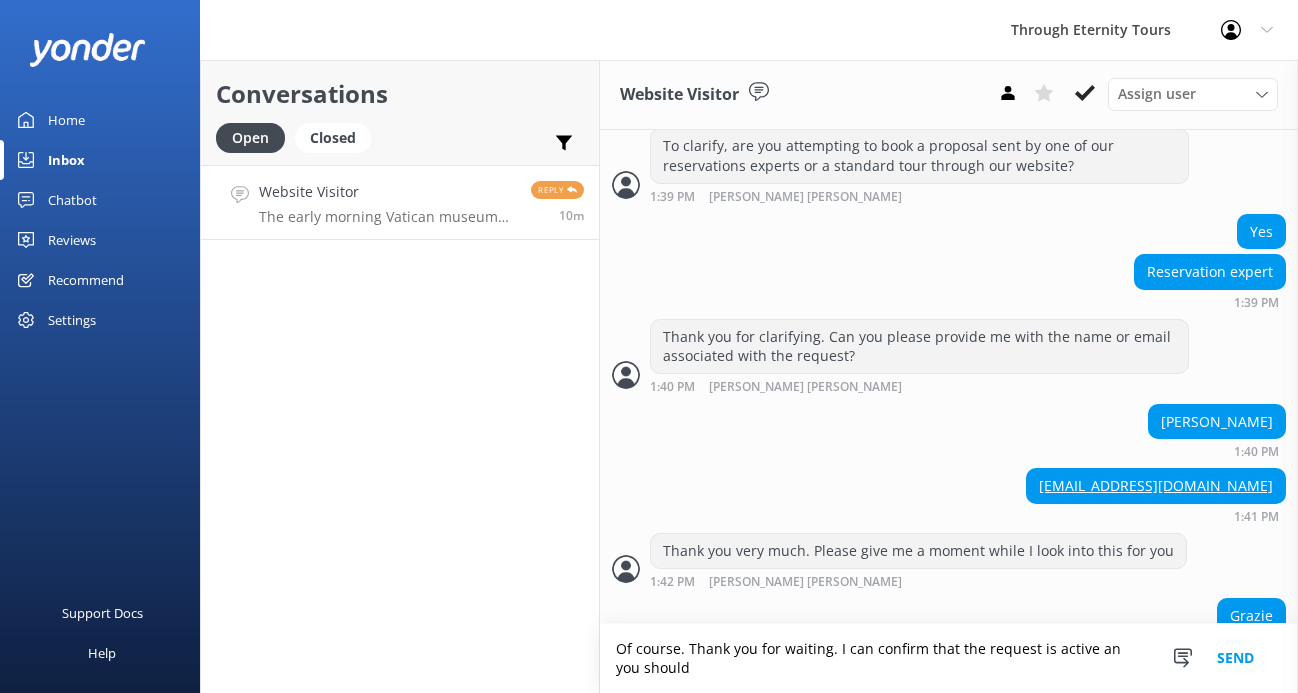 click on "Of course. Thank you for waiting. I can confirm that the request is active an you should" at bounding box center (949, 658) 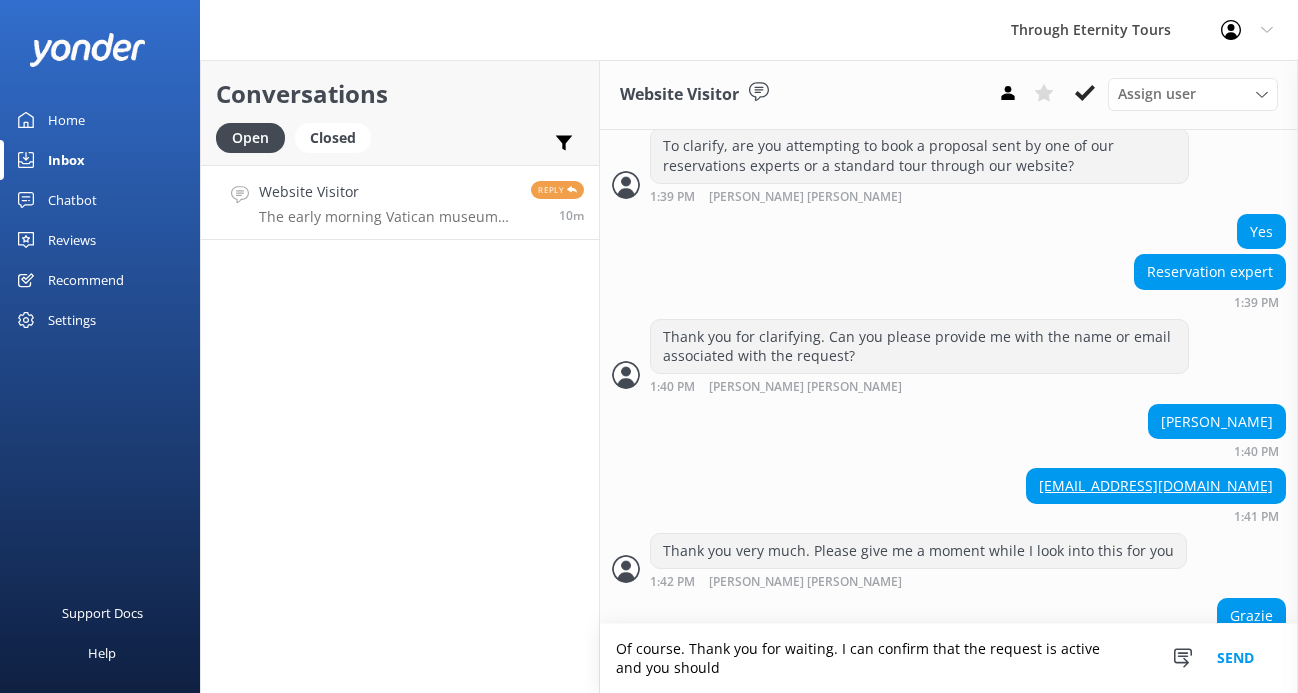 click on "Of course. Thank you for waiting. I can confirm that the request is active and you should" at bounding box center [949, 658] 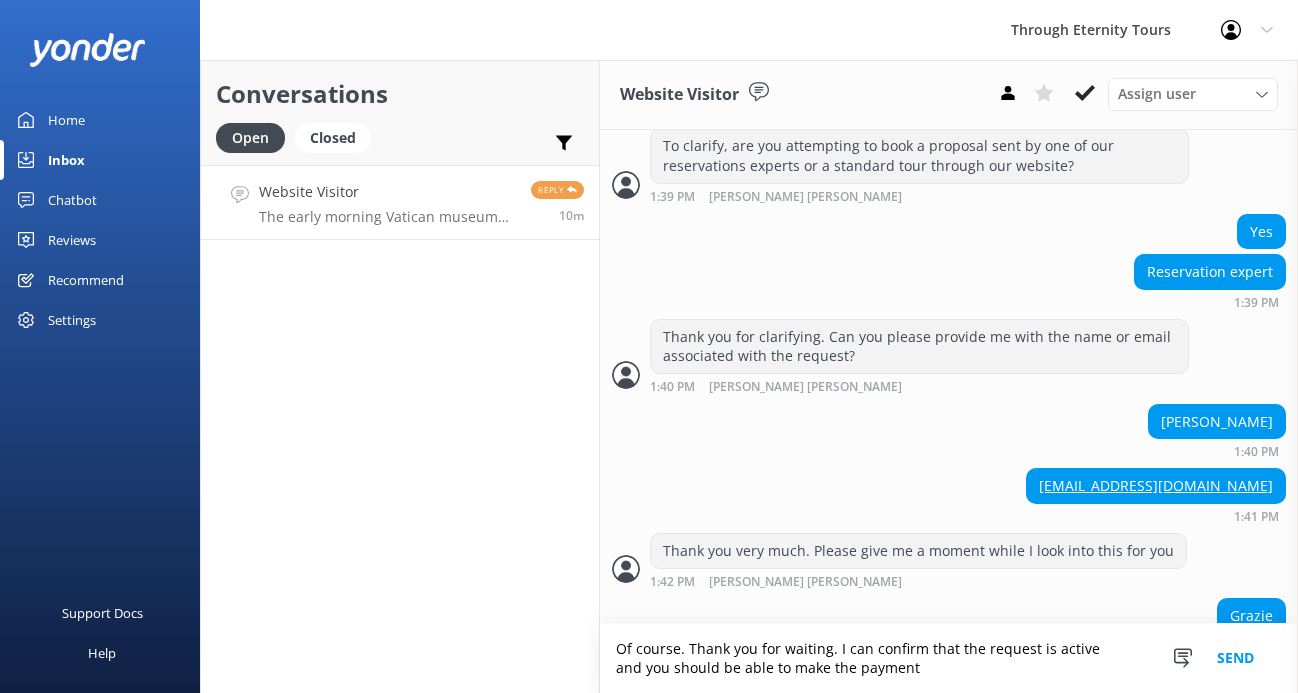 drag, startPoint x: 895, startPoint y: 672, endPoint x: 761, endPoint y: 676, distance: 134.0597 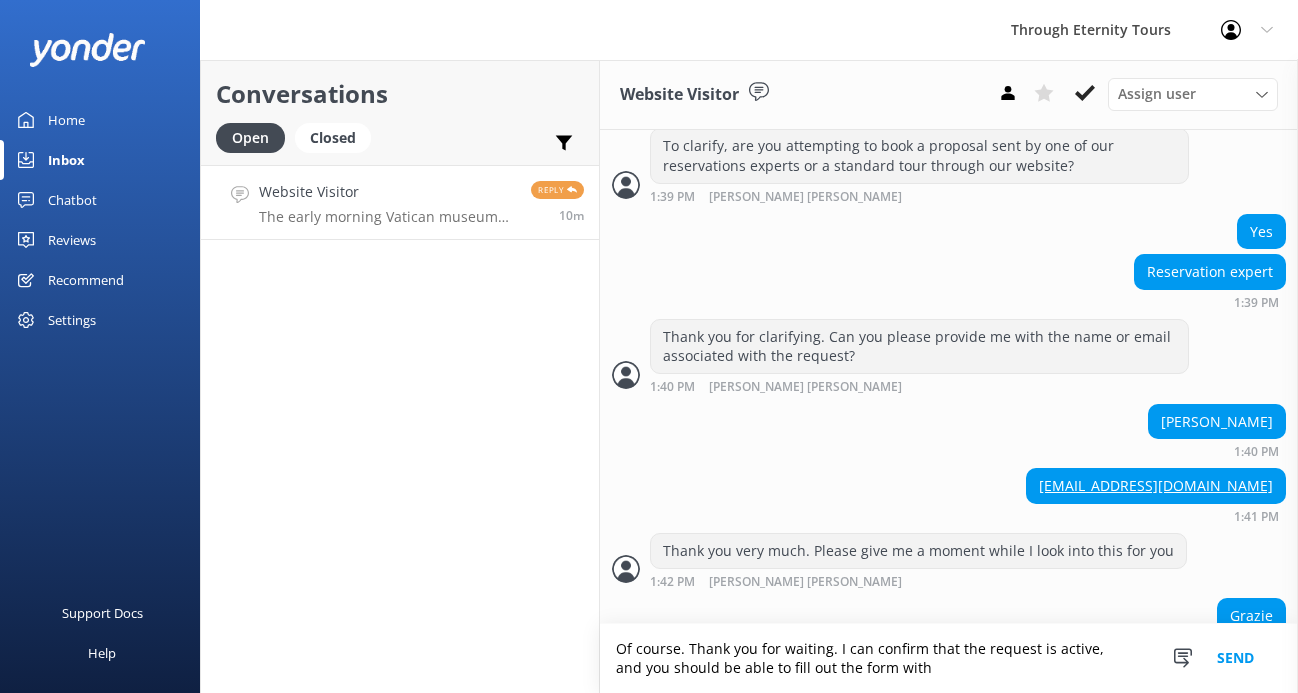 click on "Of course. Thank you for waiting. I can confirm that the request is active, and you should be able to fill out the form with" at bounding box center (949, 658) 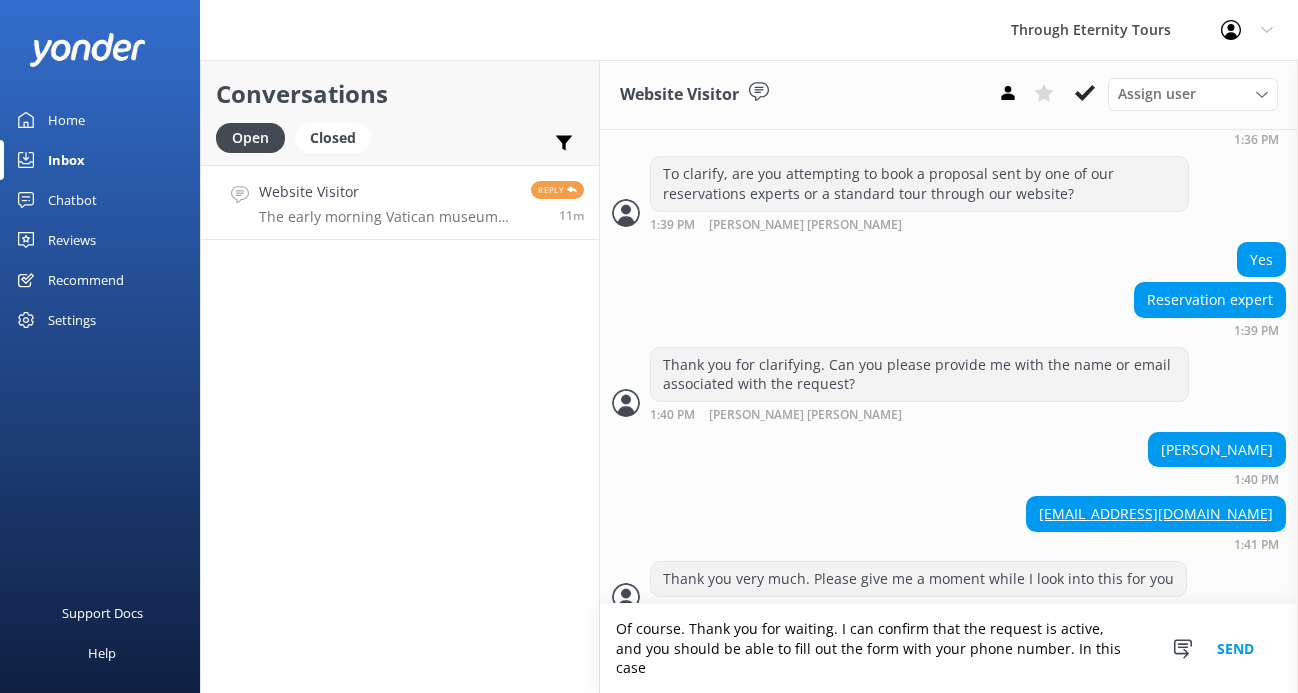 scroll, scrollTop: 1433, scrollLeft: 0, axis: vertical 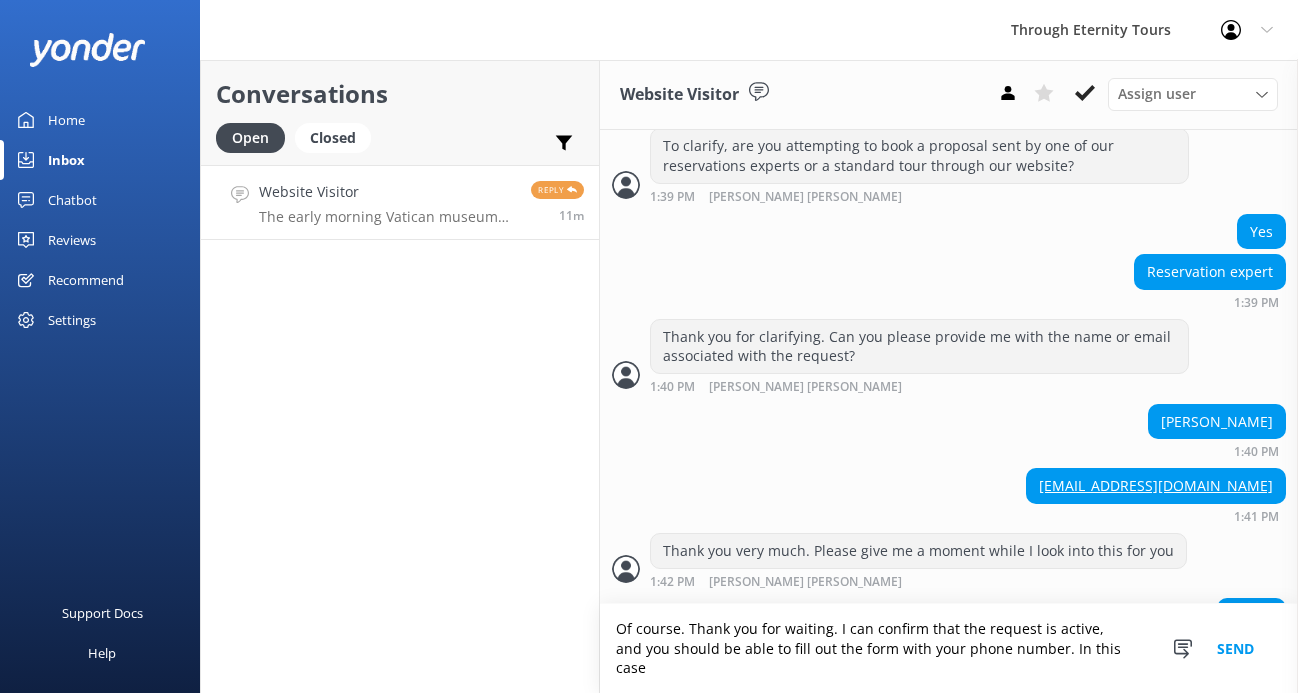 click on "Of course. Thank you for waiting. I can confirm that the request is active, and you should be able to fill out the form with your phone number. In this case" at bounding box center (949, 648) 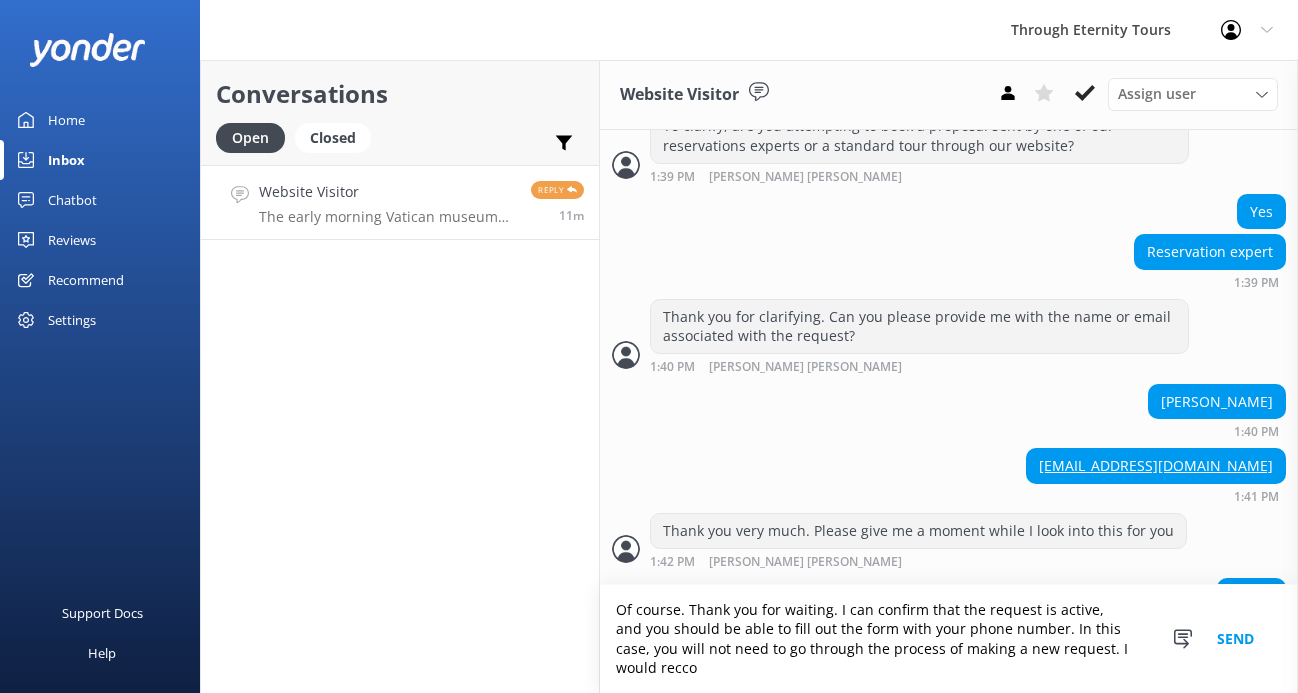 scroll, scrollTop: 1472, scrollLeft: 0, axis: vertical 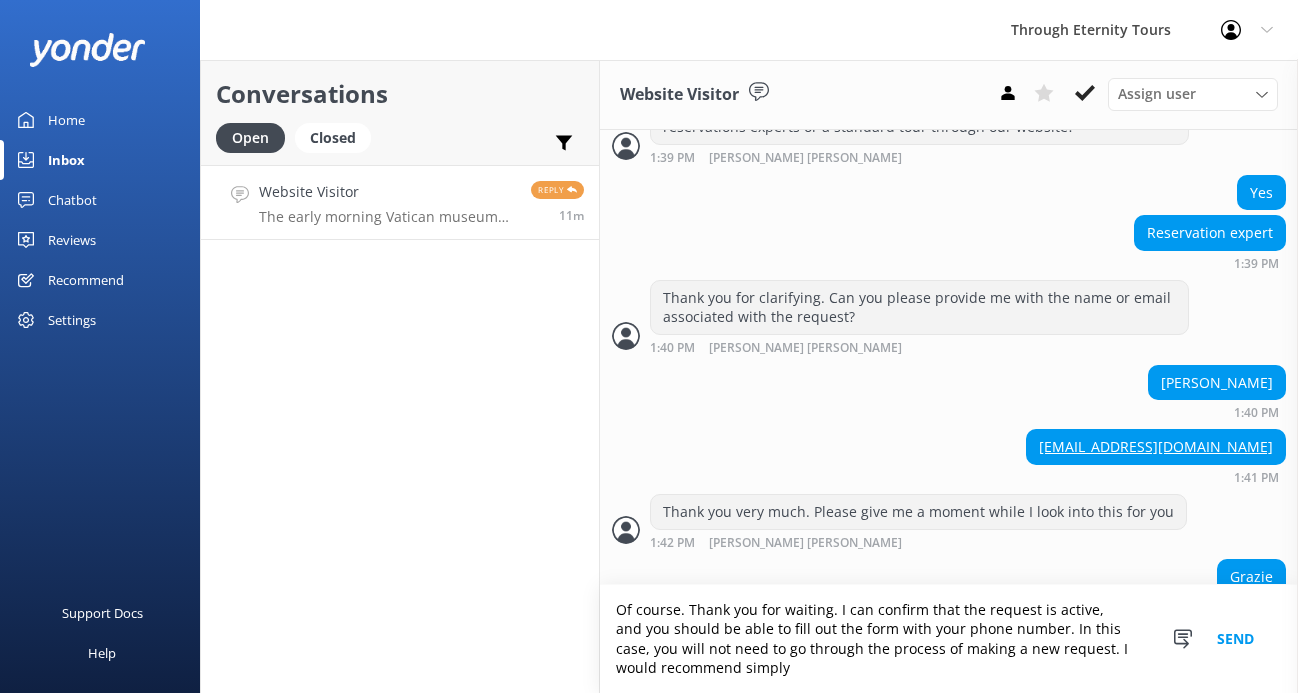 click on "Of course. Thank you for waiting. I can confirm that the request is active, and you should be able to fill out the form with your phone number. In this case, you will not need to go through the process of making a new request. I would recommend simply" at bounding box center (949, 639) 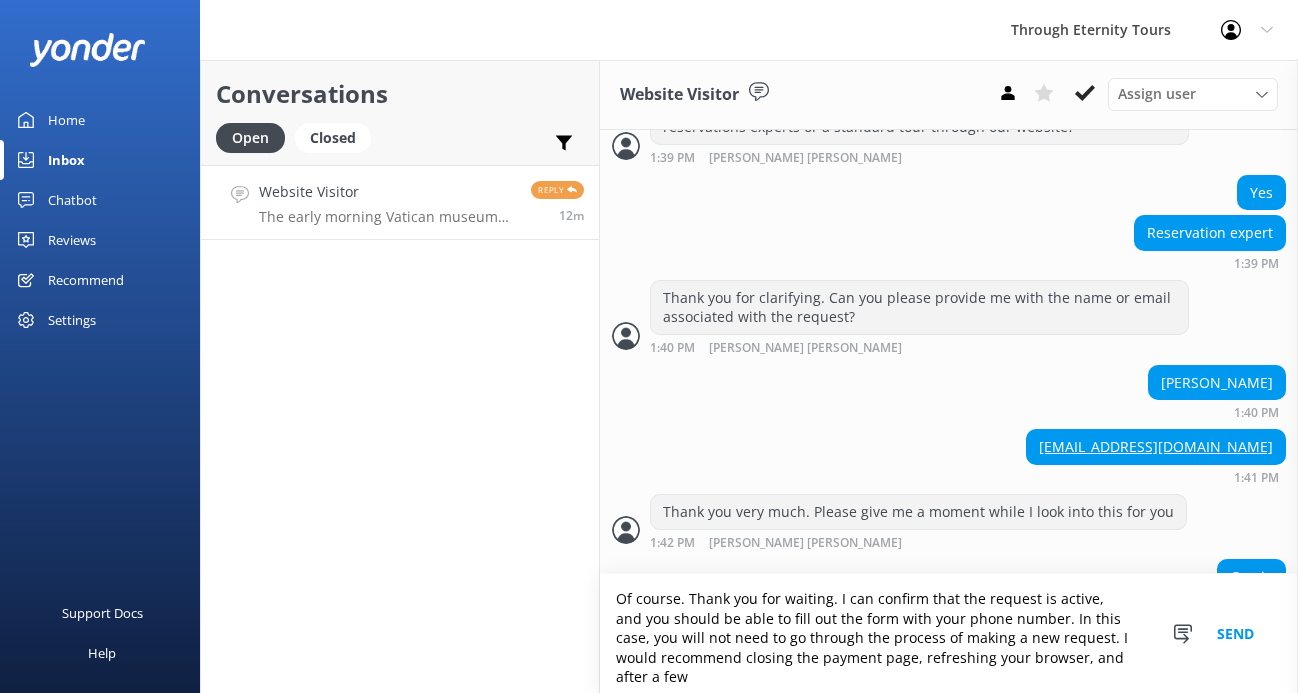 scroll, scrollTop: 1483, scrollLeft: 0, axis: vertical 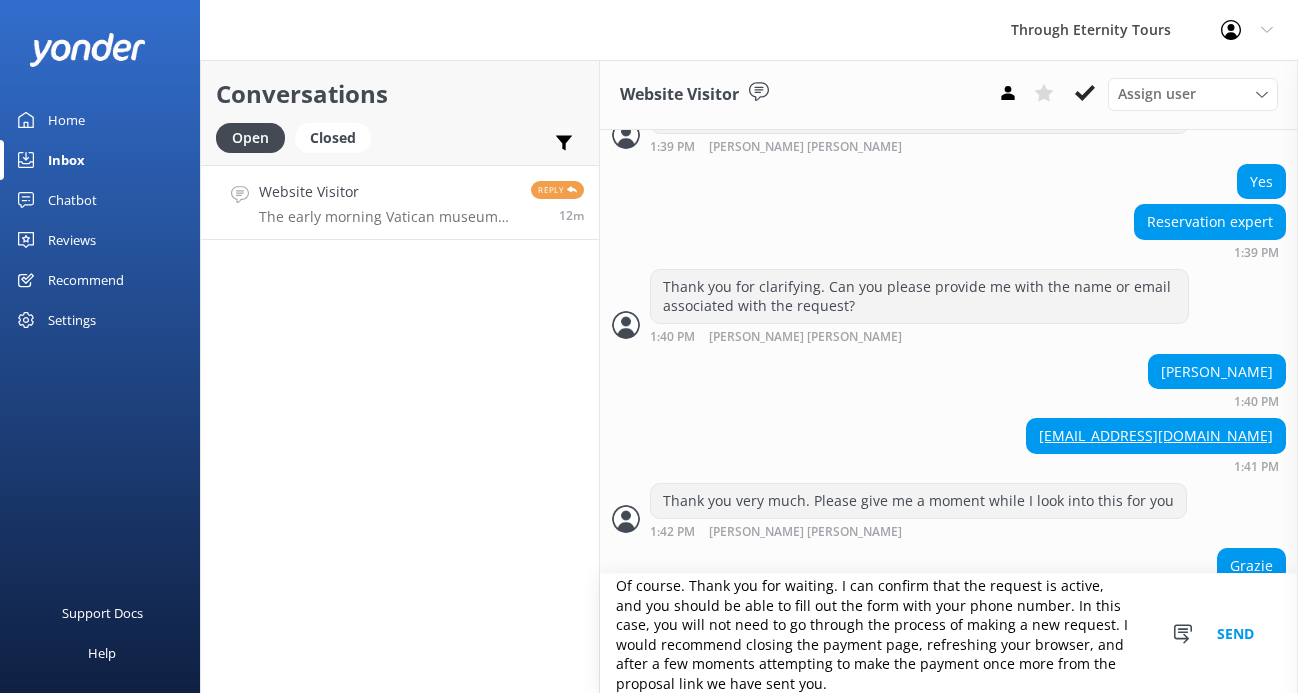 click on "Of course. Thank you for waiting. I can confirm that the request is active, and you should be able to fill out the form with your phone number. In this case, you will not need to go through the process of making a new request. I would recommend closing the payment page, refreshing your browser, and after a few moments attempting to make the payment once more from the proposal link we have sent you." at bounding box center [949, 633] 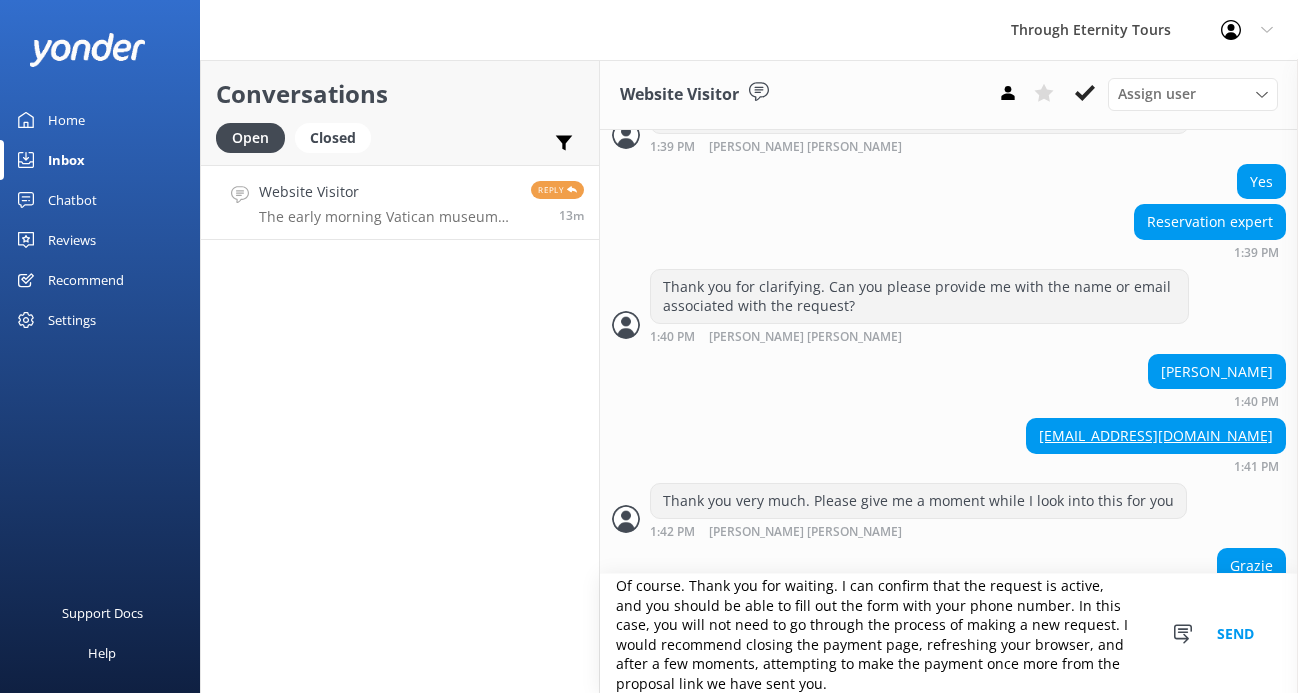 scroll, scrollTop: 28, scrollLeft: 0, axis: vertical 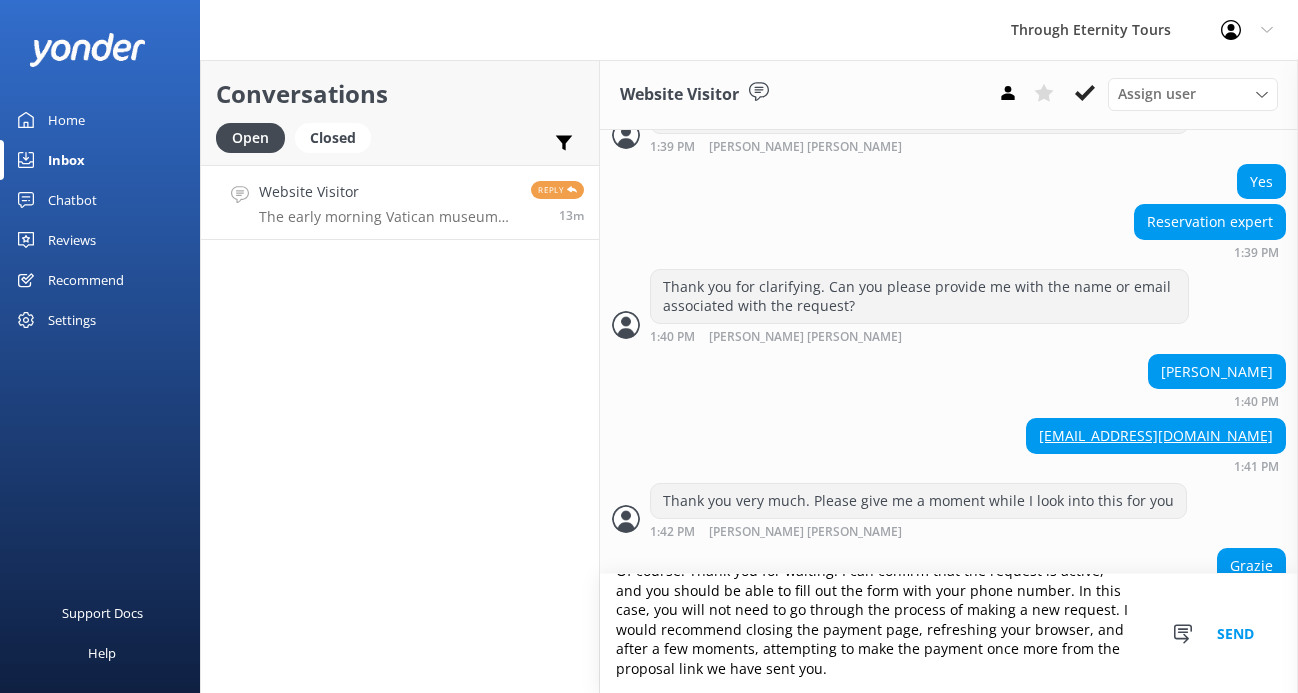 type on "Of course. Thank you for waiting. I can confirm that the request is active, and you should be able to fill out the form with your phone number. In this case, you will not need to go through the process of making a new request. I would recommend closing the payment page, refreshing your browser, and after a few moments, attempting to make the payment once more from the proposal link we have sent you." 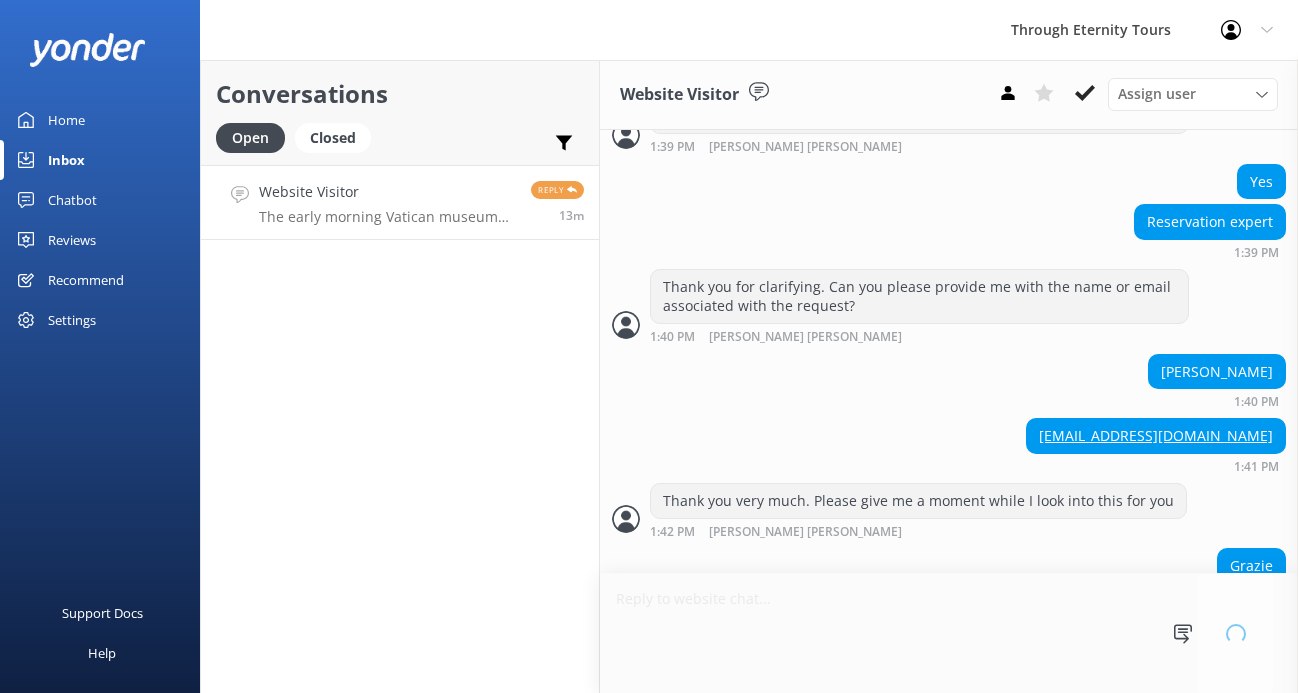 scroll, scrollTop: 0, scrollLeft: 0, axis: both 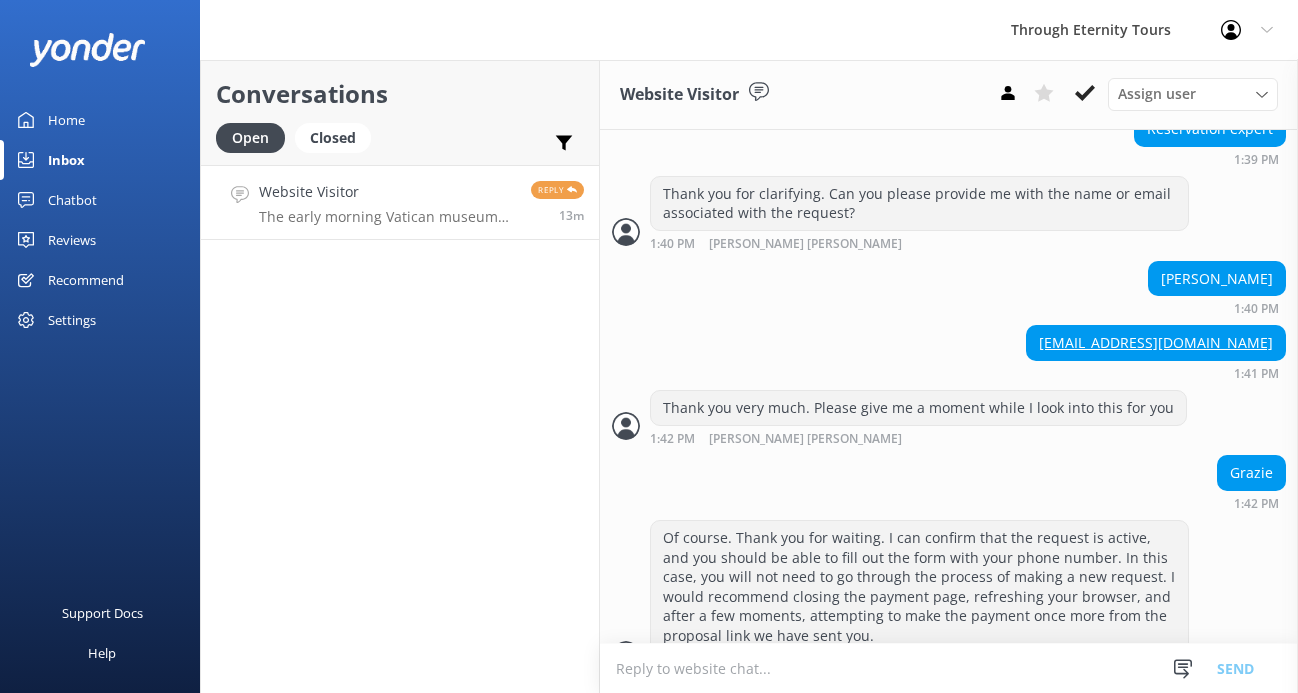 click at bounding box center (949, 668) 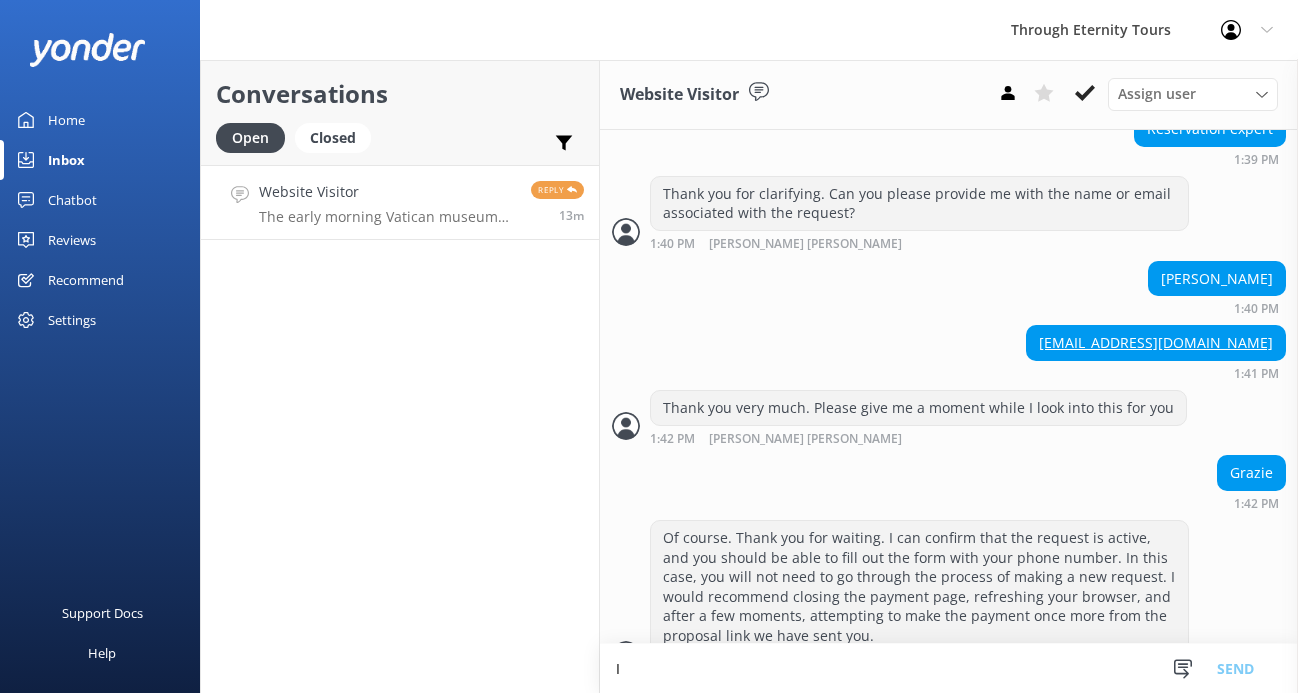 scroll, scrollTop: 0, scrollLeft: 0, axis: both 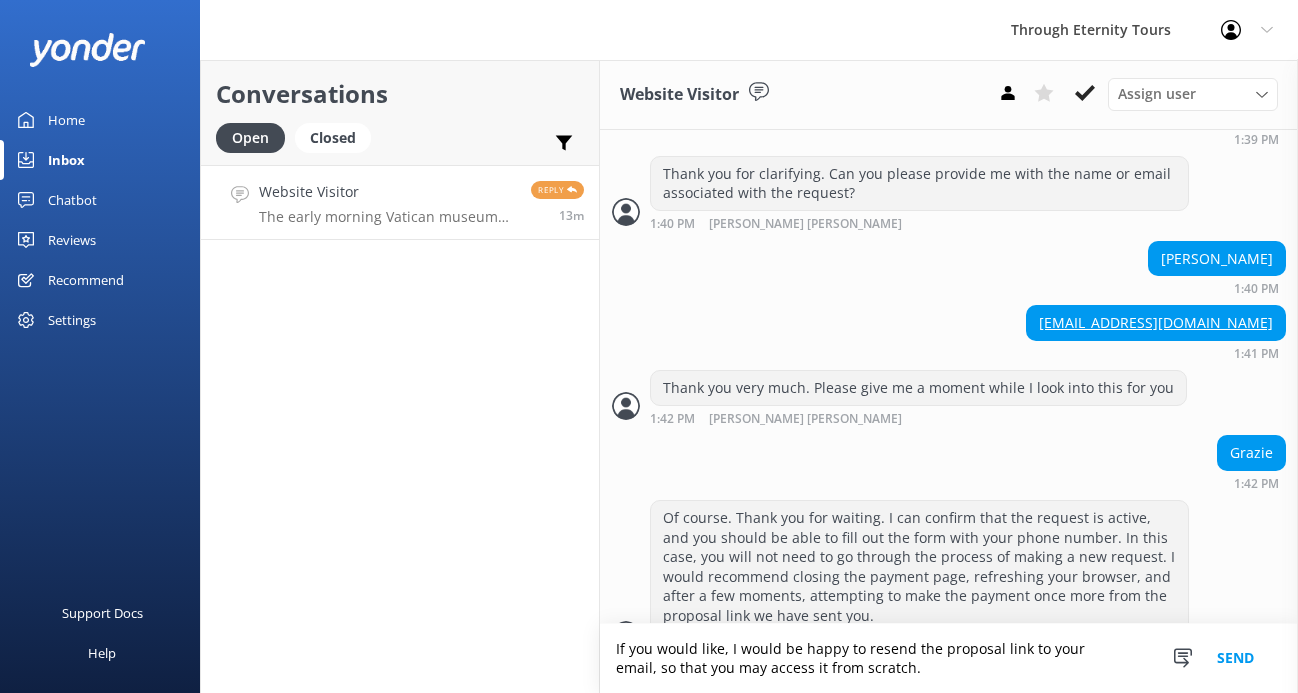 click on "If you would like, I would be happy to resend the proposal link to your email, so that you may access it from scratch." at bounding box center [949, 658] 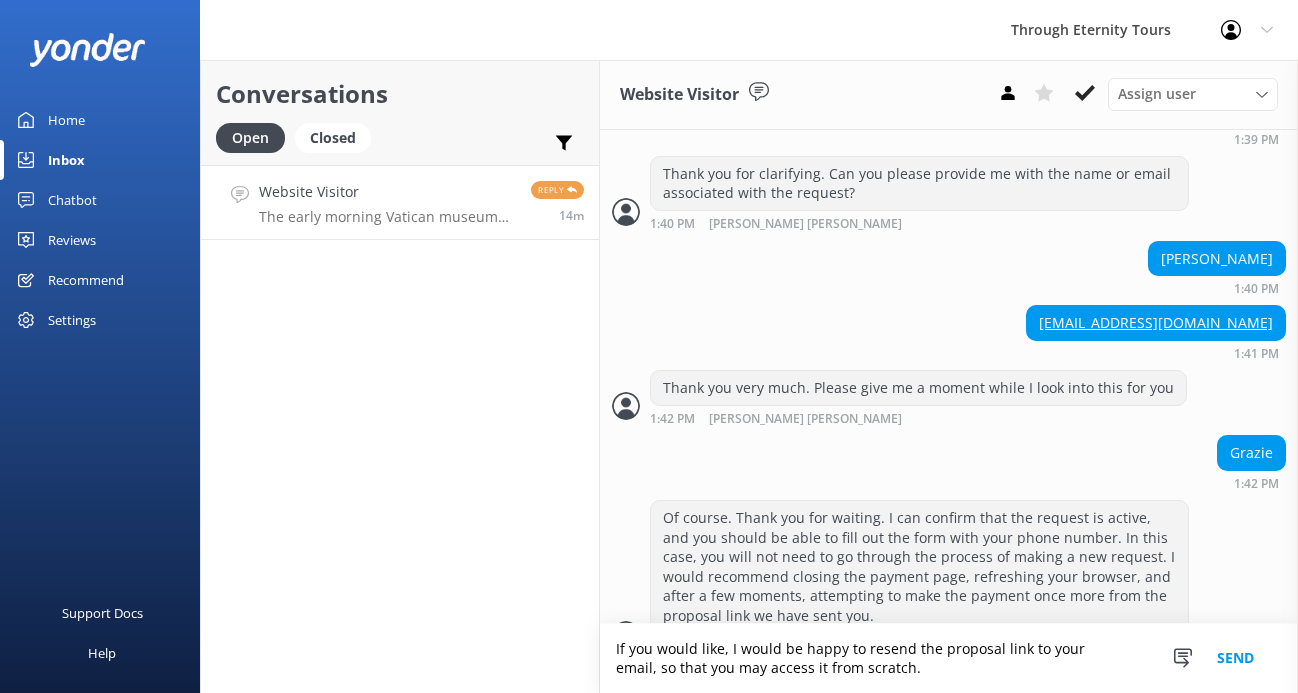 scroll, scrollTop: 1643, scrollLeft: 0, axis: vertical 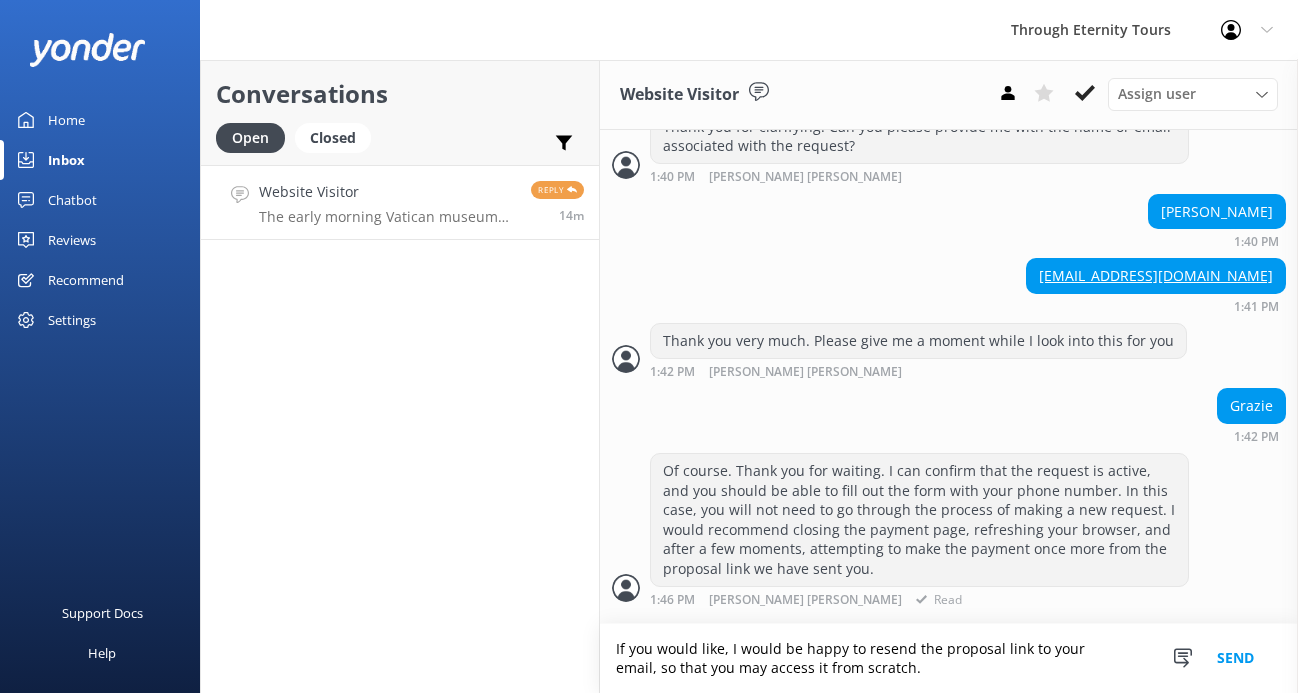 paste on "’d like, I’d be happy to resend the proposal link to your email so you can access it again from the beginning." 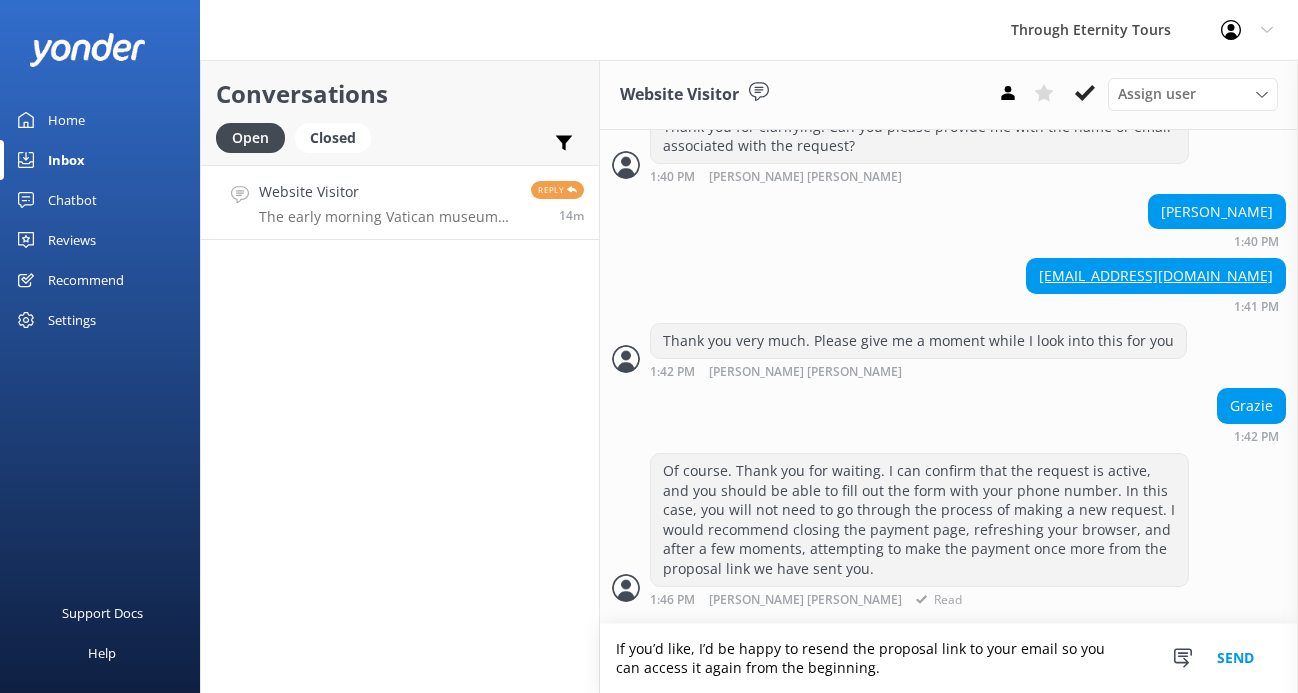 scroll, scrollTop: 131, scrollLeft: 0, axis: vertical 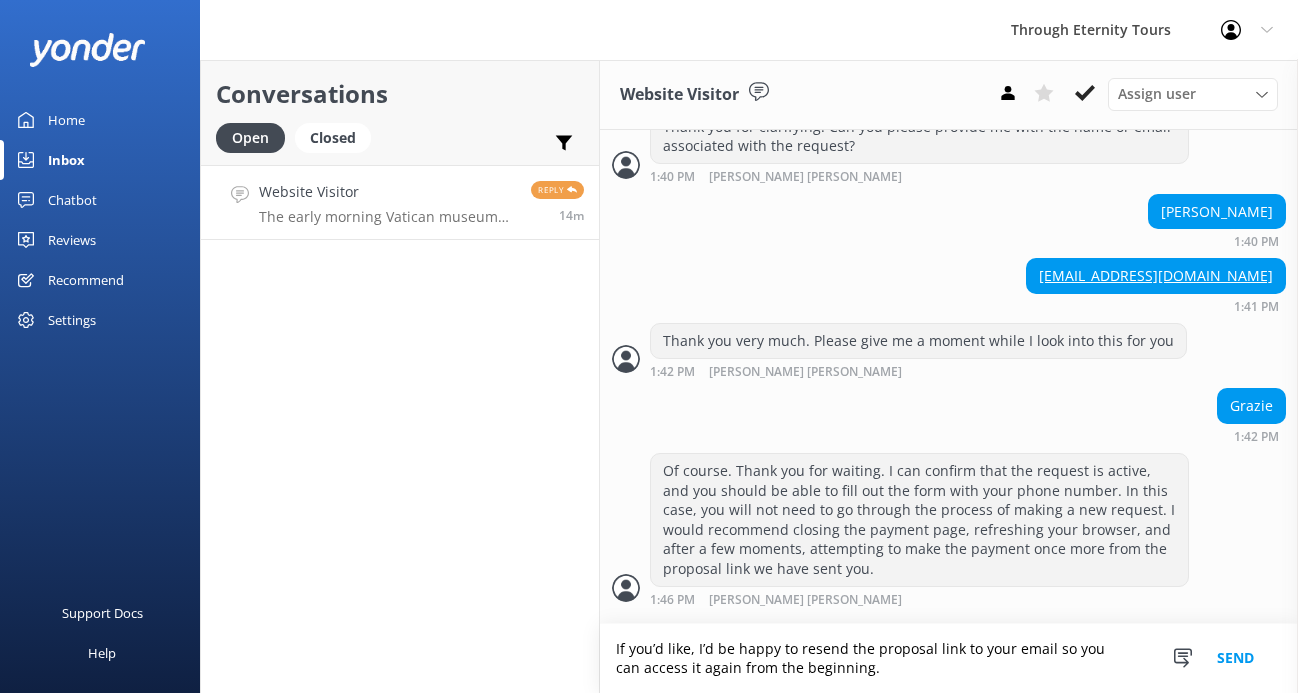 type on "If you’d like, I’d be happy to resend the proposal link to your email so you can access it again from the beginning." 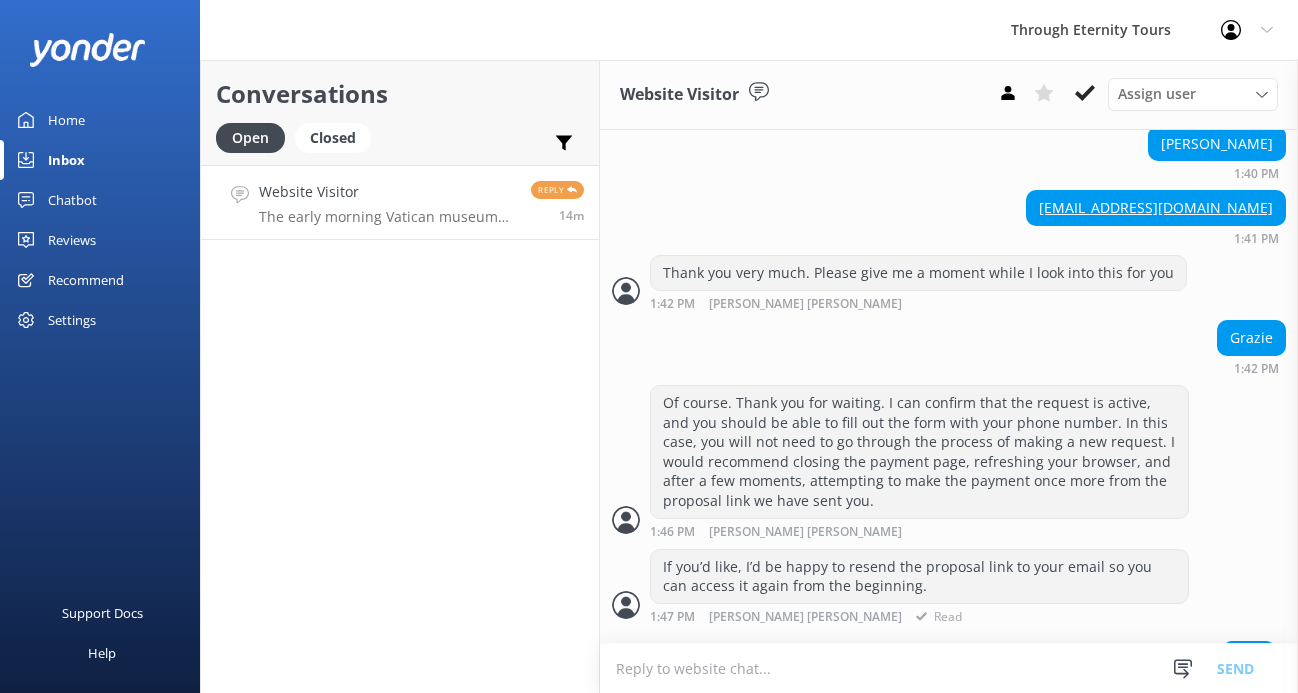 scroll, scrollTop: 1708, scrollLeft: 0, axis: vertical 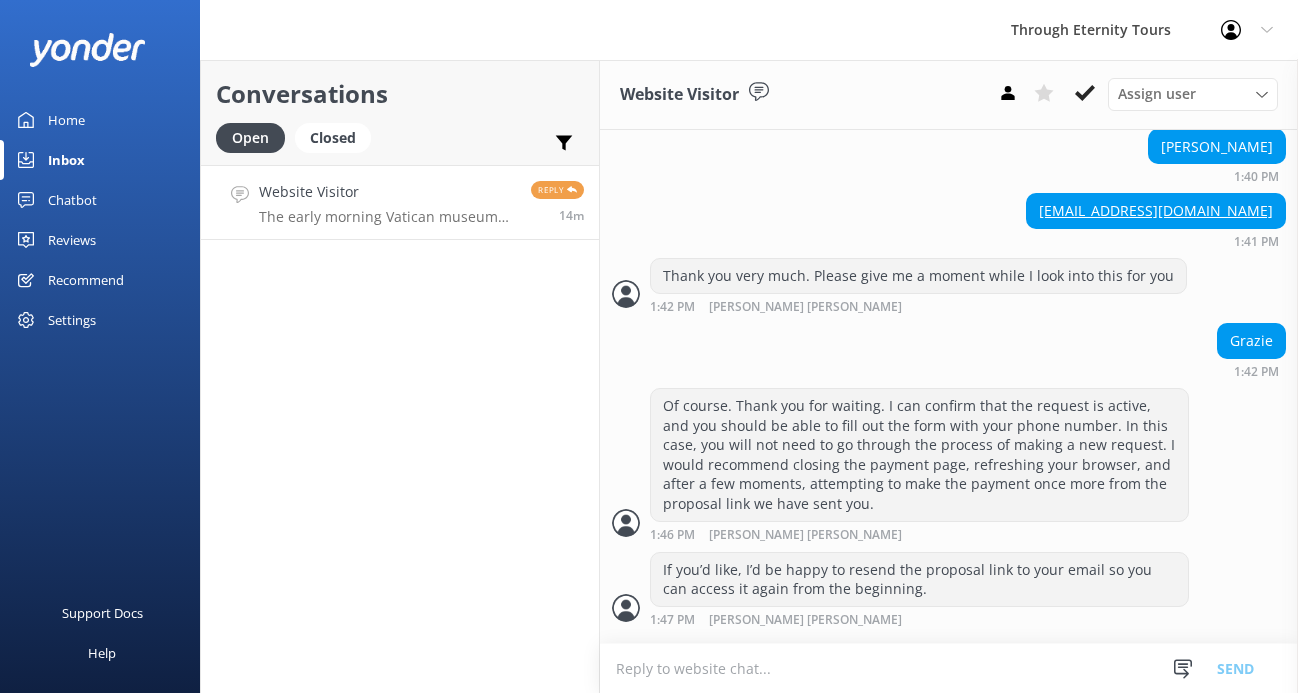 click at bounding box center [949, 668] 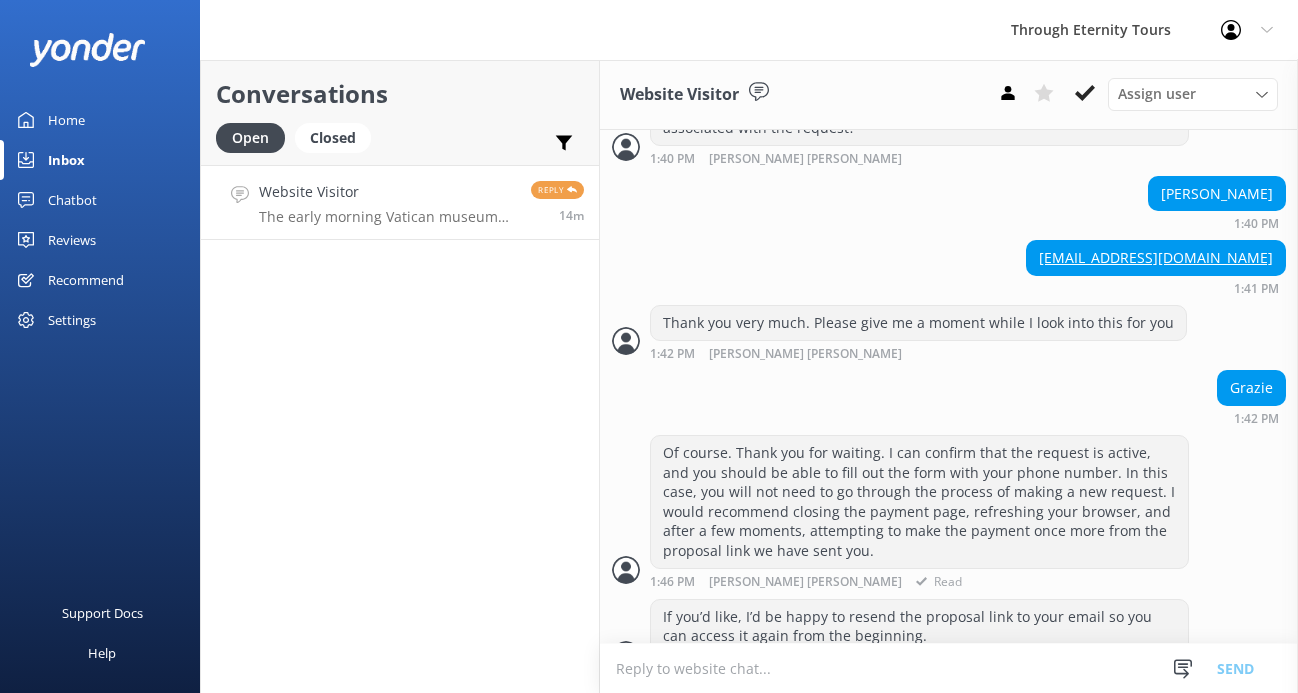 scroll, scrollTop: 1708, scrollLeft: 0, axis: vertical 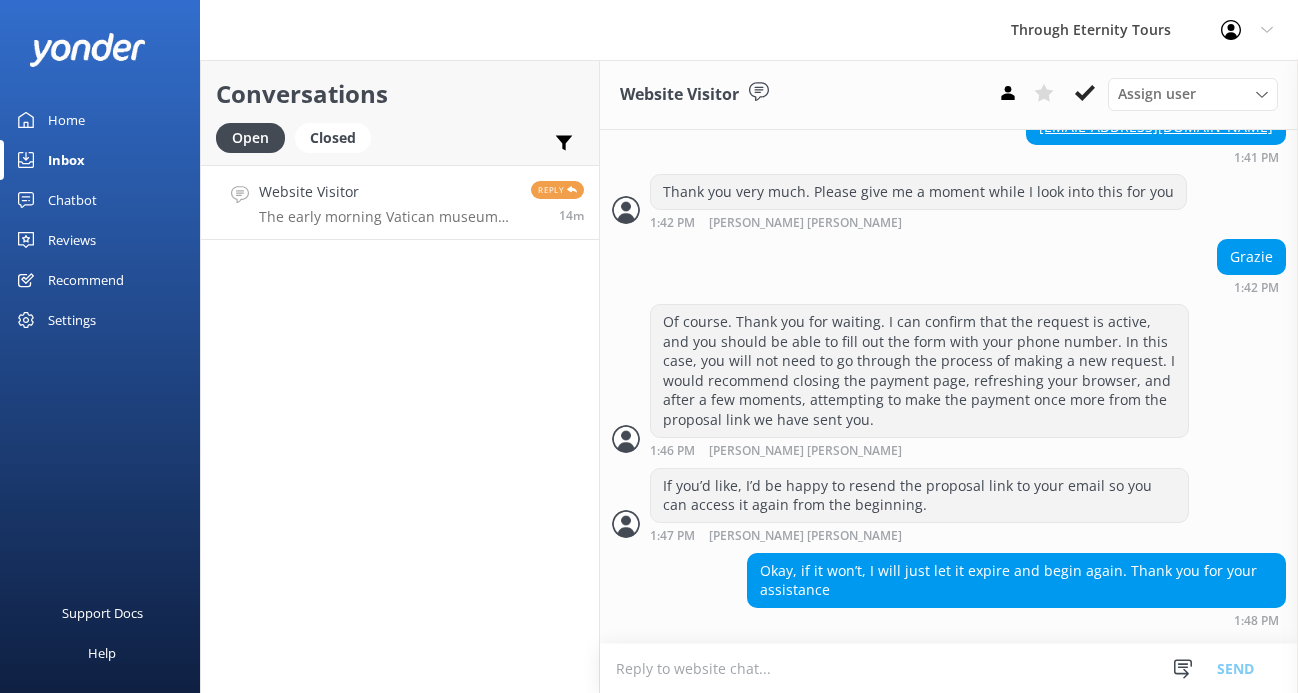 click at bounding box center (949, 668) 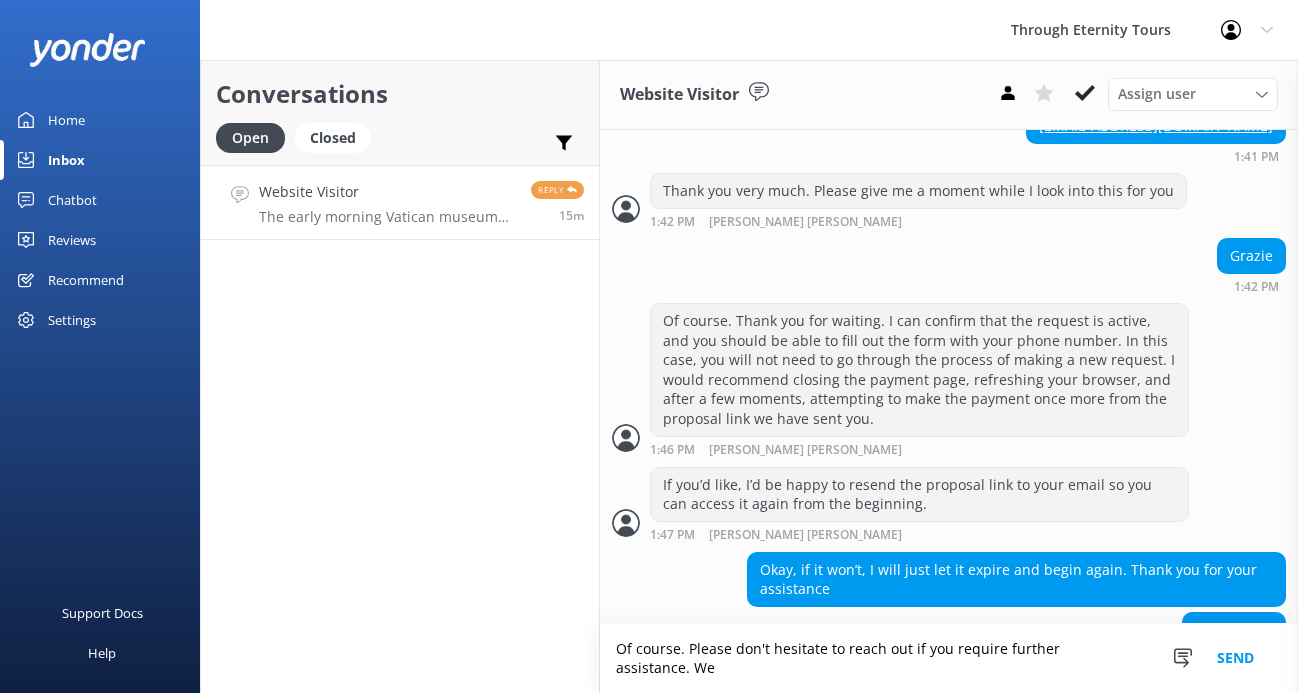 scroll, scrollTop: 1806, scrollLeft: 0, axis: vertical 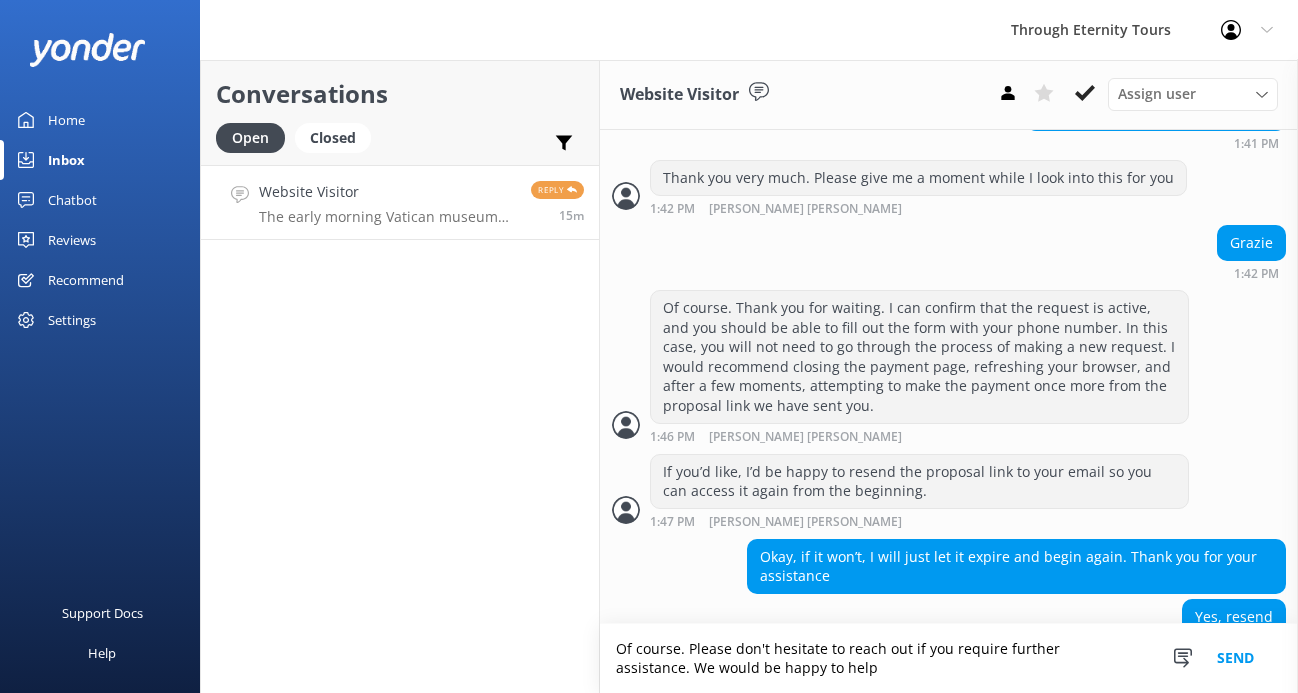 click on "Of course. Please don't hesitate to reach out if you require further assistance. We would be happy to help" at bounding box center [949, 658] 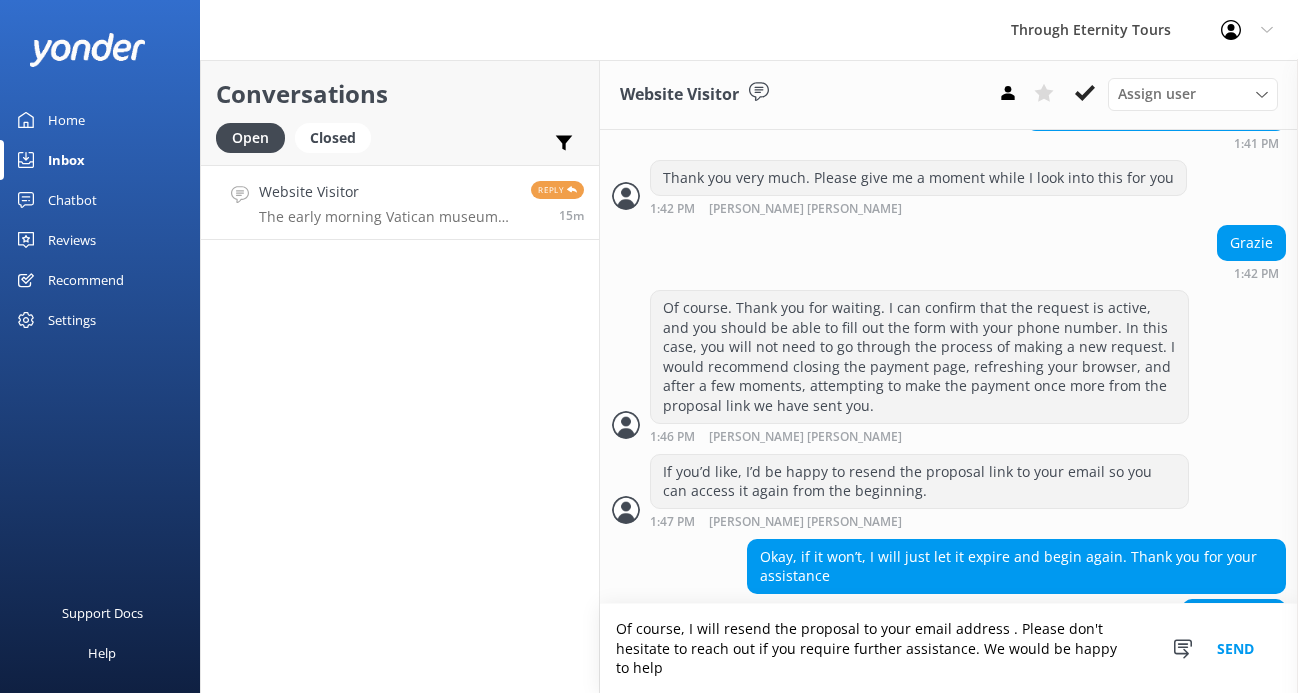 scroll, scrollTop: 1826, scrollLeft: 0, axis: vertical 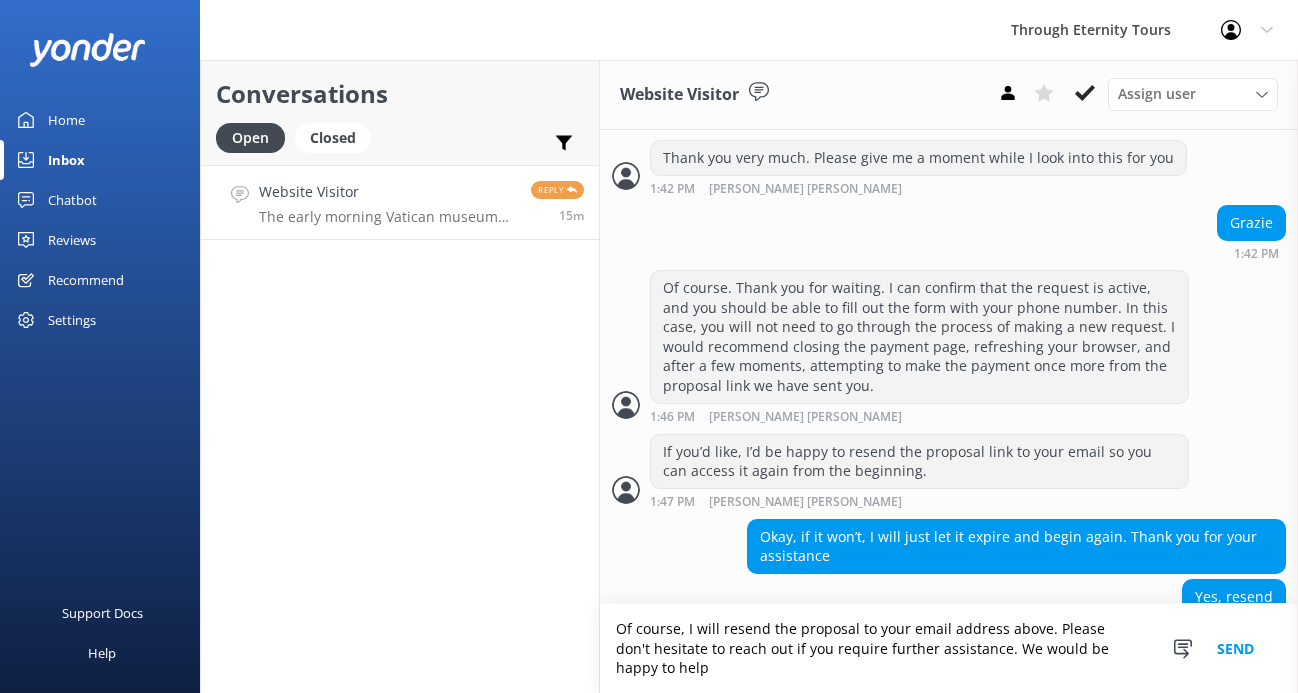 click on "Of course, I will resend the proposal to your email address above. Please don't hesitate to reach out if you require further assistance. We would be happy to help" at bounding box center (949, 648) 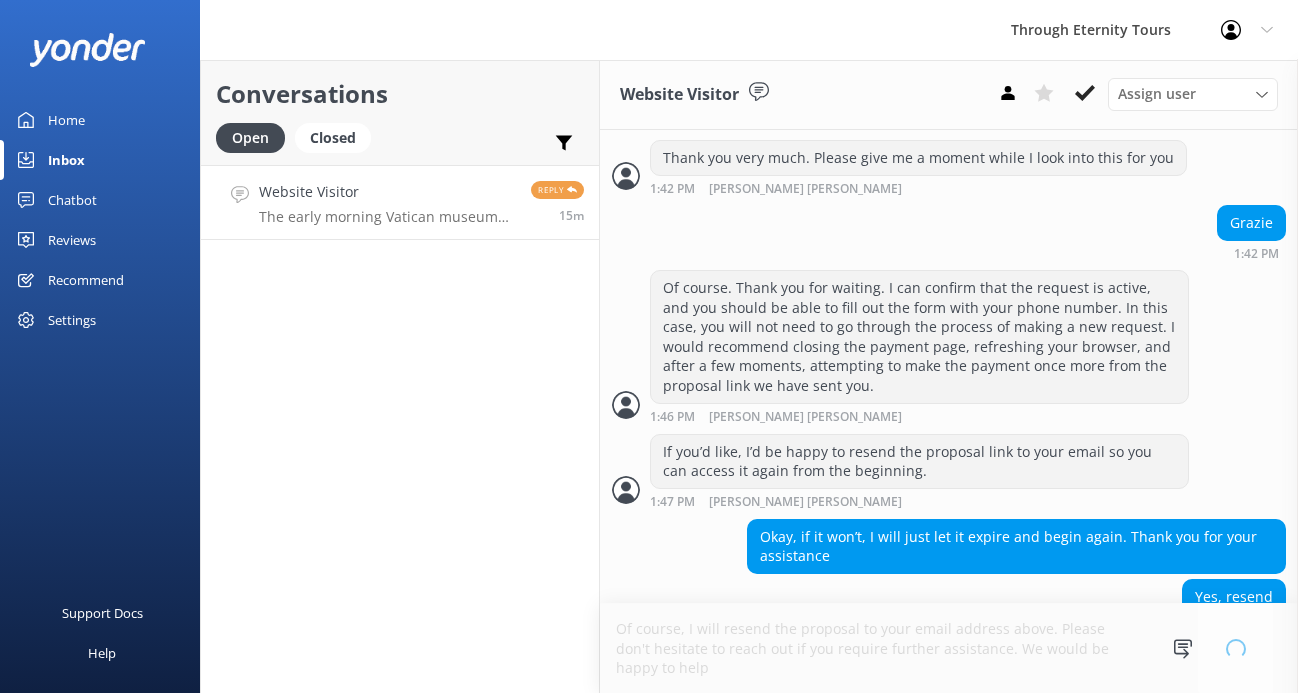 type 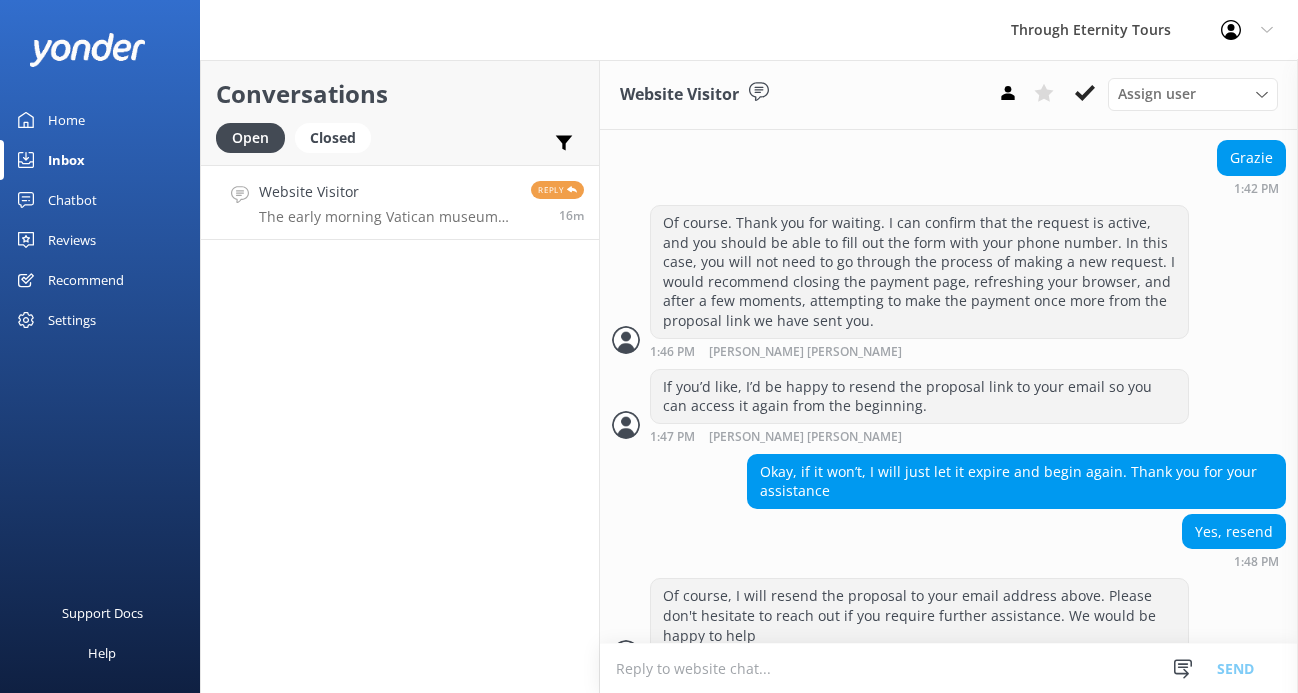 scroll, scrollTop: 1955, scrollLeft: 0, axis: vertical 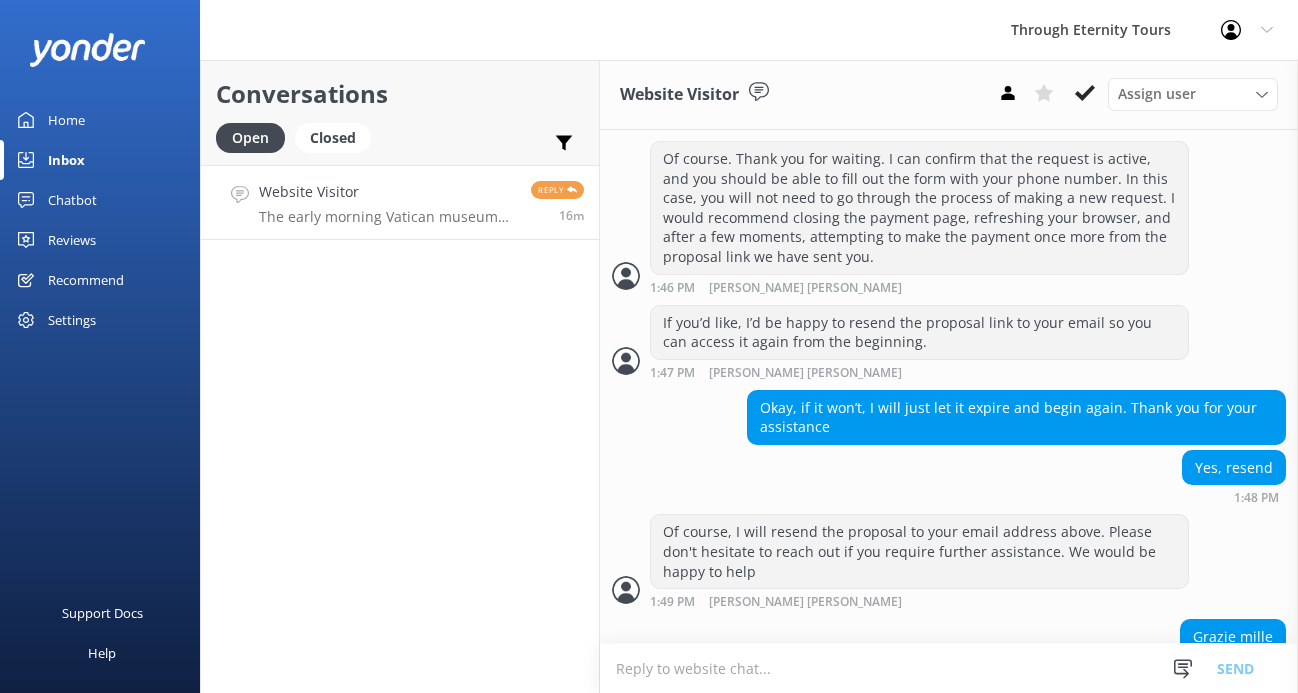 click at bounding box center (949, 668) 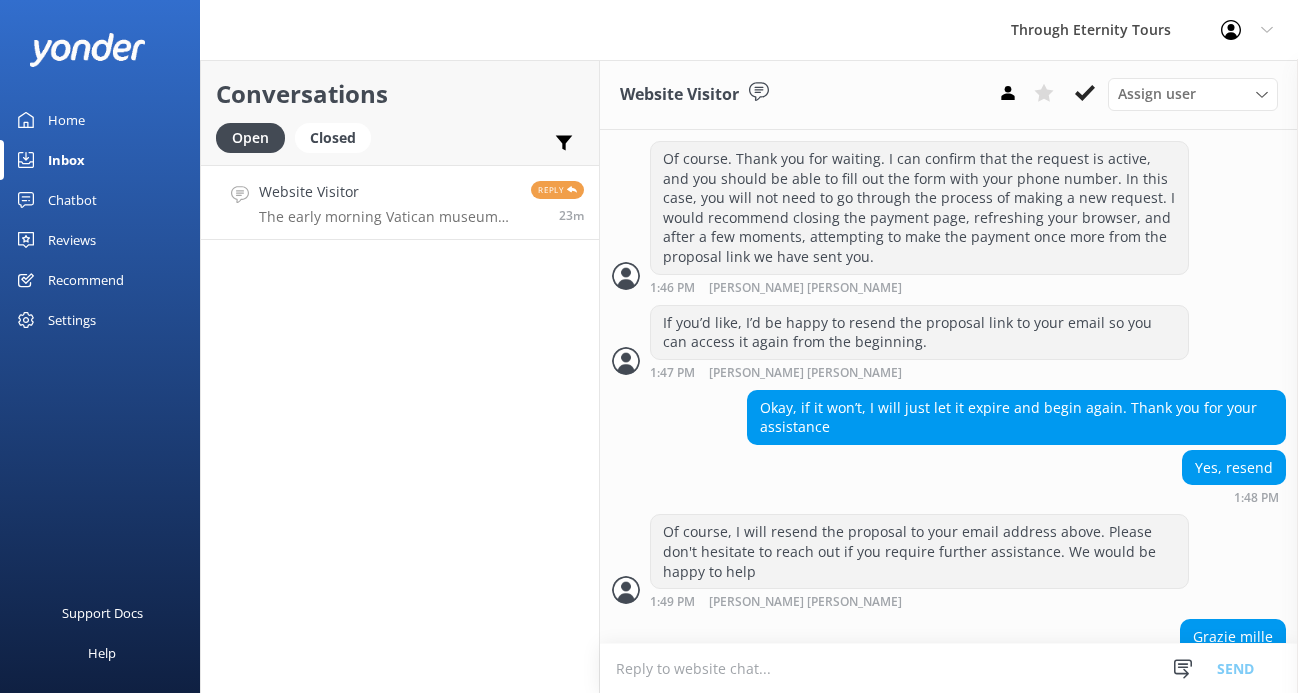 click on "Website Visitor" at bounding box center (387, 192) 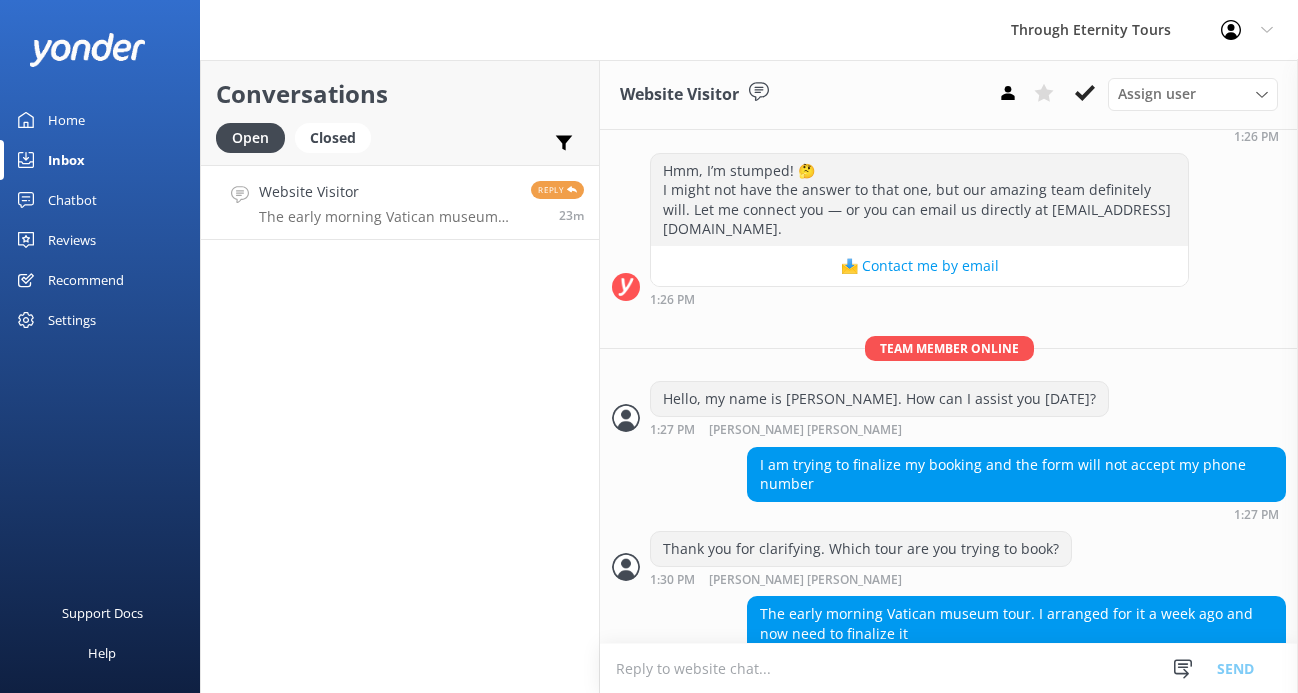 scroll, scrollTop: 693, scrollLeft: 0, axis: vertical 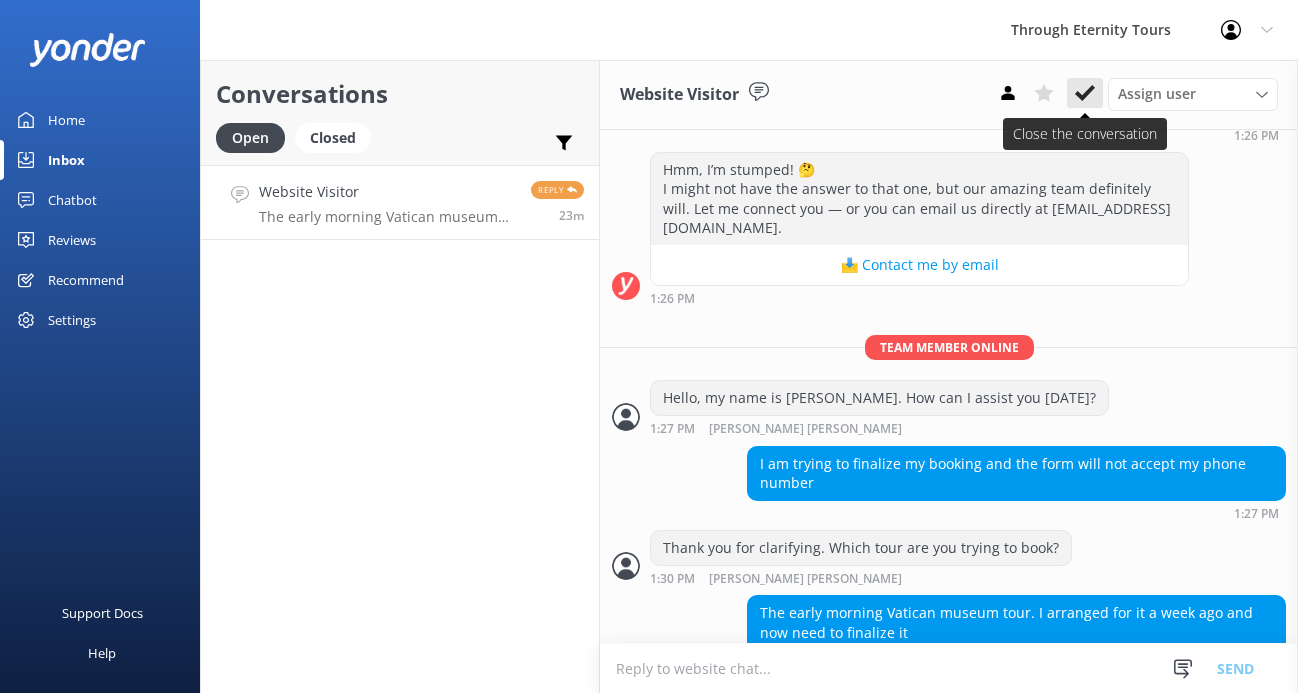 click 